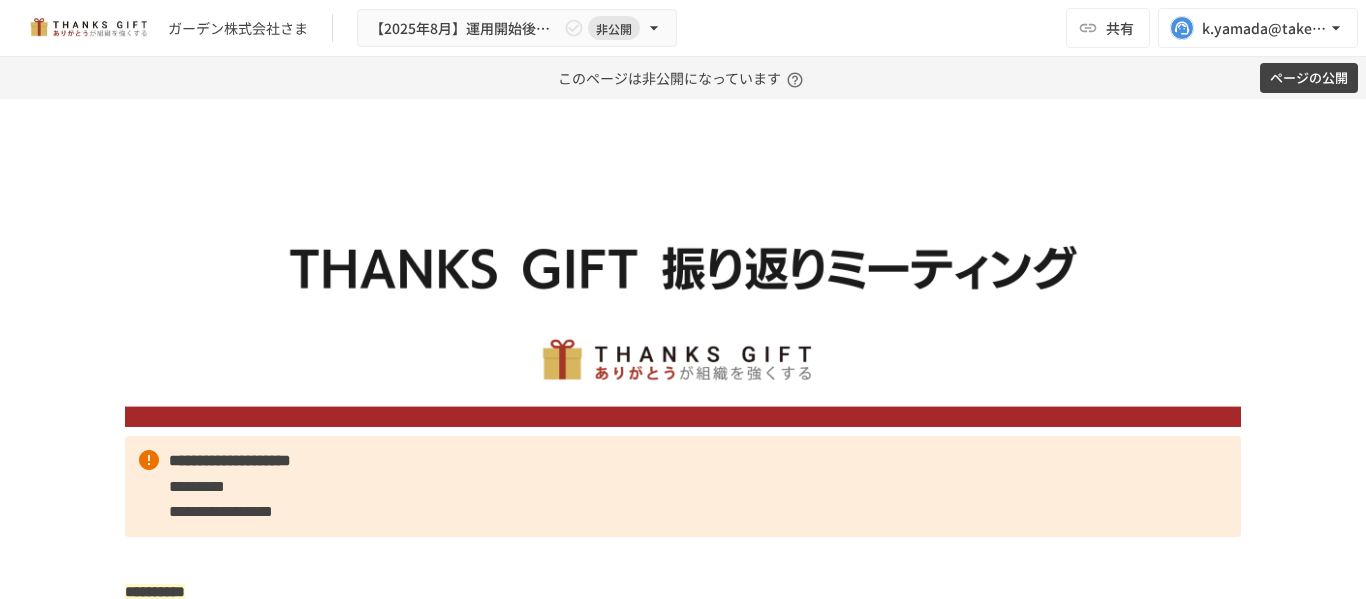 scroll, scrollTop: 0, scrollLeft: 0, axis: both 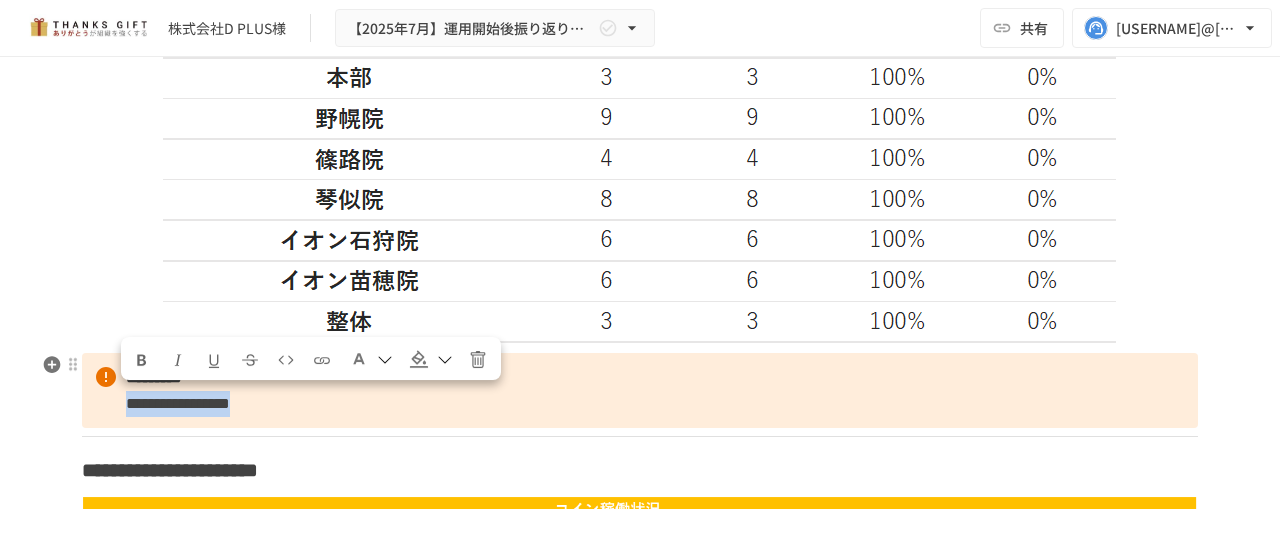 drag, startPoint x: 120, startPoint y: 404, endPoint x: 393, endPoint y: 413, distance: 273.14832 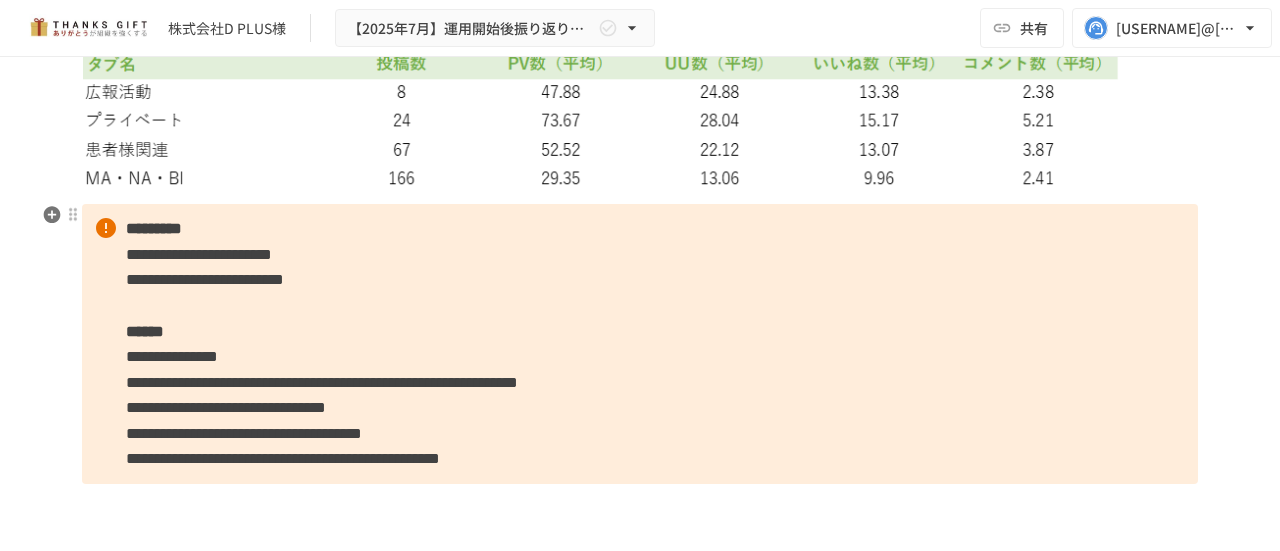 scroll, scrollTop: 6400, scrollLeft: 0, axis: vertical 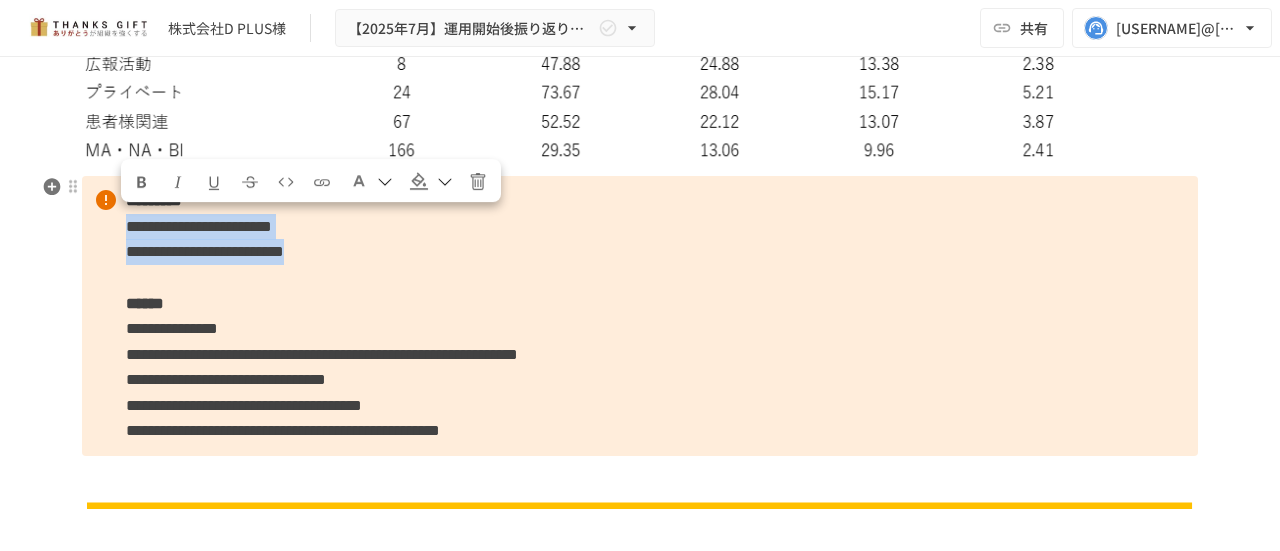 drag, startPoint x: 101, startPoint y: 223, endPoint x: 591, endPoint y: 241, distance: 490.3305 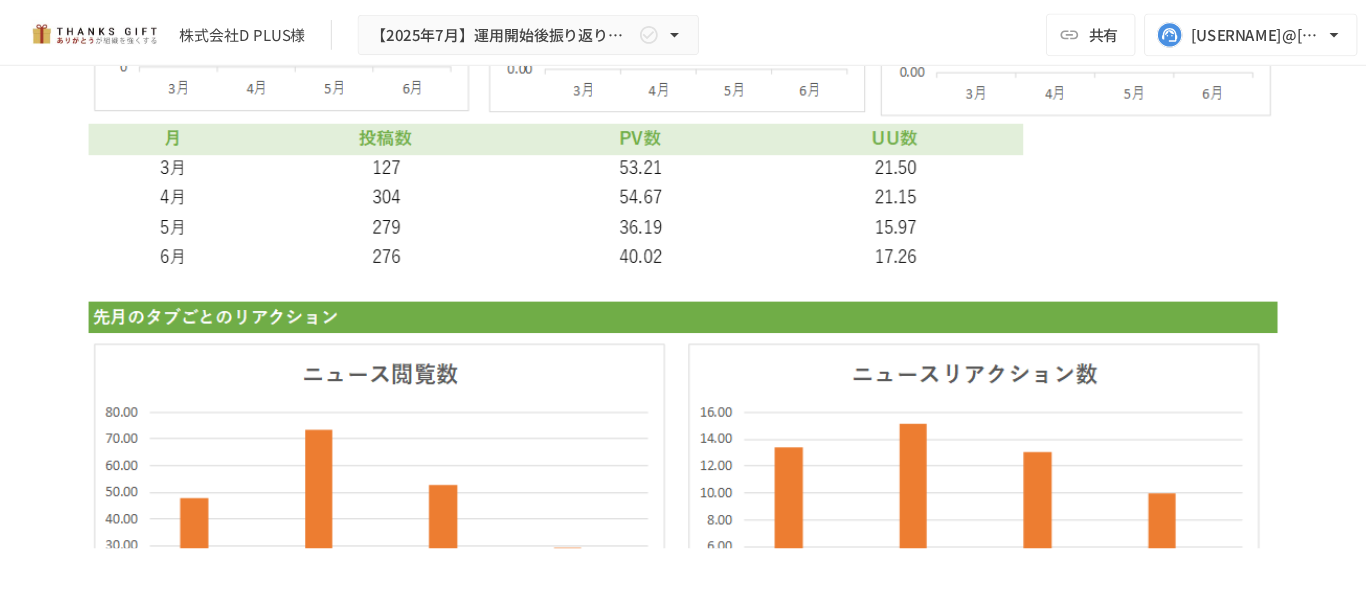 scroll, scrollTop: 5700, scrollLeft: 0, axis: vertical 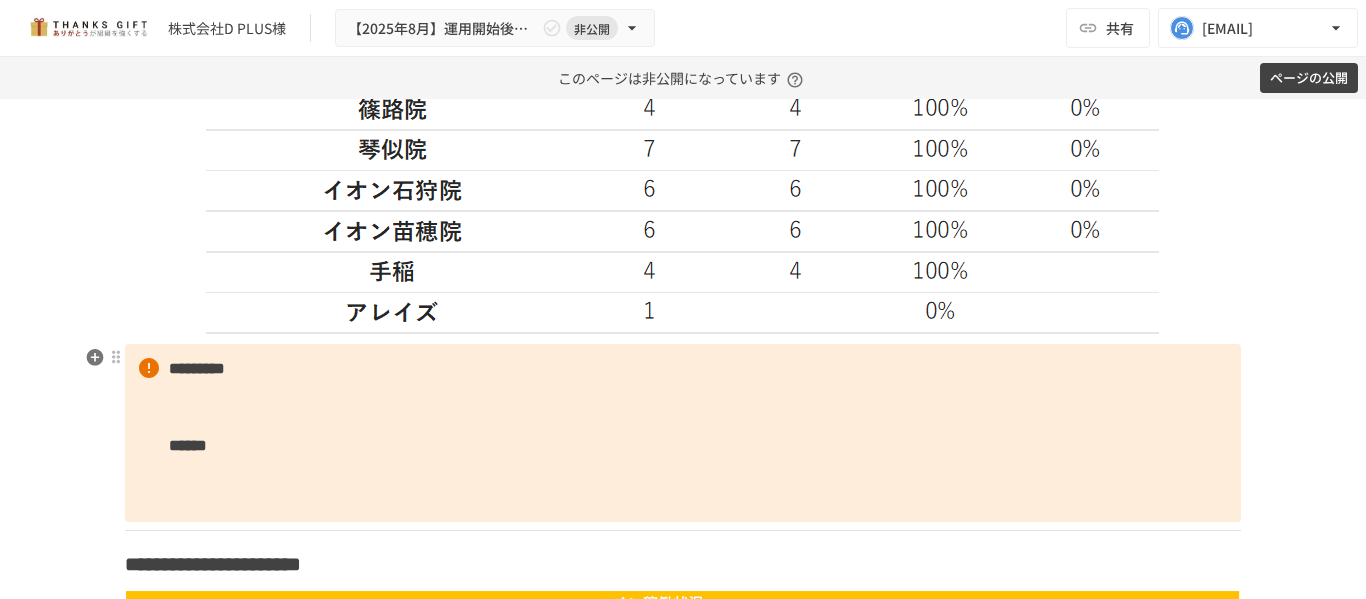 click on "********* ******" at bounding box center (683, 433) 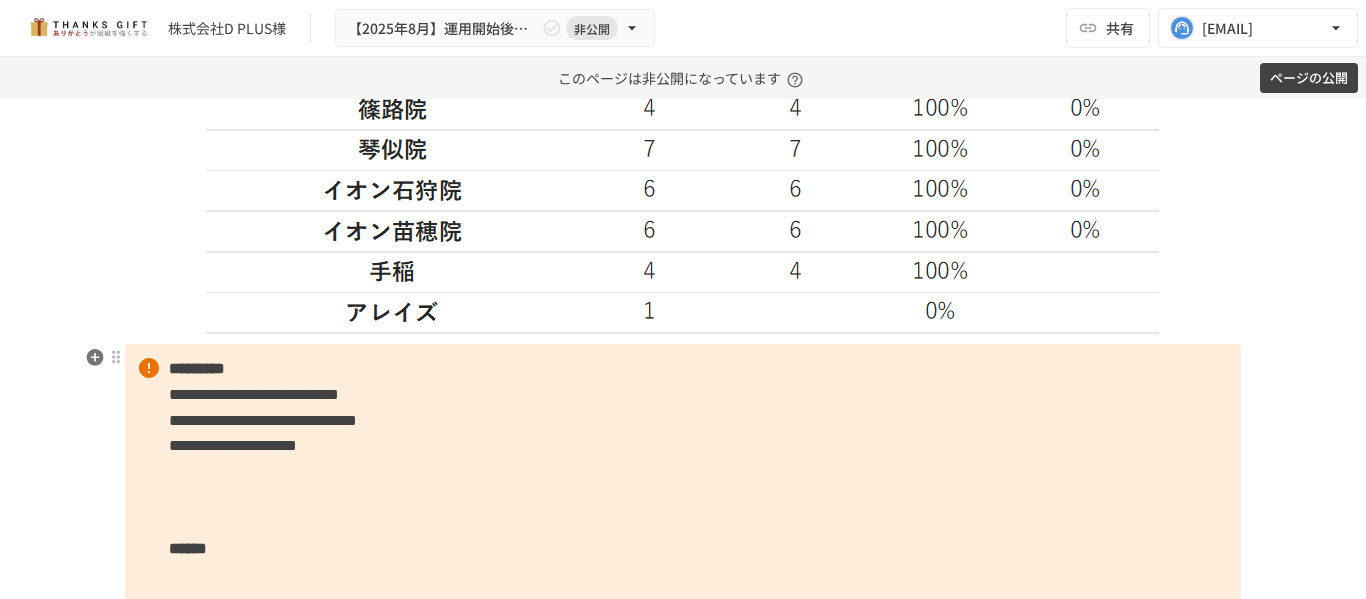 click on "**********" at bounding box center [683, 484] 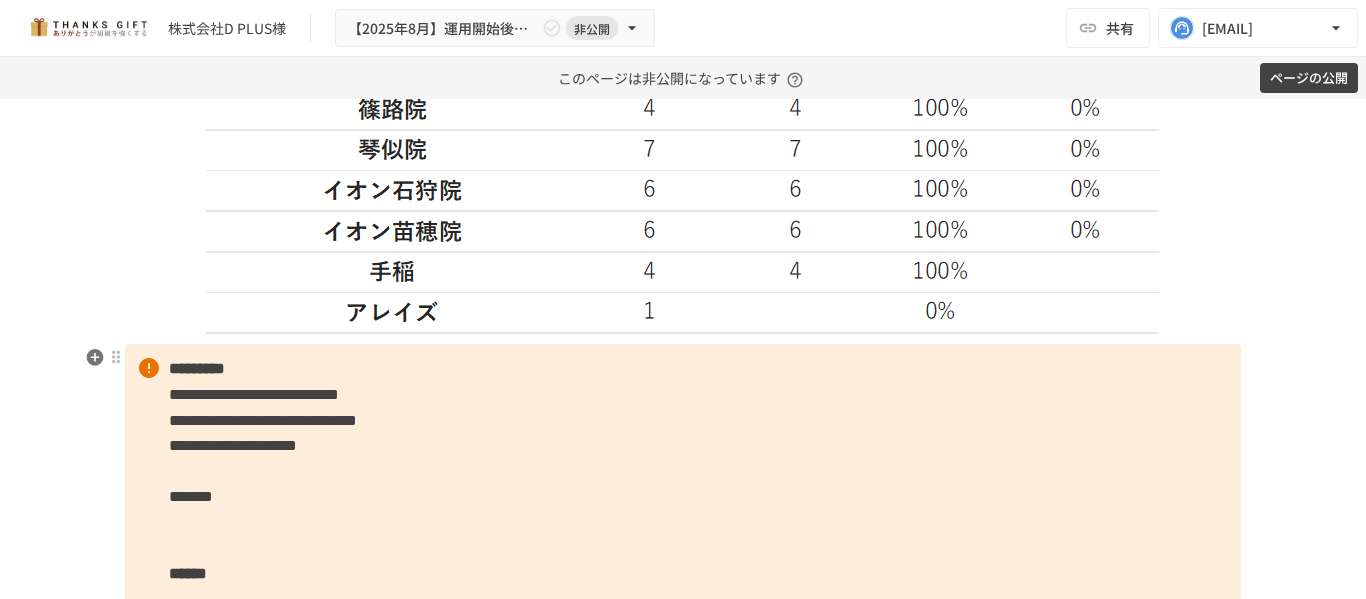 click on "*******" at bounding box center (191, 496) 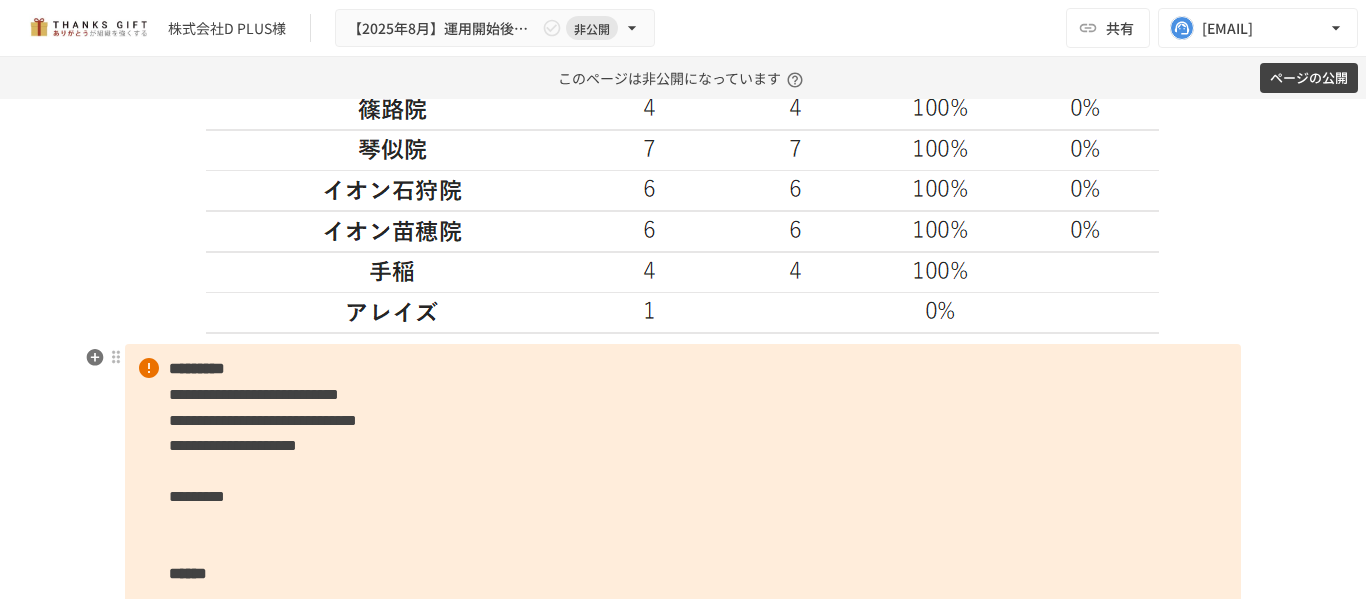 click on "**********" at bounding box center [683, 497] 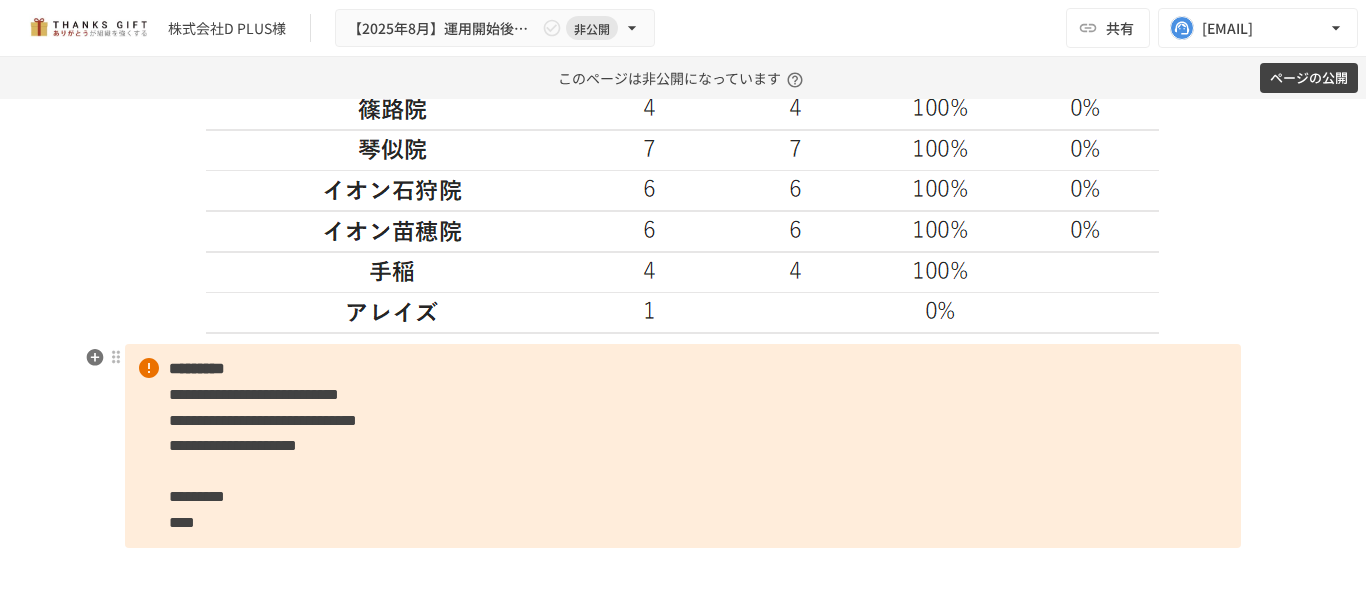 click on "**********" at bounding box center [683, 445] 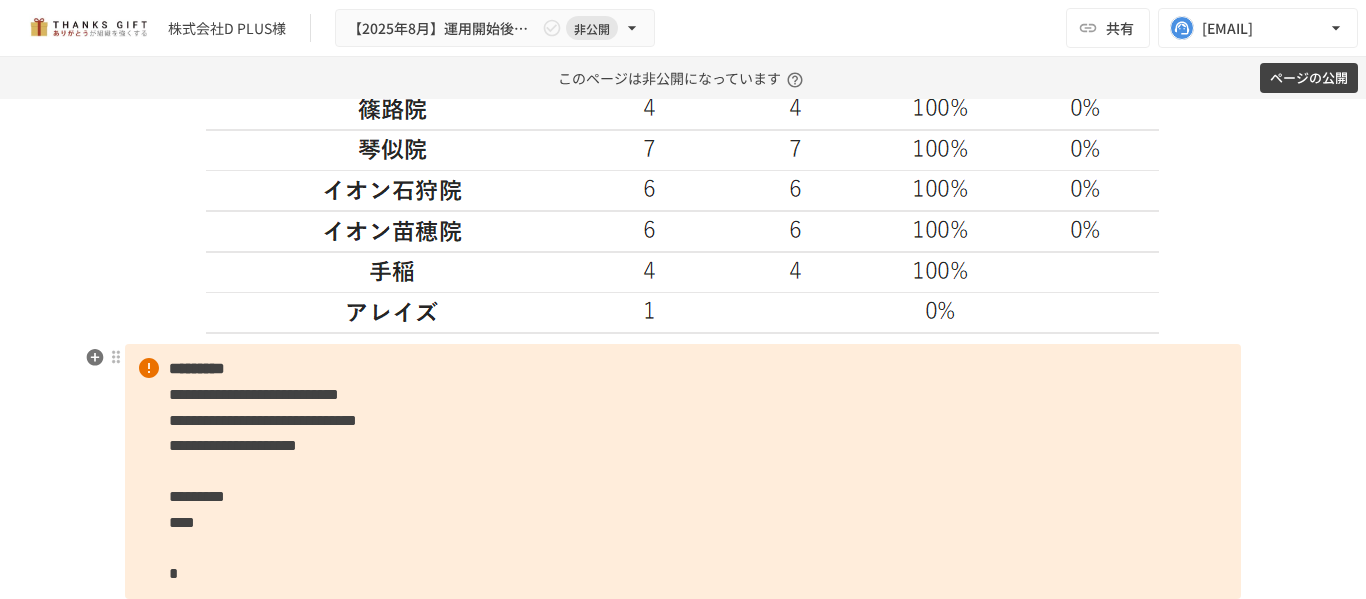 click on "**********" at bounding box center (683, 471) 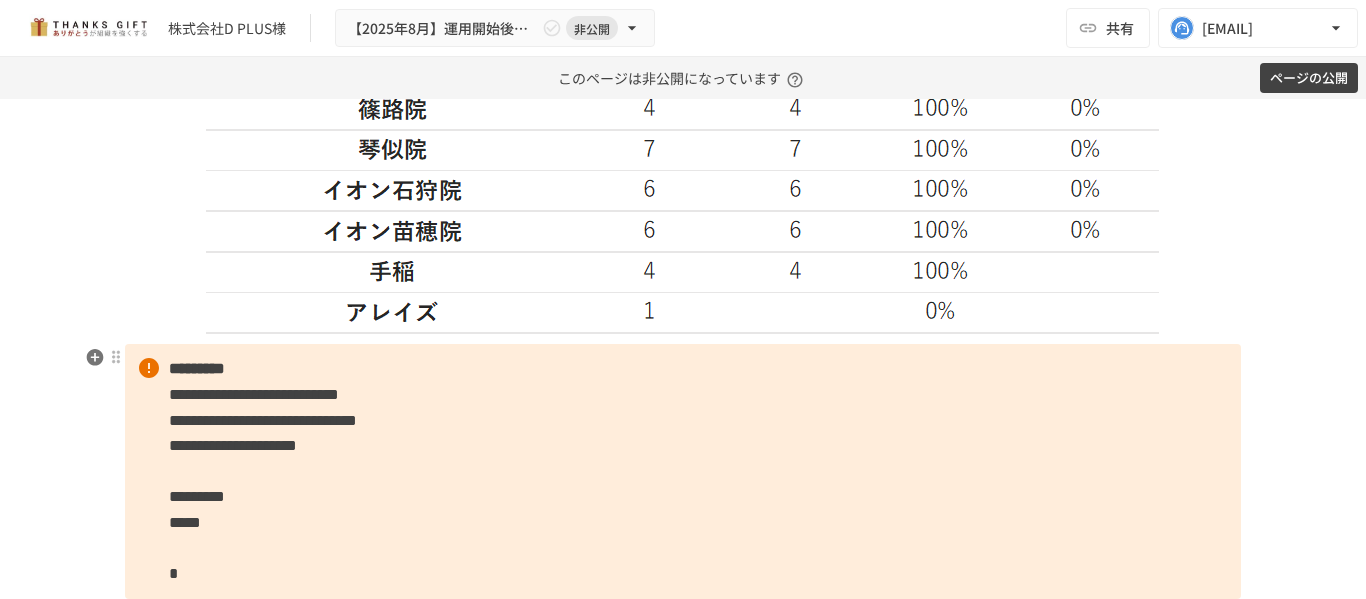 click on "**********" at bounding box center [683, 471] 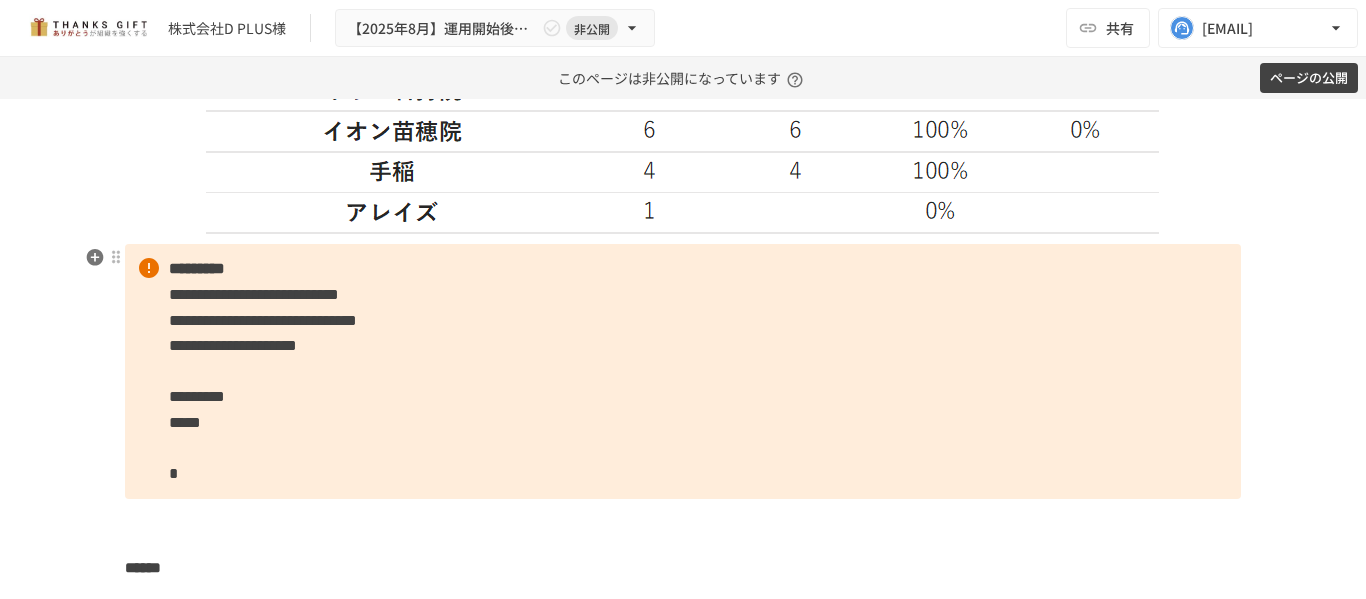 click on "**********" at bounding box center [683, 371] 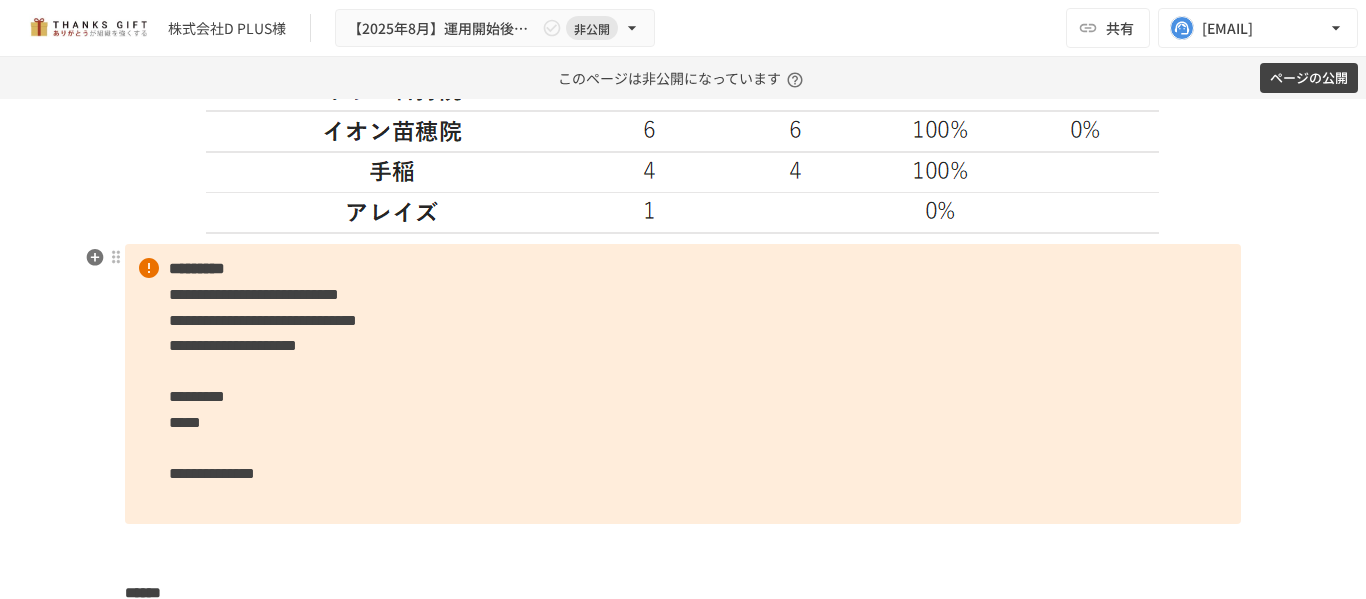scroll, scrollTop: 3528, scrollLeft: 0, axis: vertical 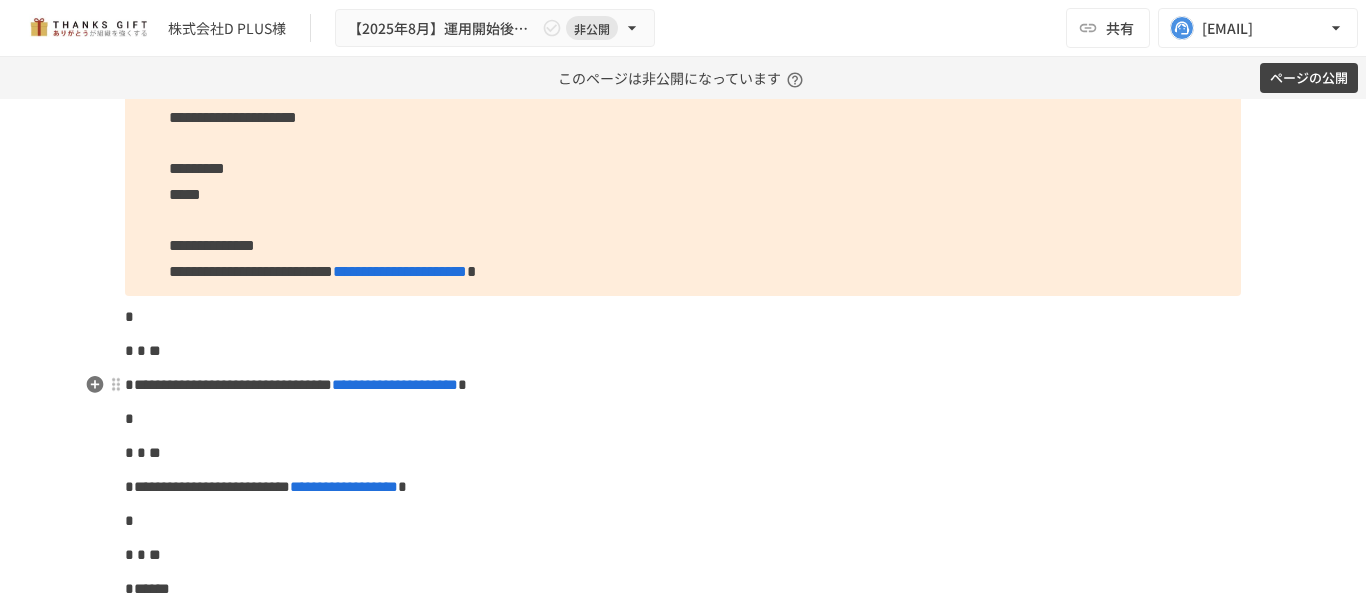 click on "**********" at bounding box center (228, 384) 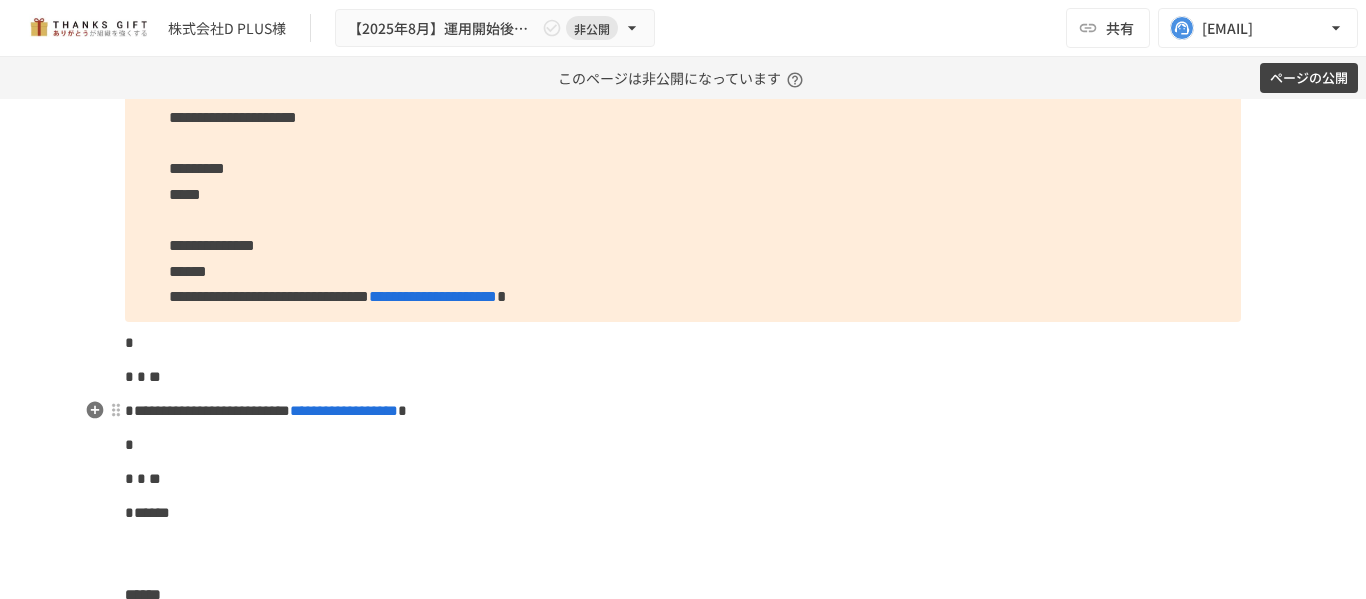 click on "**********" at bounding box center [207, 410] 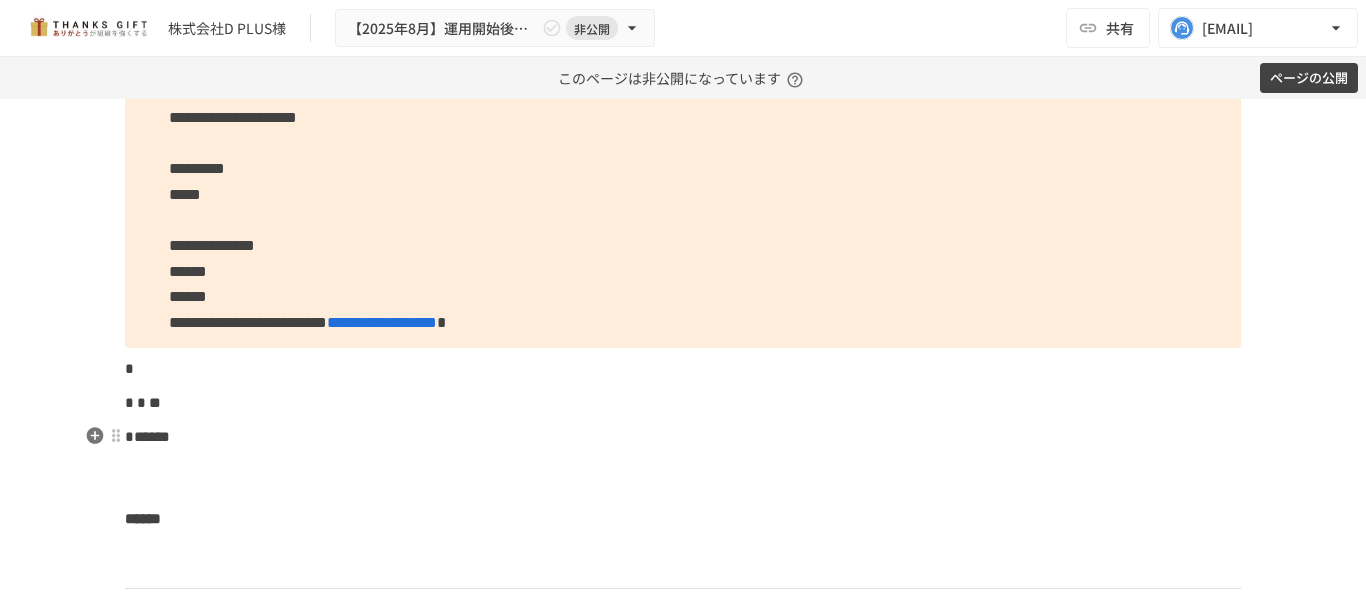 click on "******" at bounding box center [147, 436] 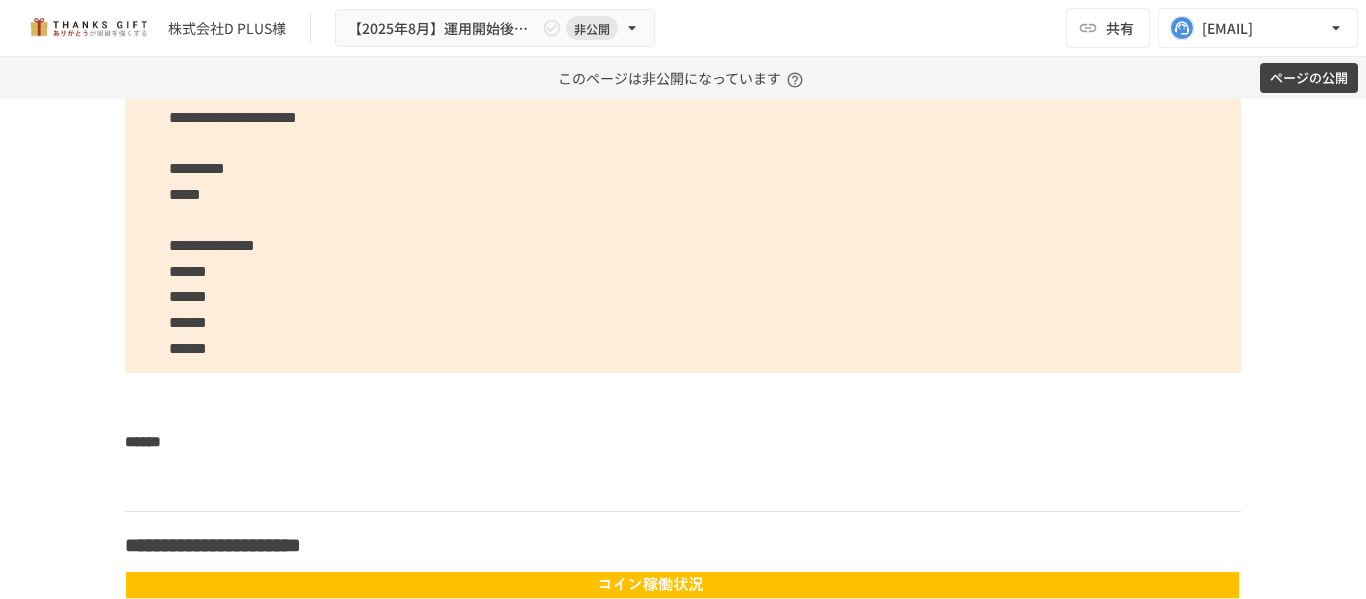 click on "******" at bounding box center (143, 441) 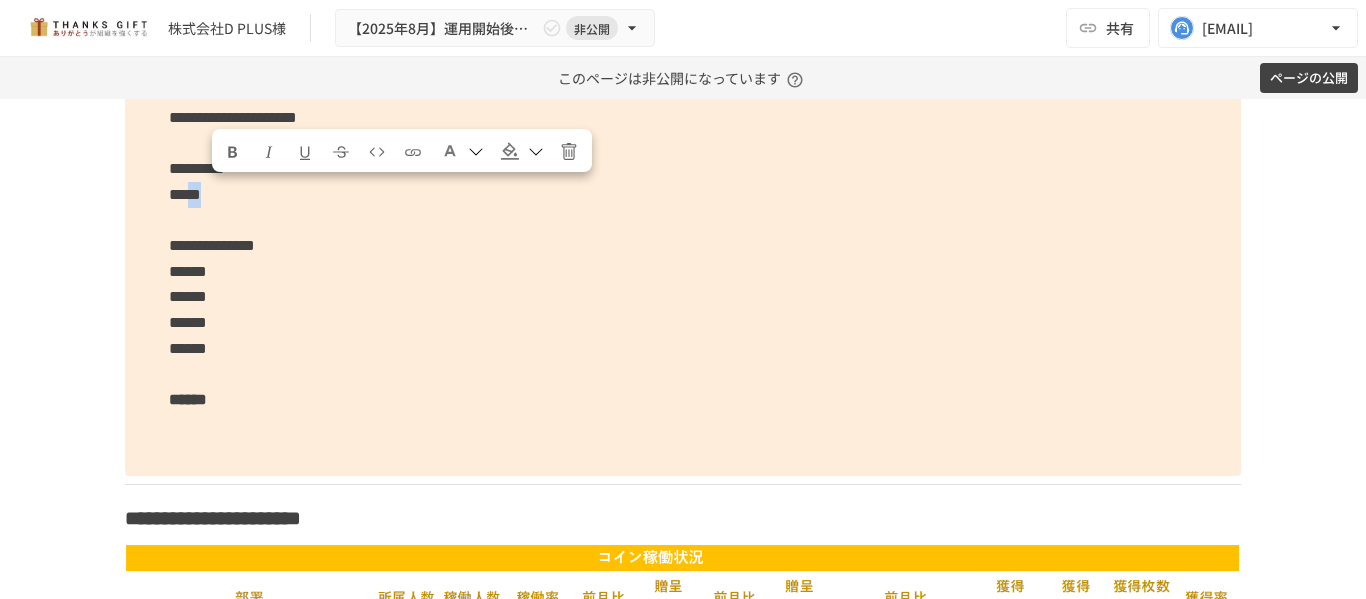 drag, startPoint x: 243, startPoint y: 202, endPoint x: 217, endPoint y: 201, distance: 26.019224 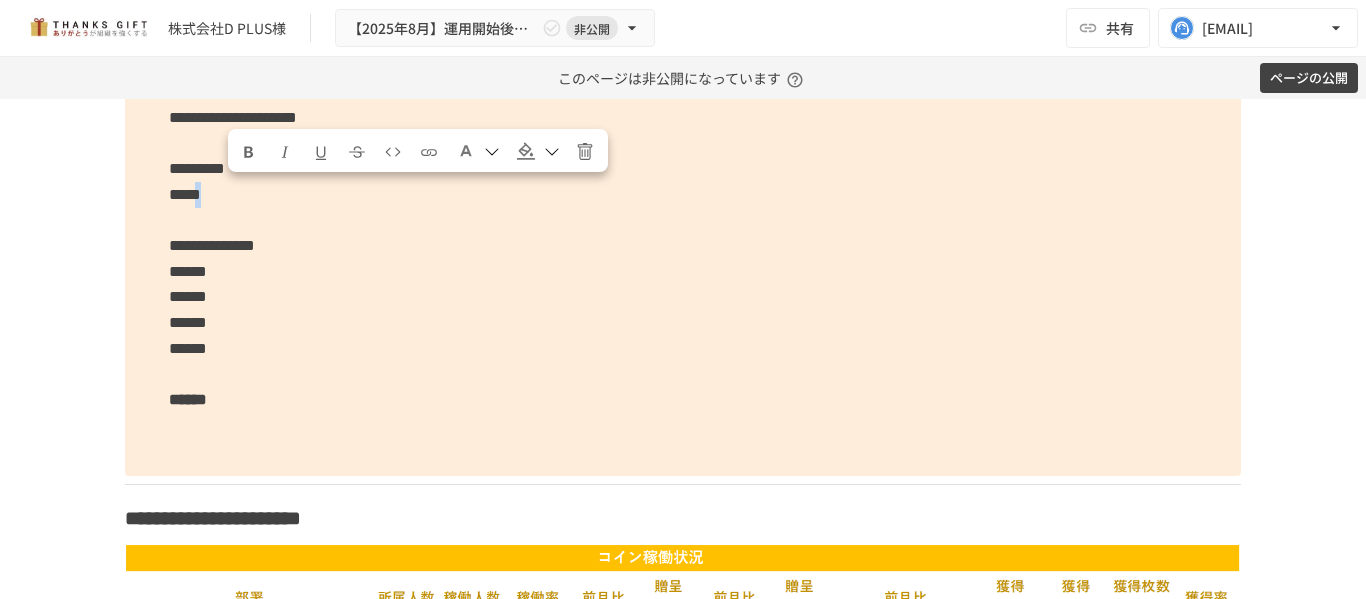 drag, startPoint x: 225, startPoint y: 192, endPoint x: 237, endPoint y: 207, distance: 19.209373 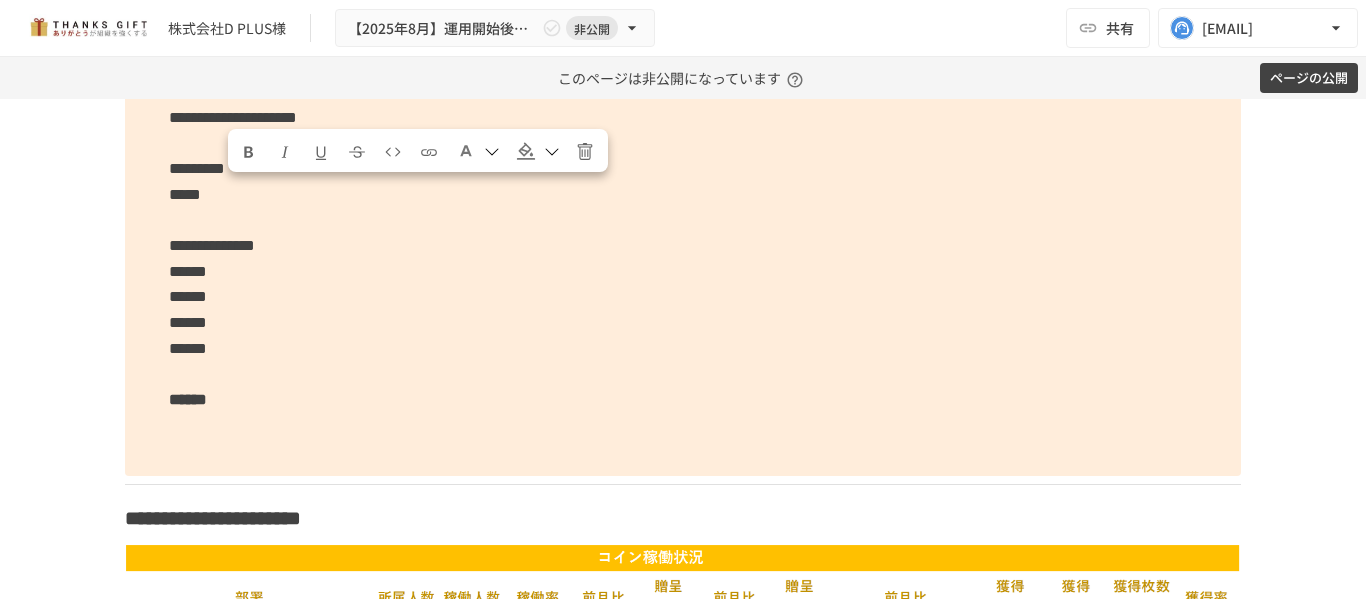 click on "**********" at bounding box center [212, 245] 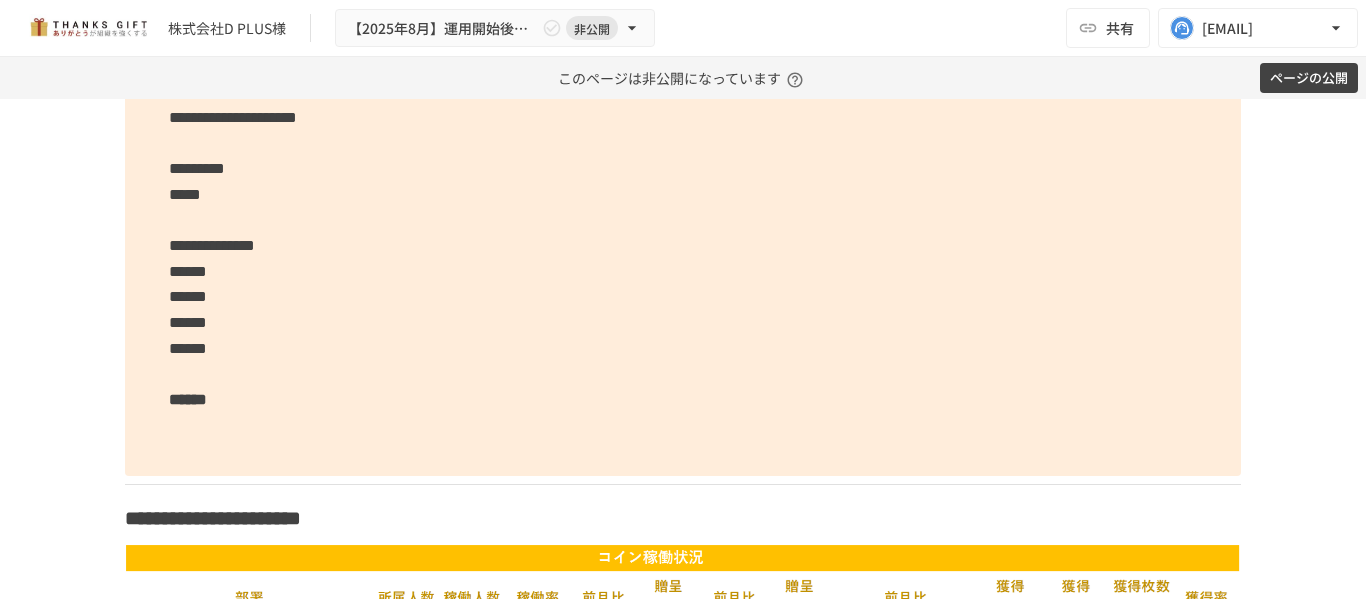 click on "**********" at bounding box center [683, 245] 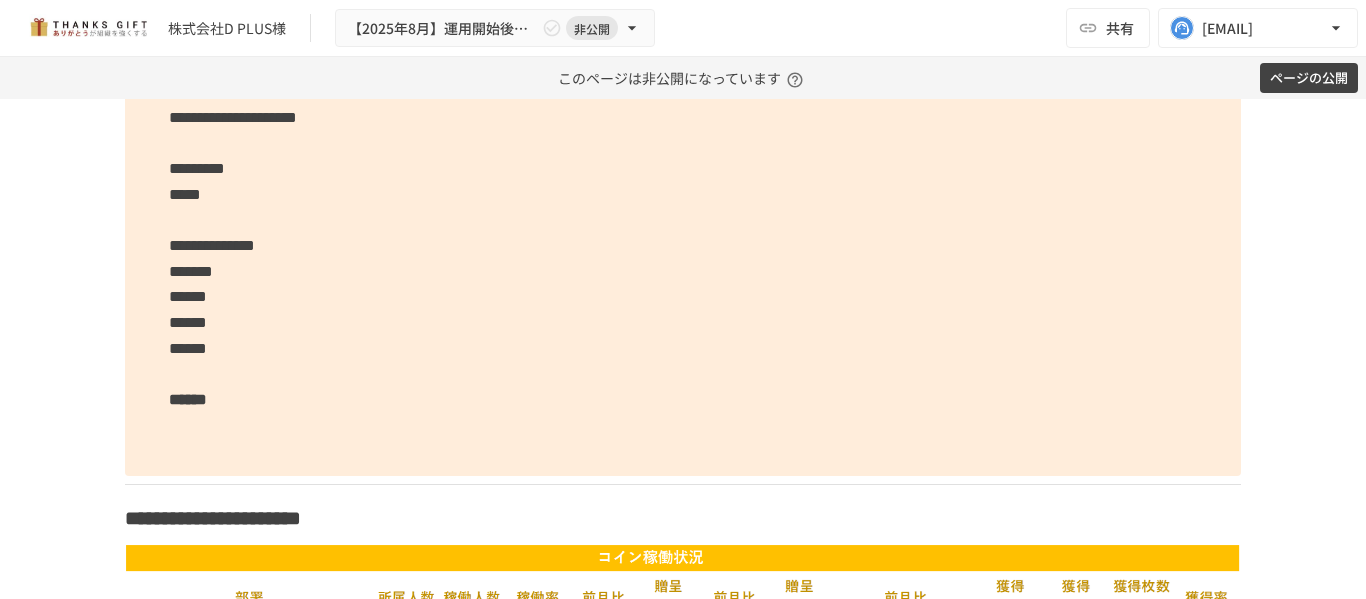 click on "**********" at bounding box center [683, 245] 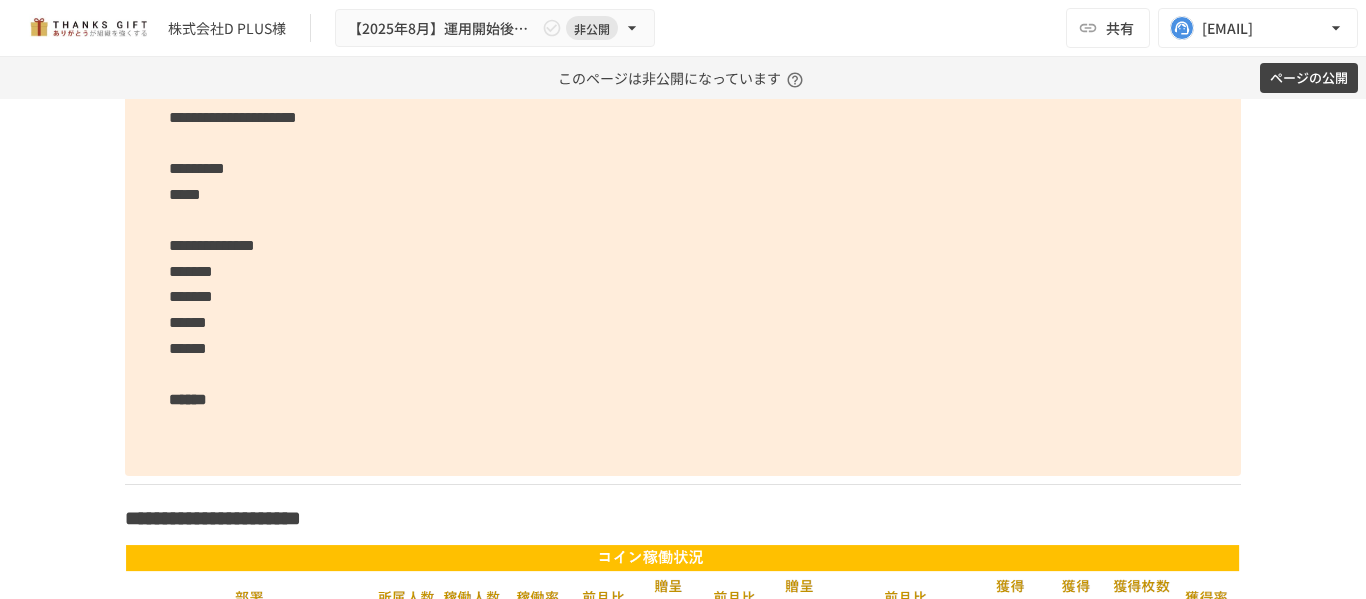 click on "**********" at bounding box center (683, 245) 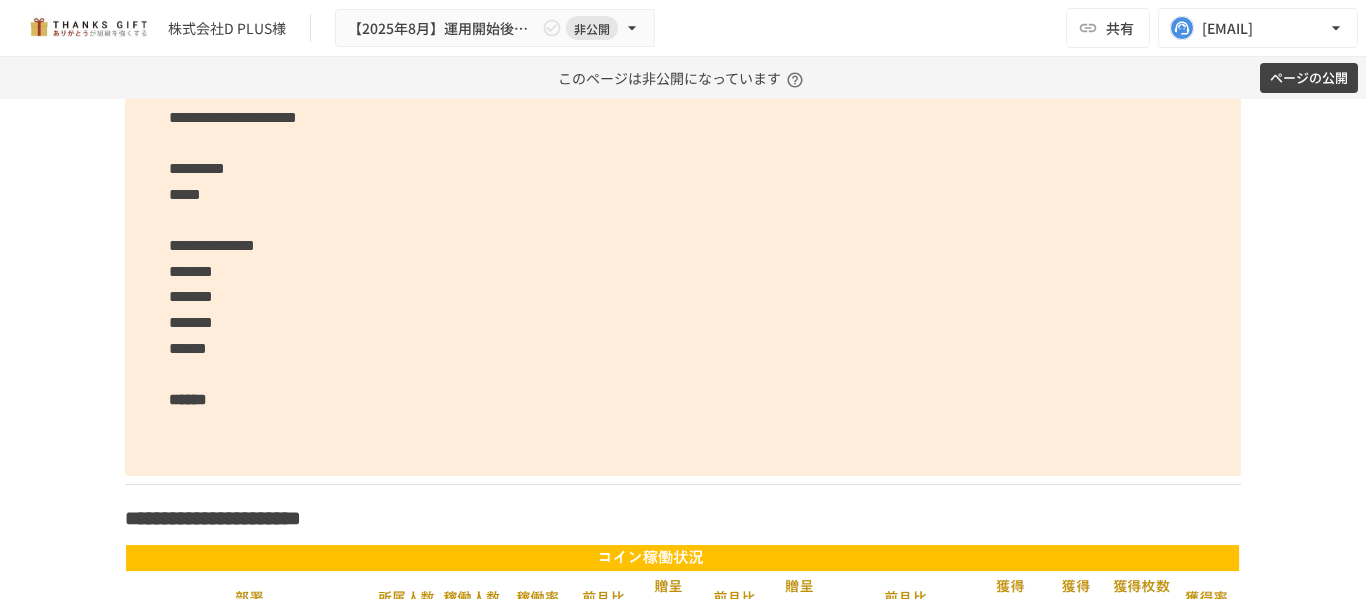 click on "**********" at bounding box center [683, 245] 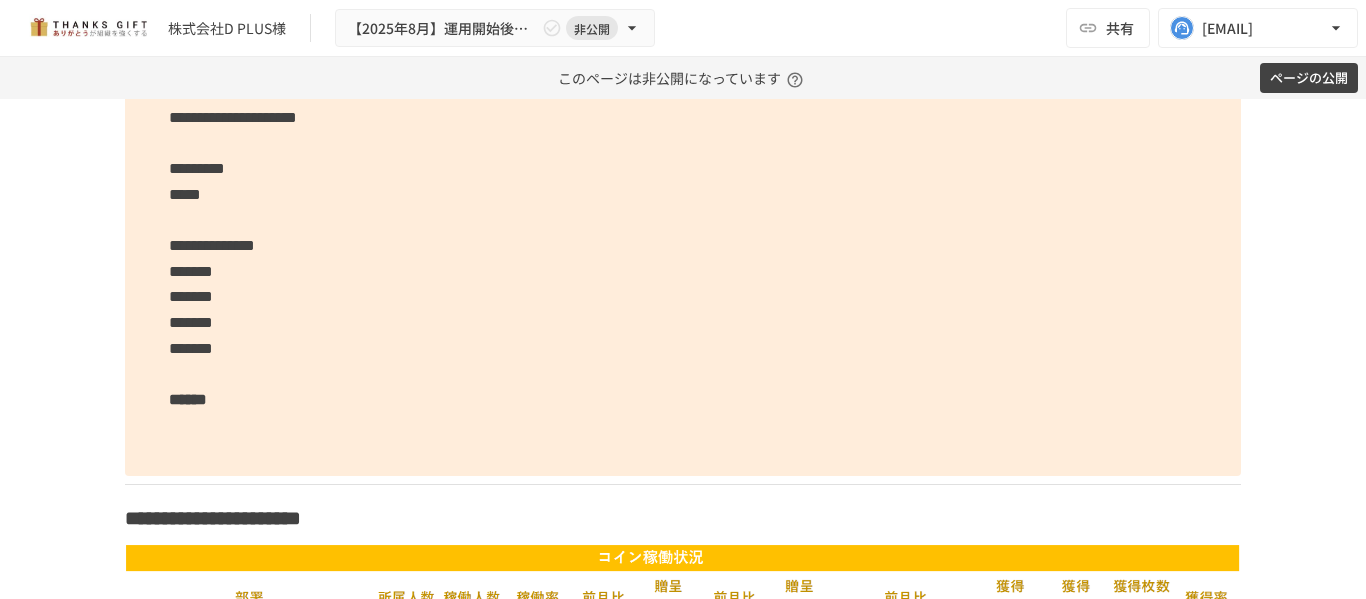 click on "*******" at bounding box center (191, 271) 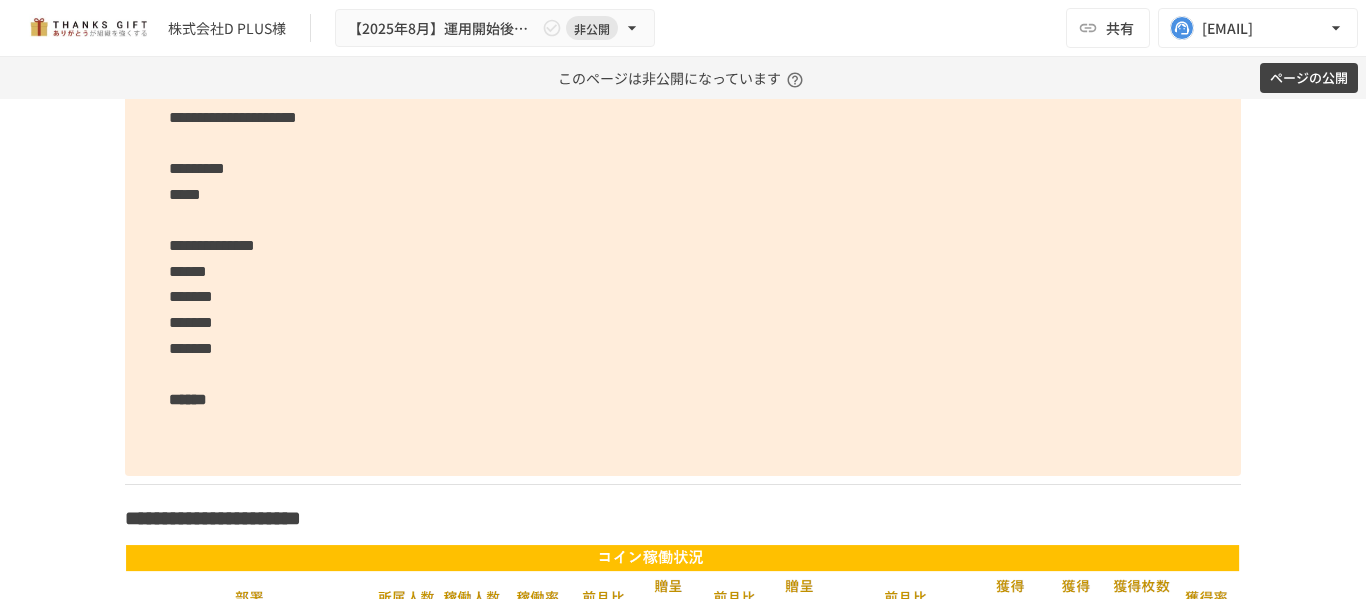 click on "*******" at bounding box center [191, 296] 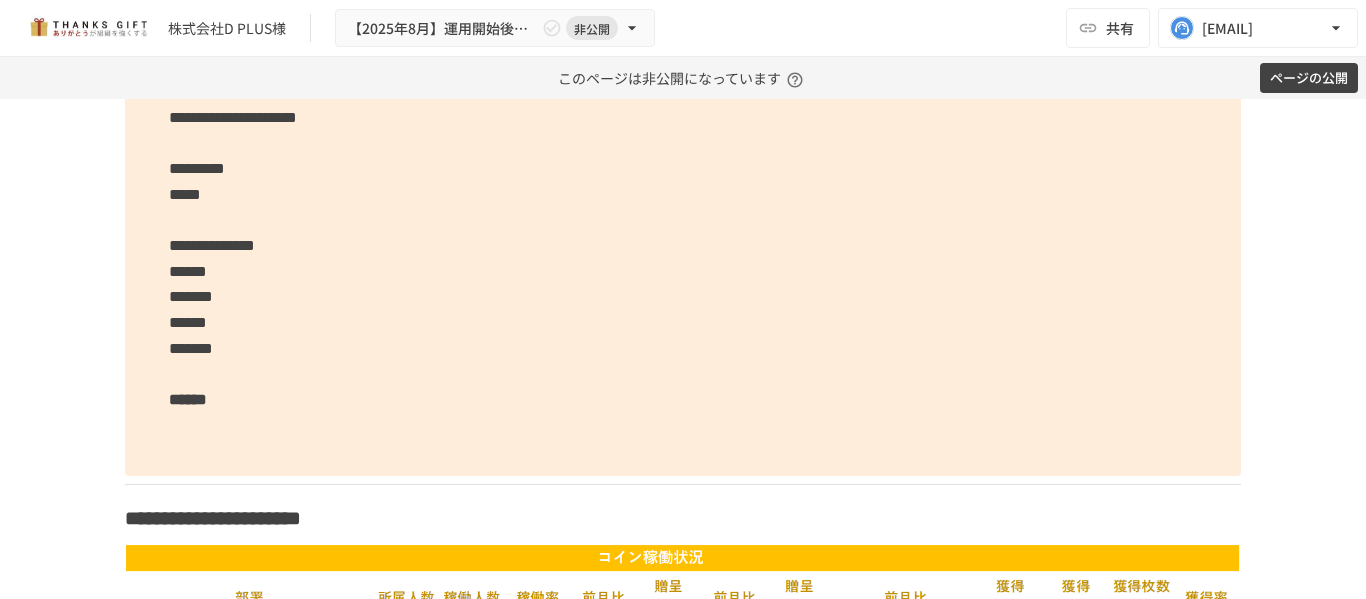 click on "*******" at bounding box center [191, 296] 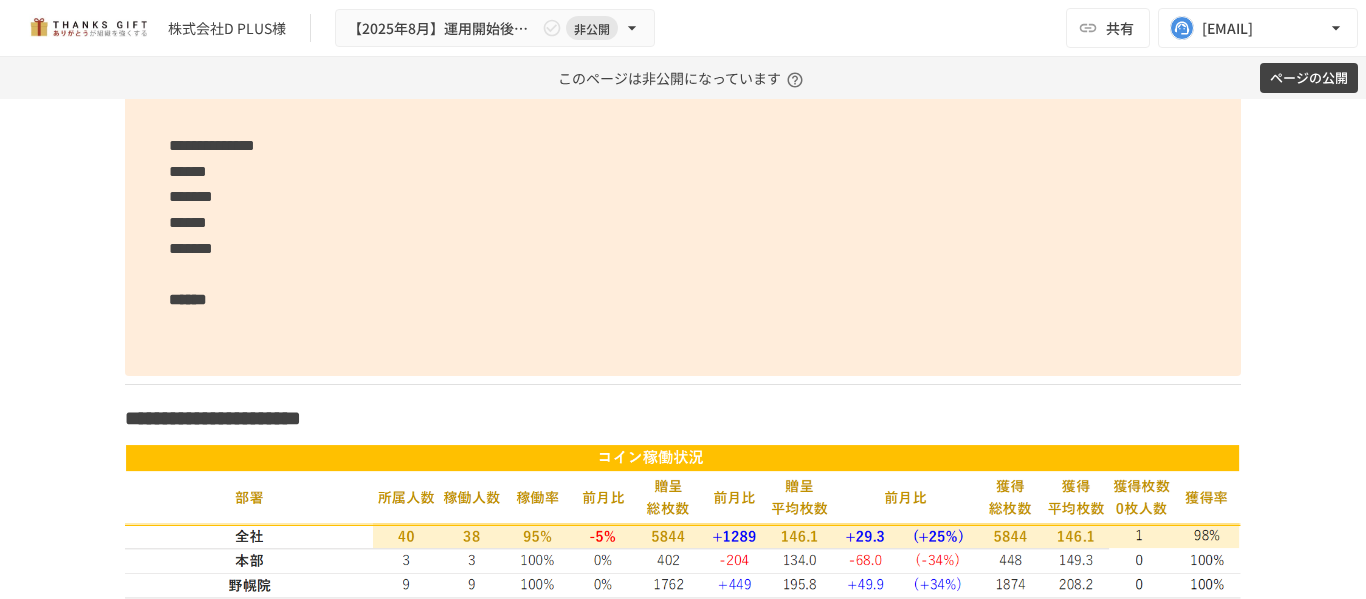 scroll, scrollTop: 3828, scrollLeft: 0, axis: vertical 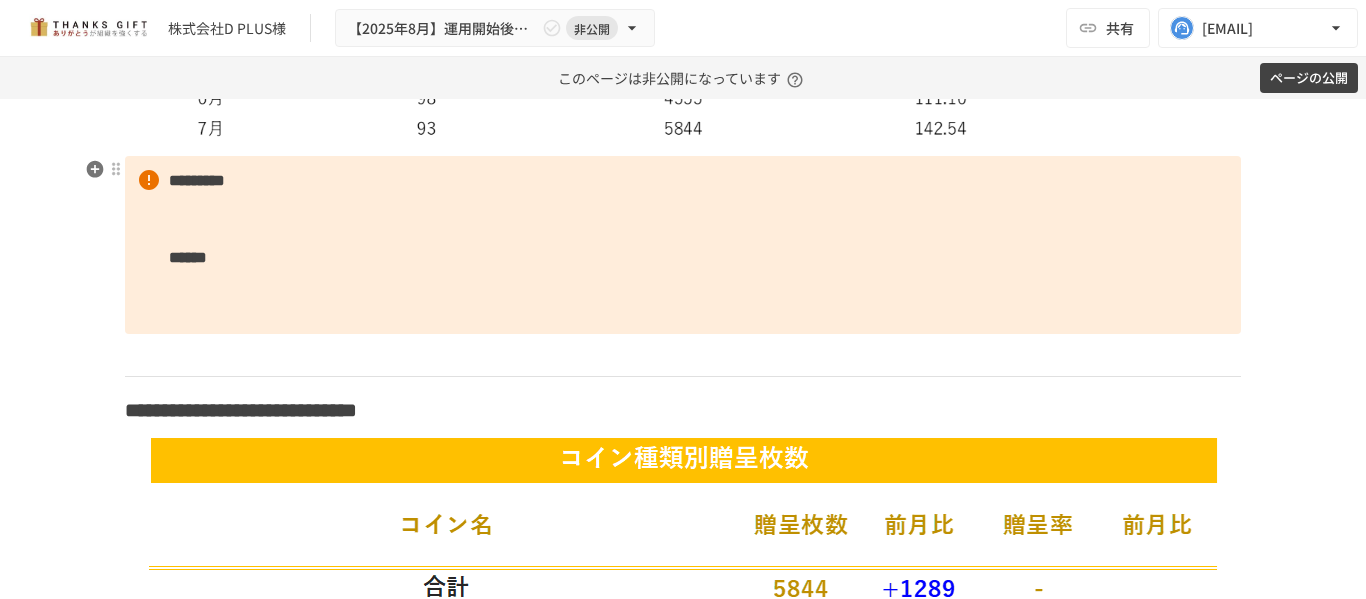 click on "********* ******" at bounding box center (683, 245) 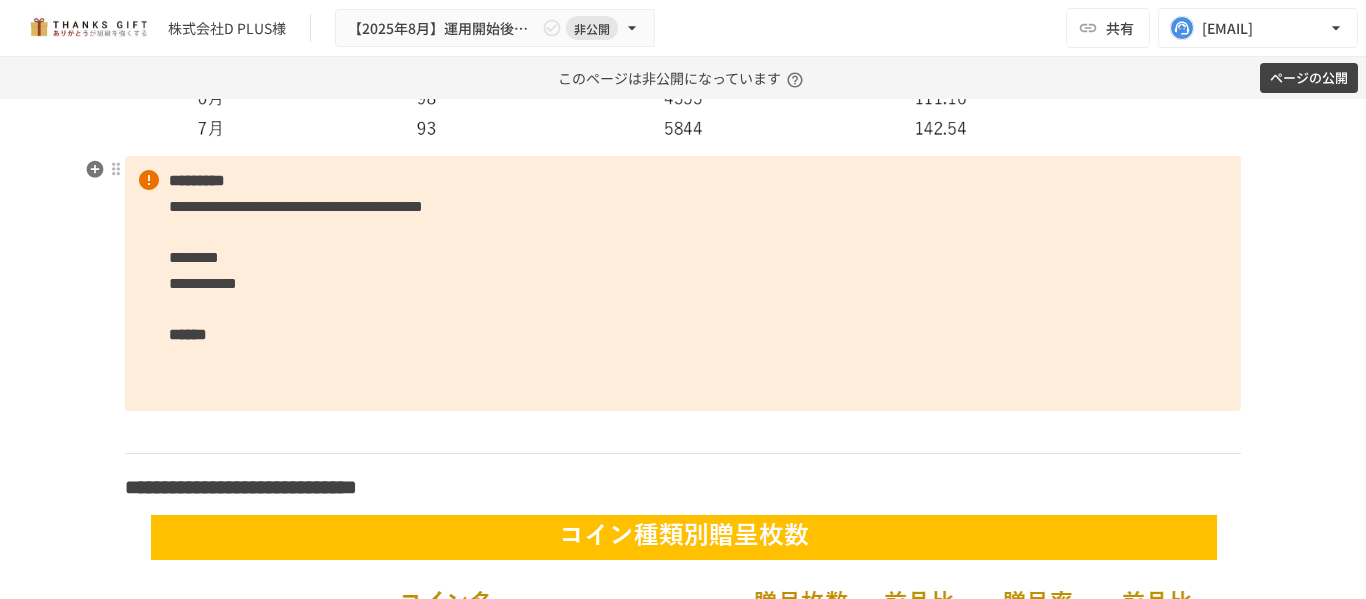 click on "**********" at bounding box center [683, 283] 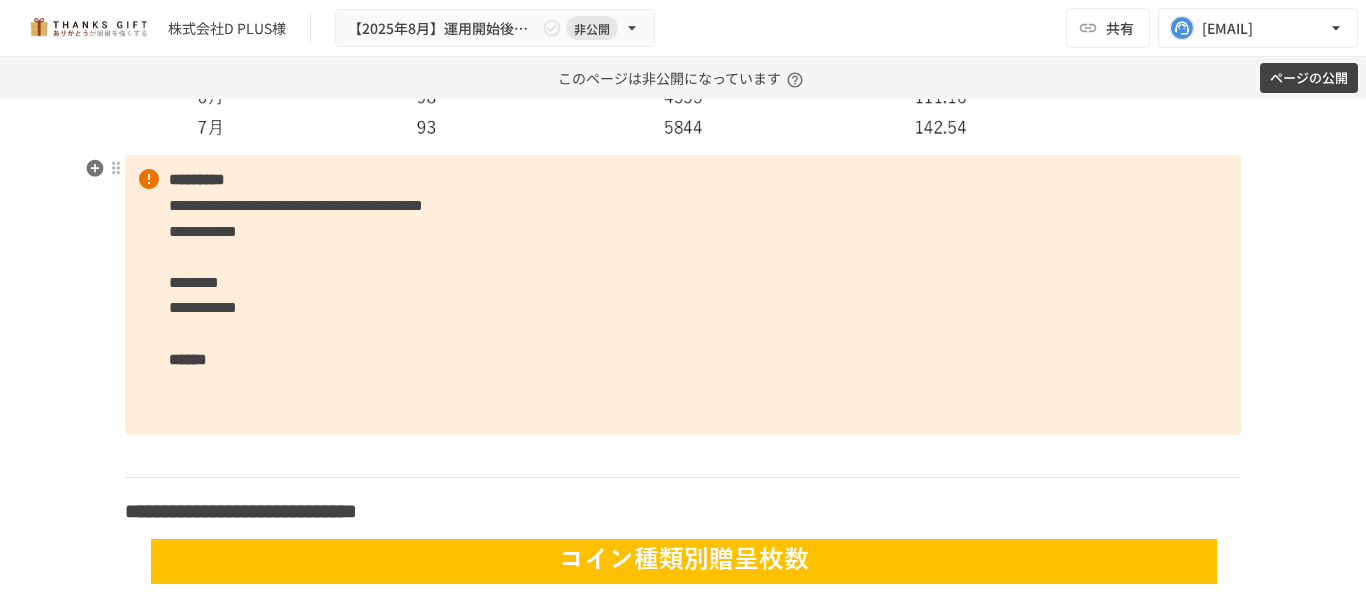 scroll, scrollTop: 4828, scrollLeft: 0, axis: vertical 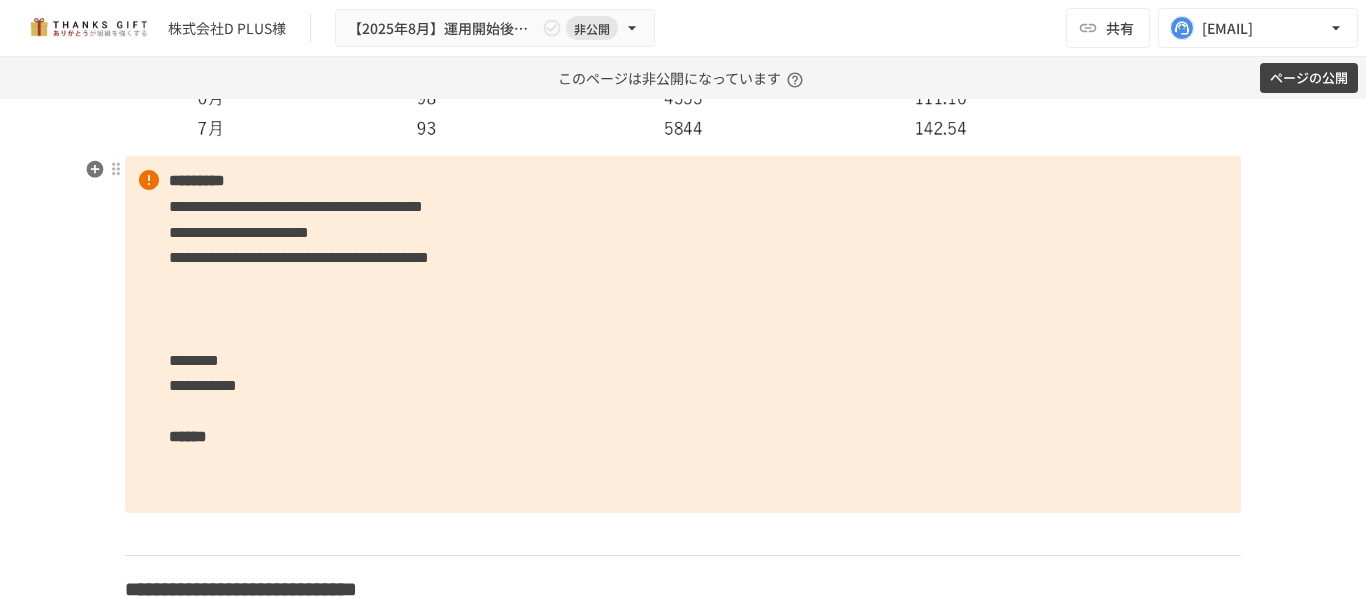click on "**********" at bounding box center (683, 334) 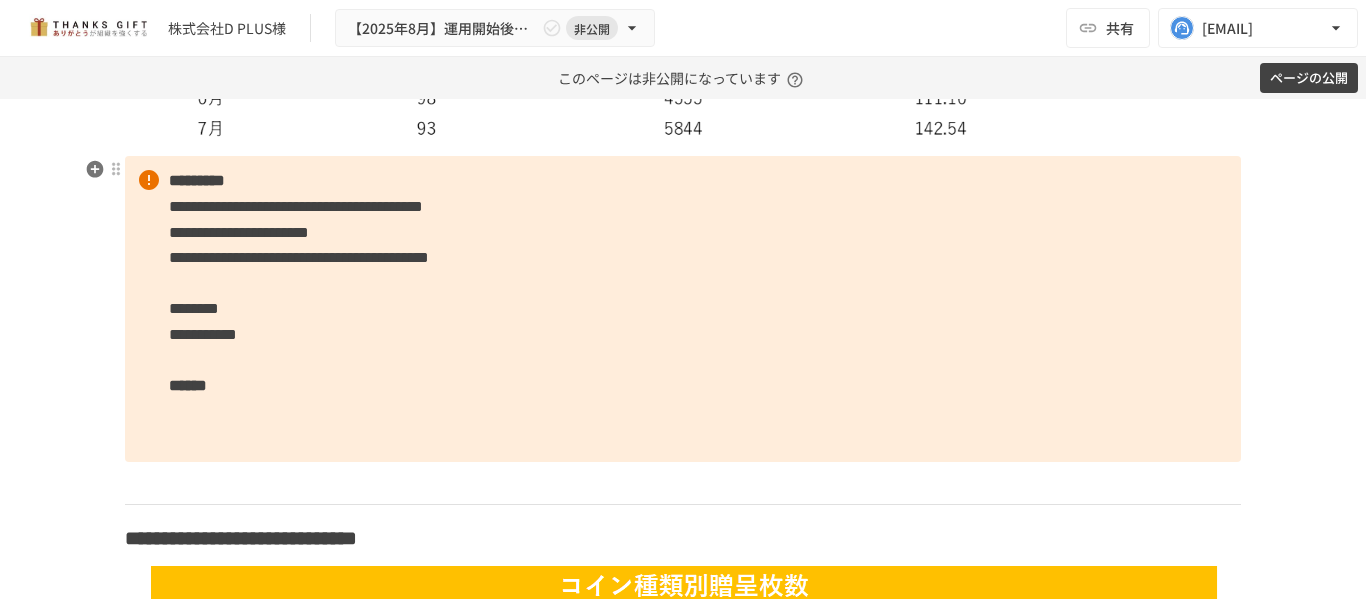 click on "**********" at bounding box center (683, 309) 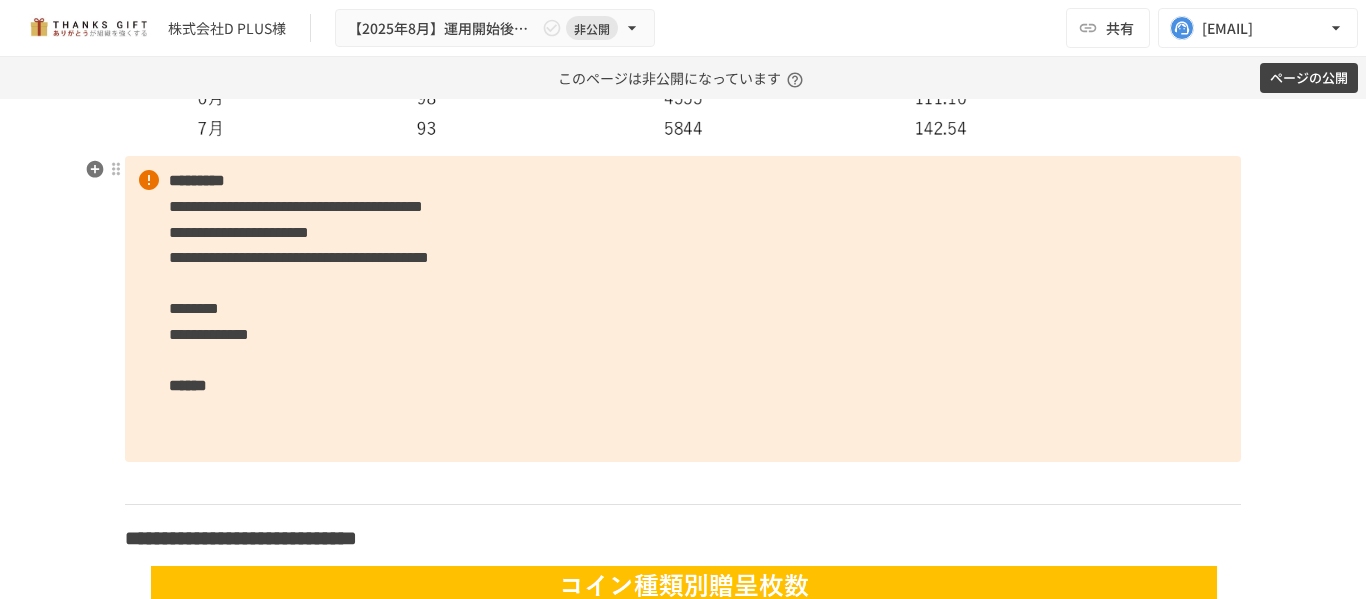 click on "**********" at bounding box center [683, 309] 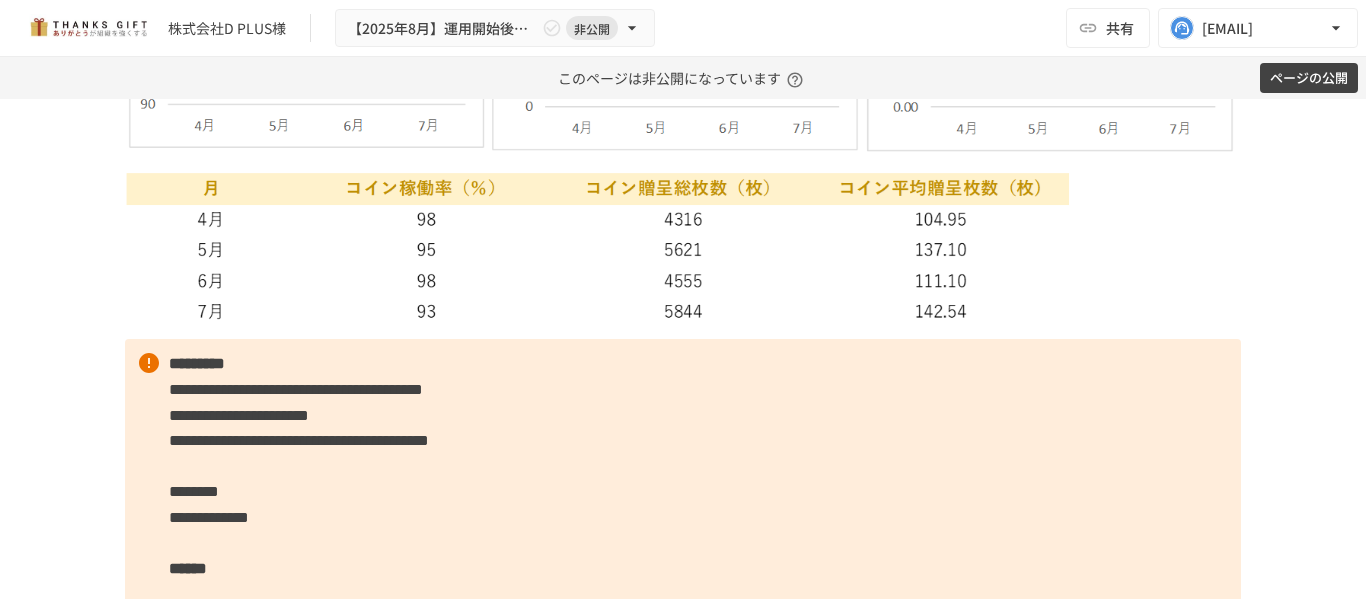 scroll, scrollTop: 4828, scrollLeft: 0, axis: vertical 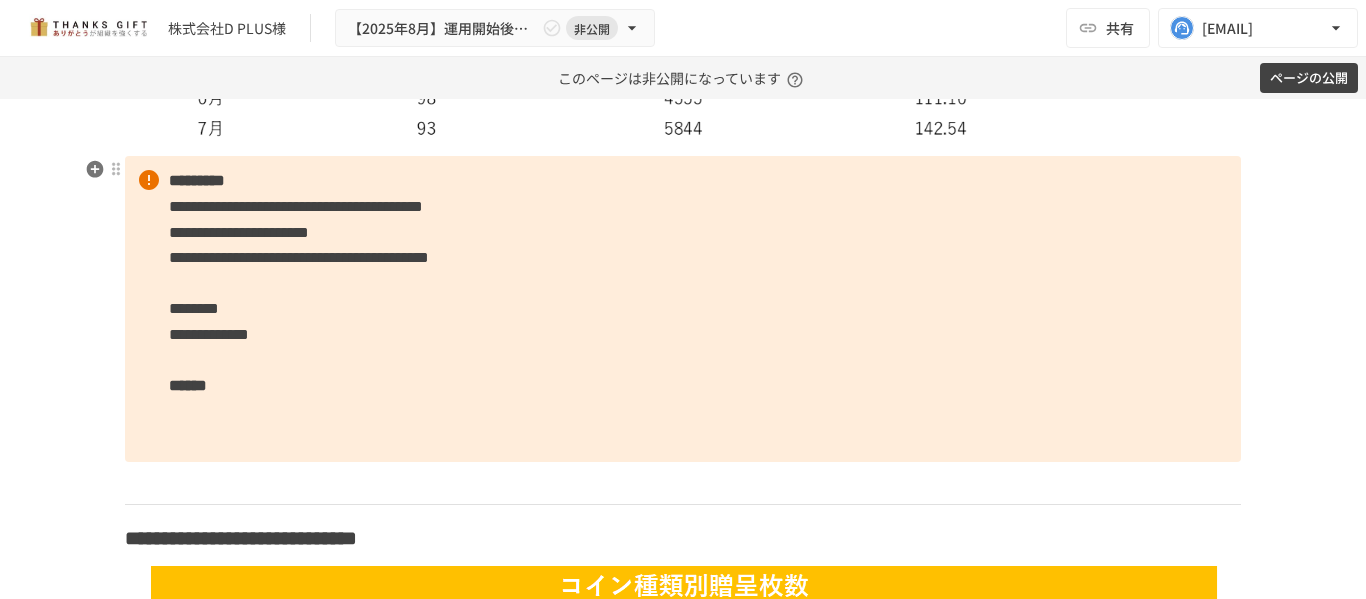 click on "**********" at bounding box center (683, 309) 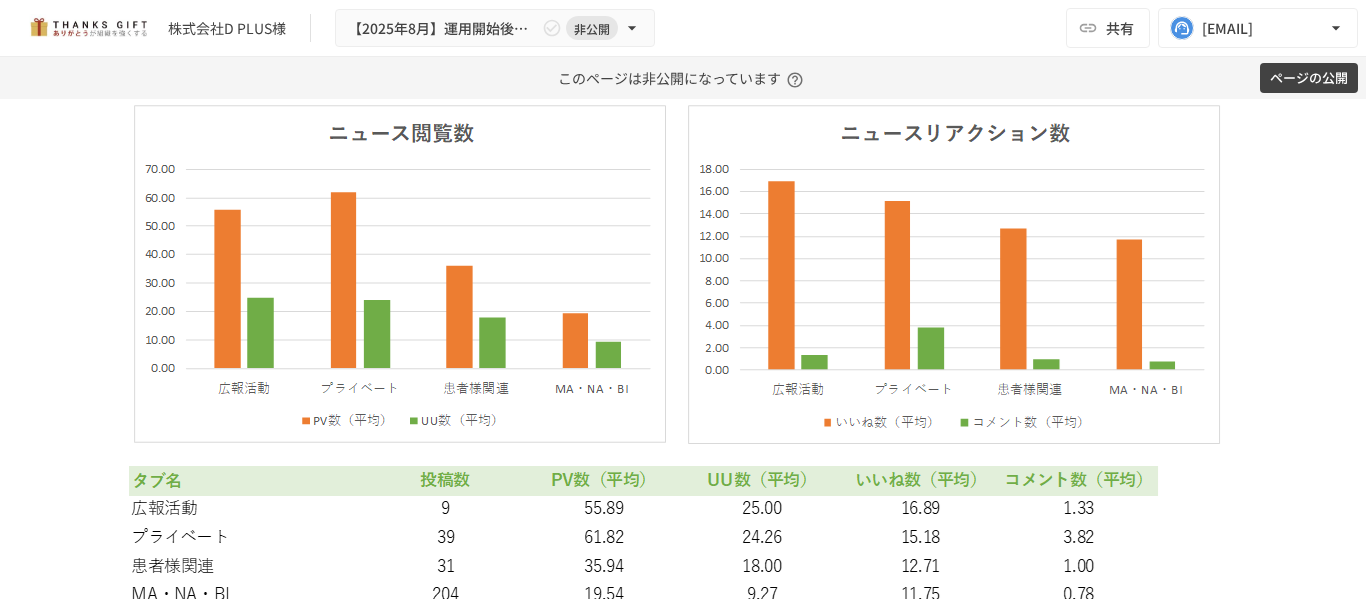 scroll, scrollTop: 6928, scrollLeft: 0, axis: vertical 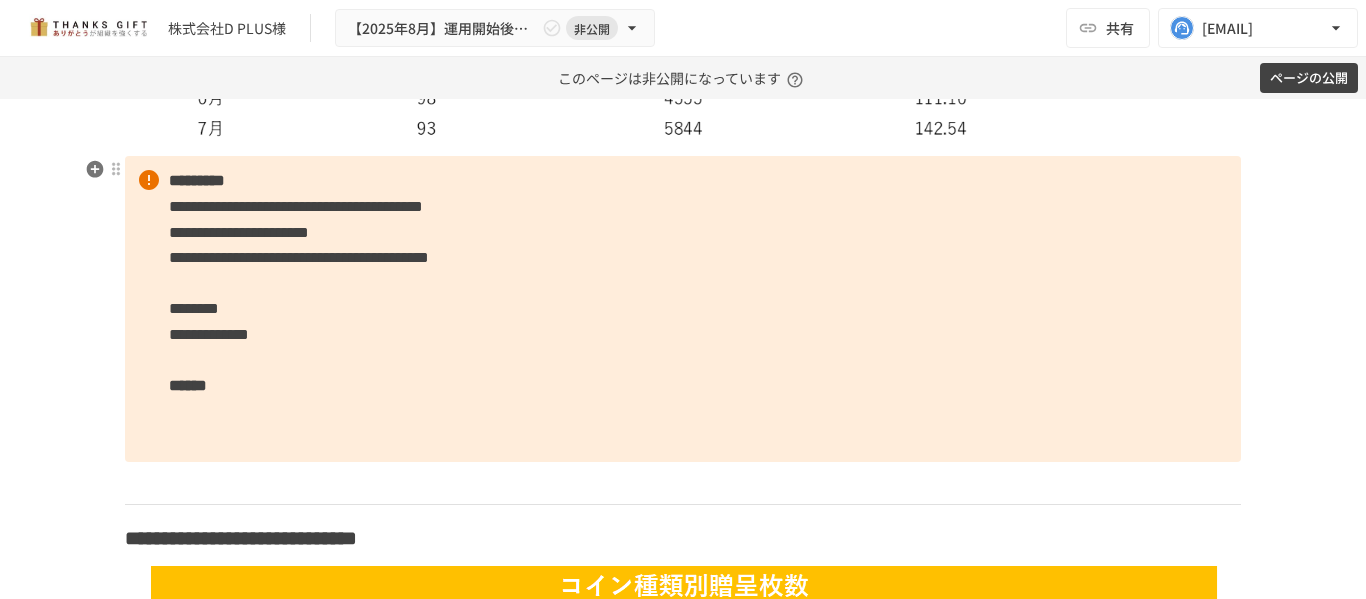 click on "**********" at bounding box center (683, 309) 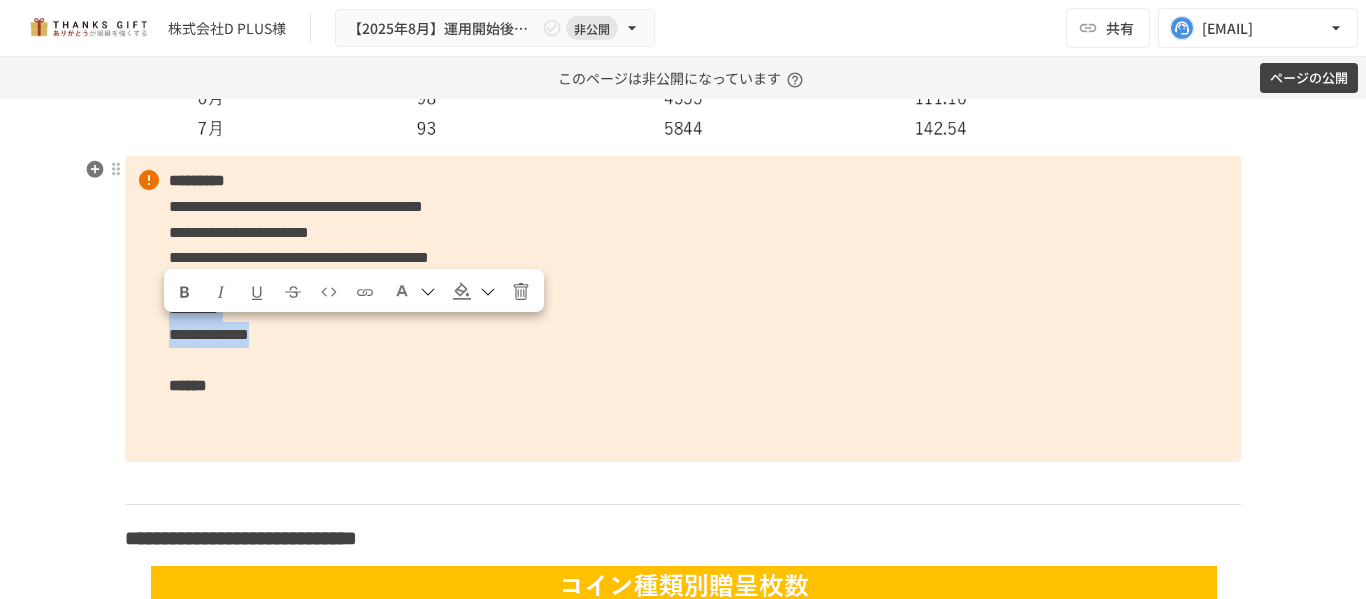 click on "**********" at bounding box center (683, 309) 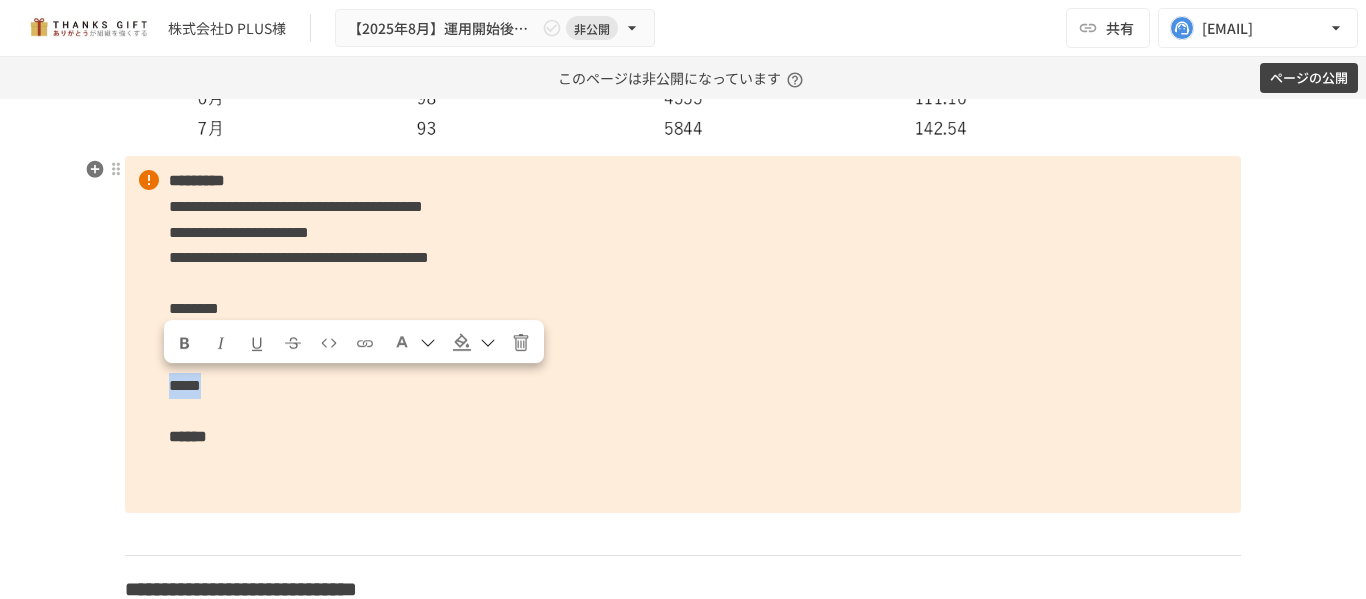 drag, startPoint x: 272, startPoint y: 382, endPoint x: 166, endPoint y: 343, distance: 112.94689 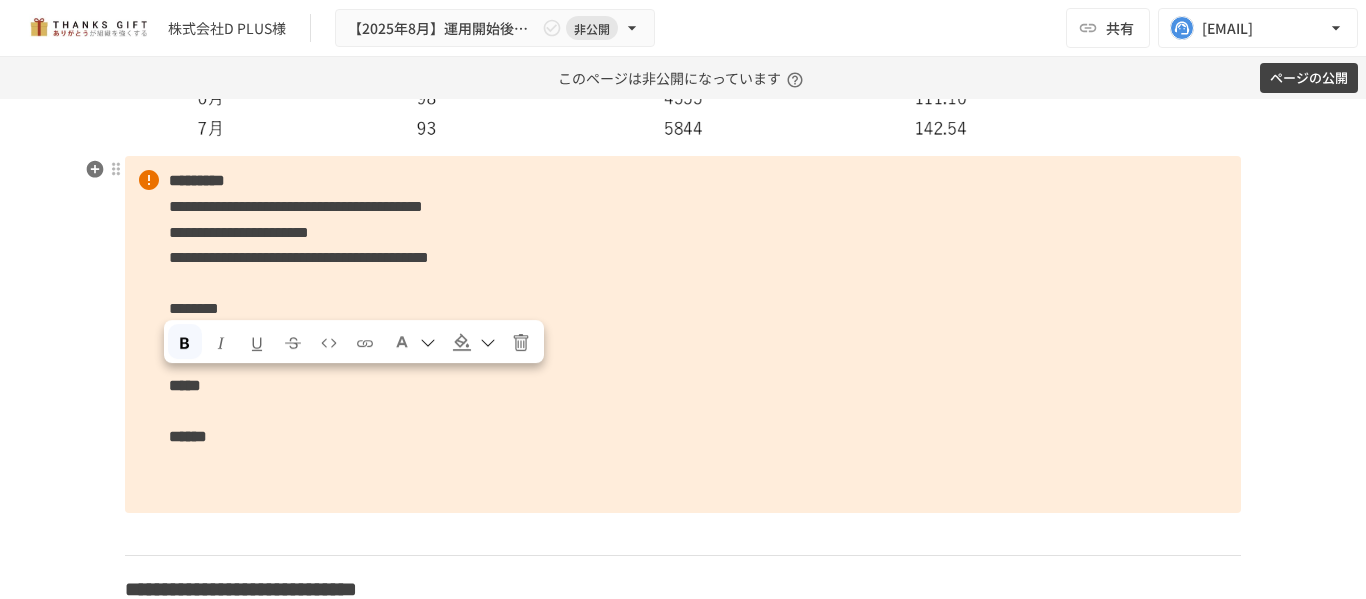 click on "*****" at bounding box center (185, 385) 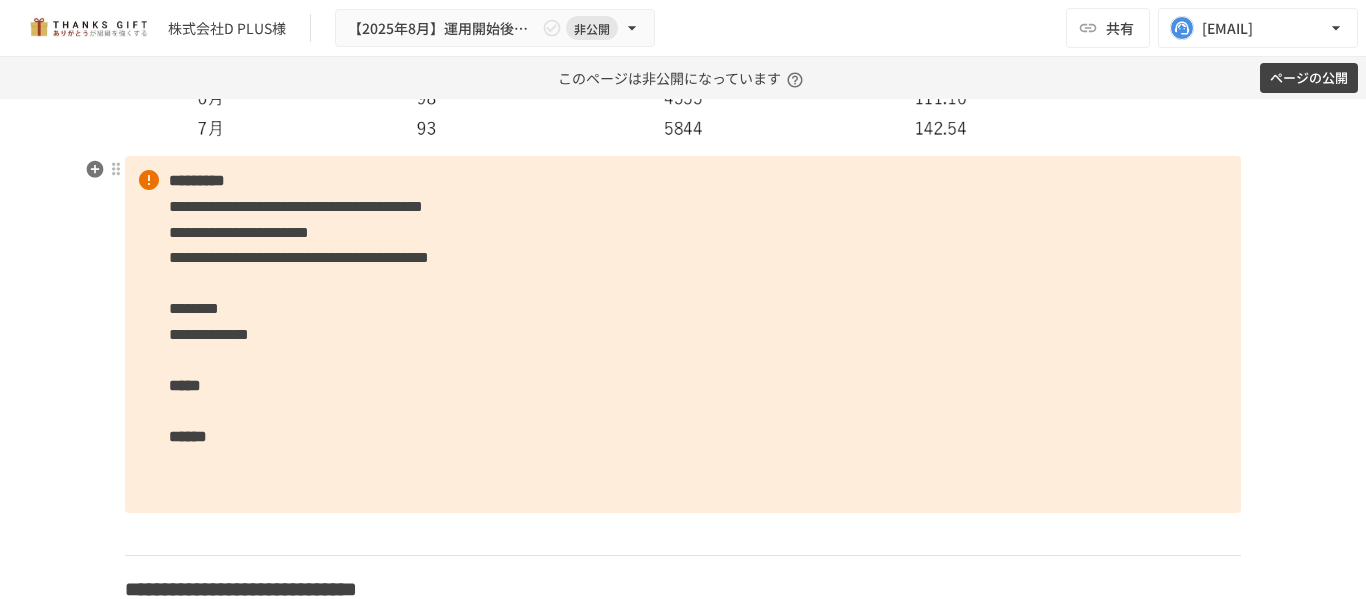 click on "**********" at bounding box center [683, 334] 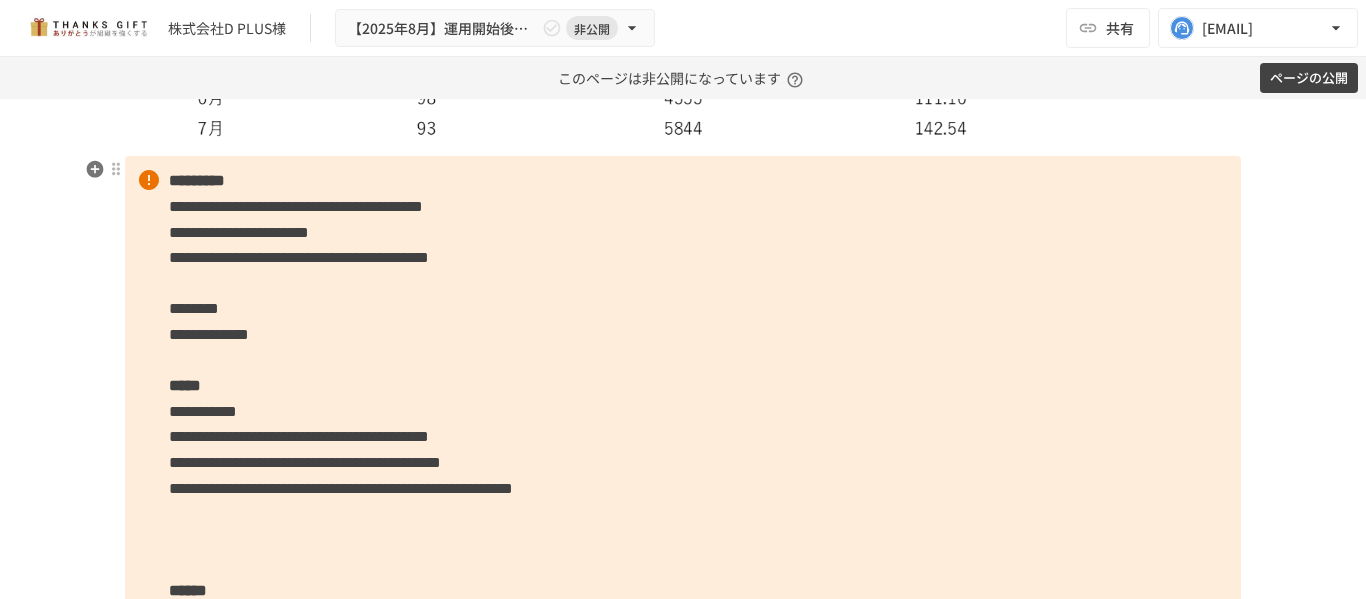 click on "**********" at bounding box center (683, 411) 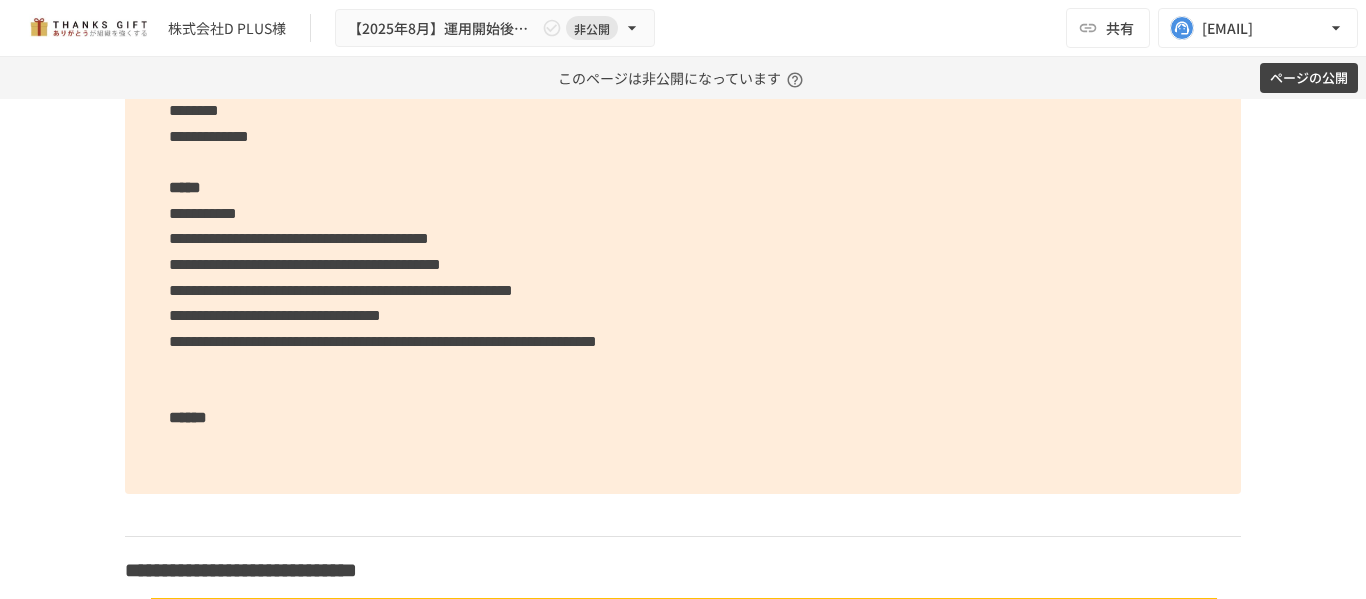 scroll, scrollTop: 5028, scrollLeft: 0, axis: vertical 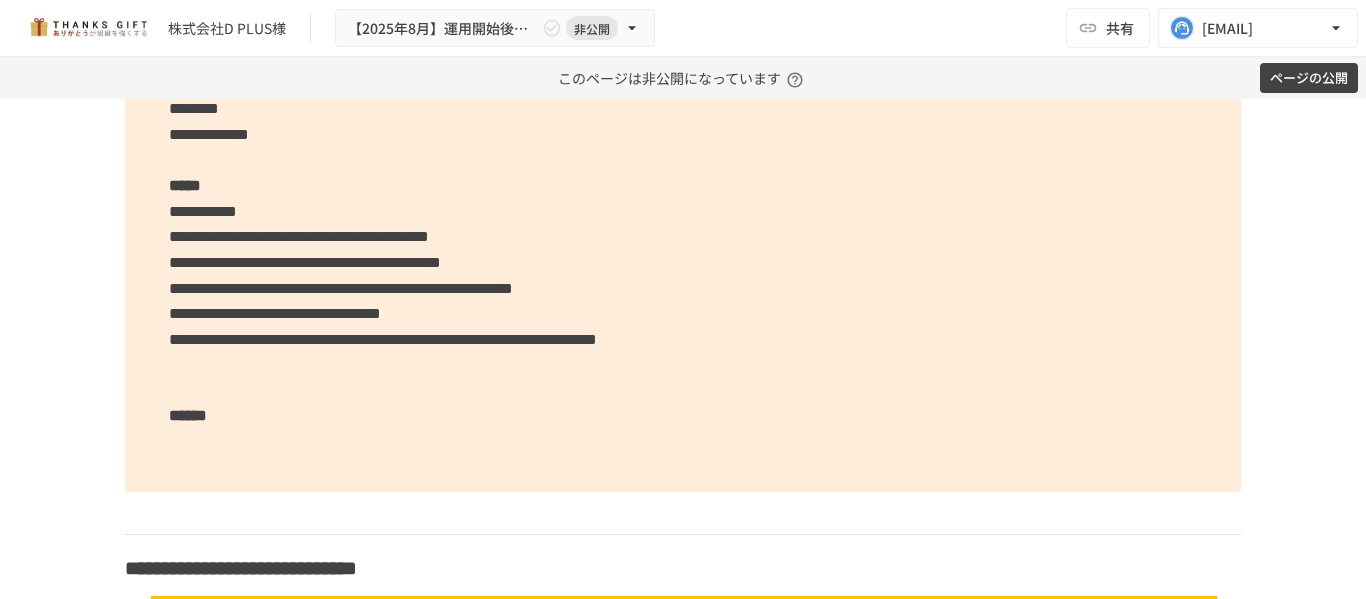click on "**********" at bounding box center [683, 224] 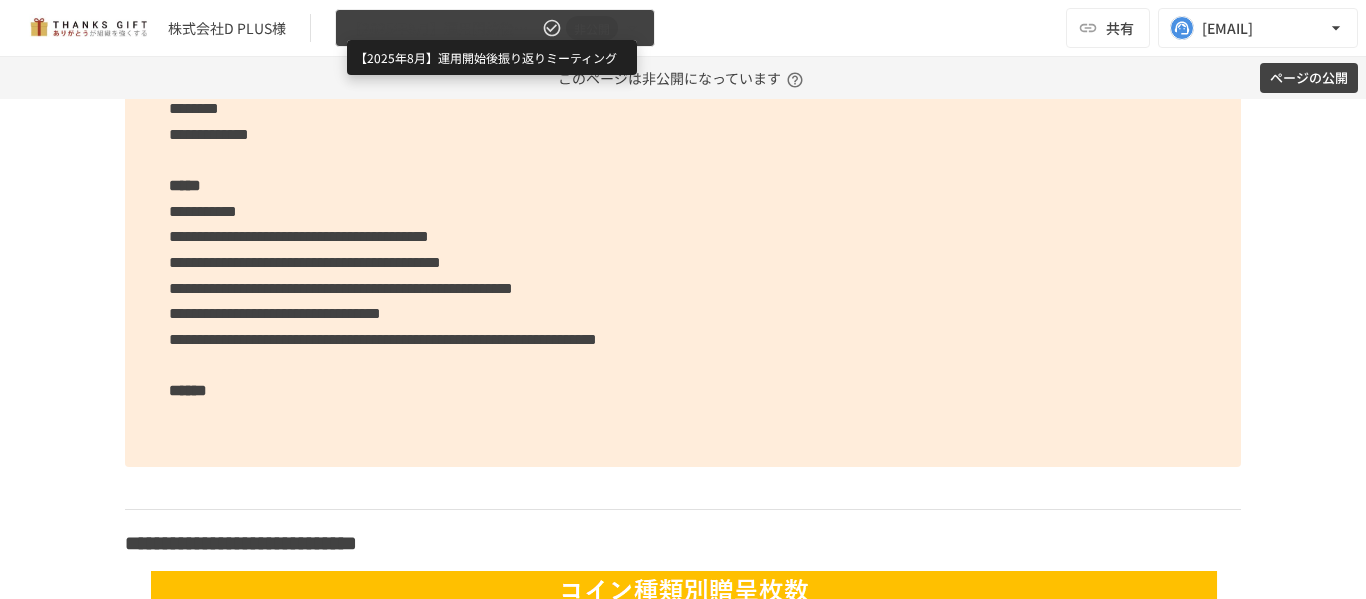 click on "【2025年8月】運用開始後振り返りミーティング" at bounding box center (443, 28) 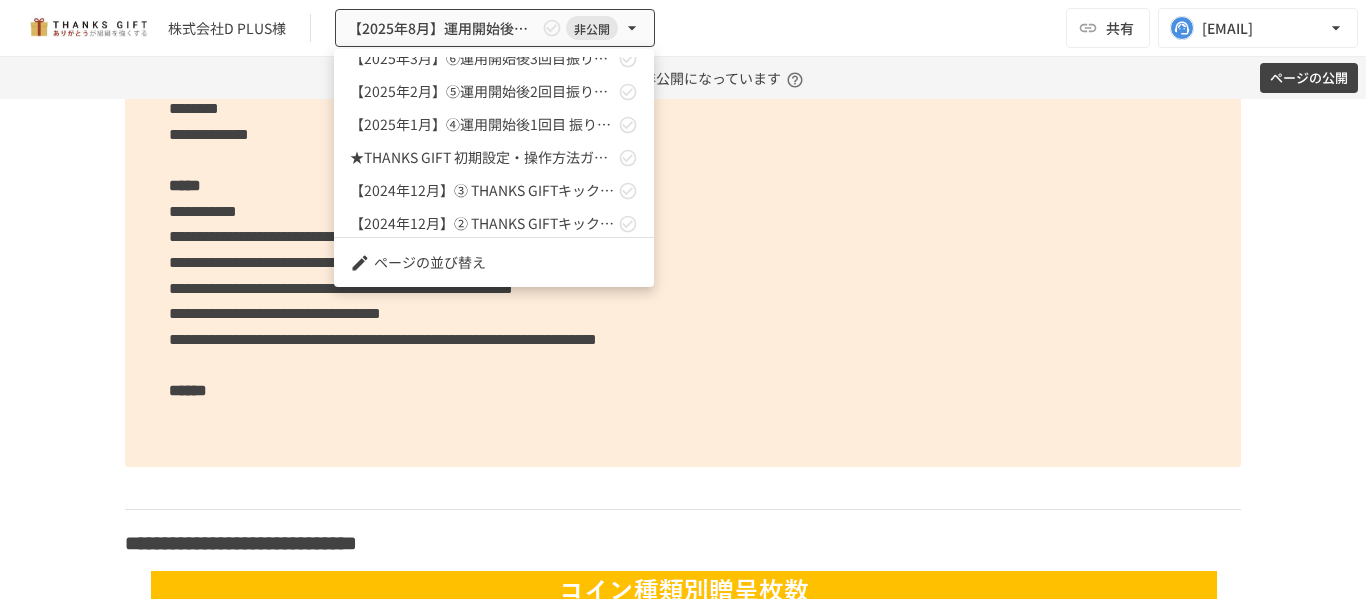 scroll, scrollTop: 200, scrollLeft: 0, axis: vertical 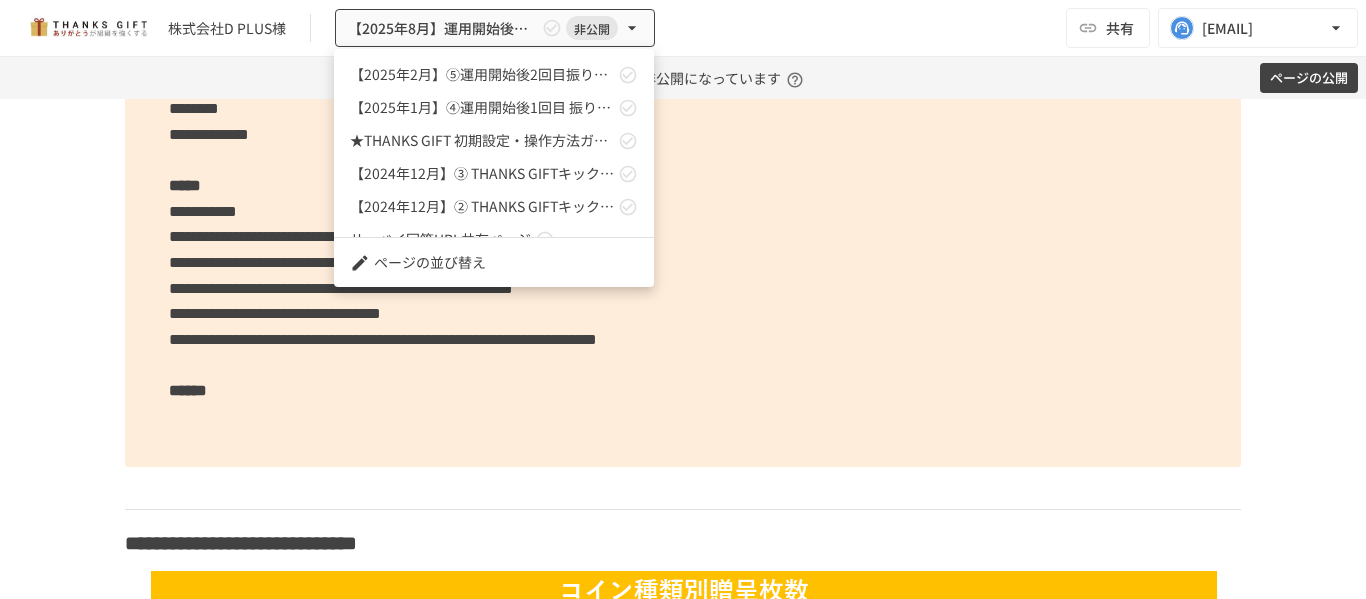 click at bounding box center (683, 299) 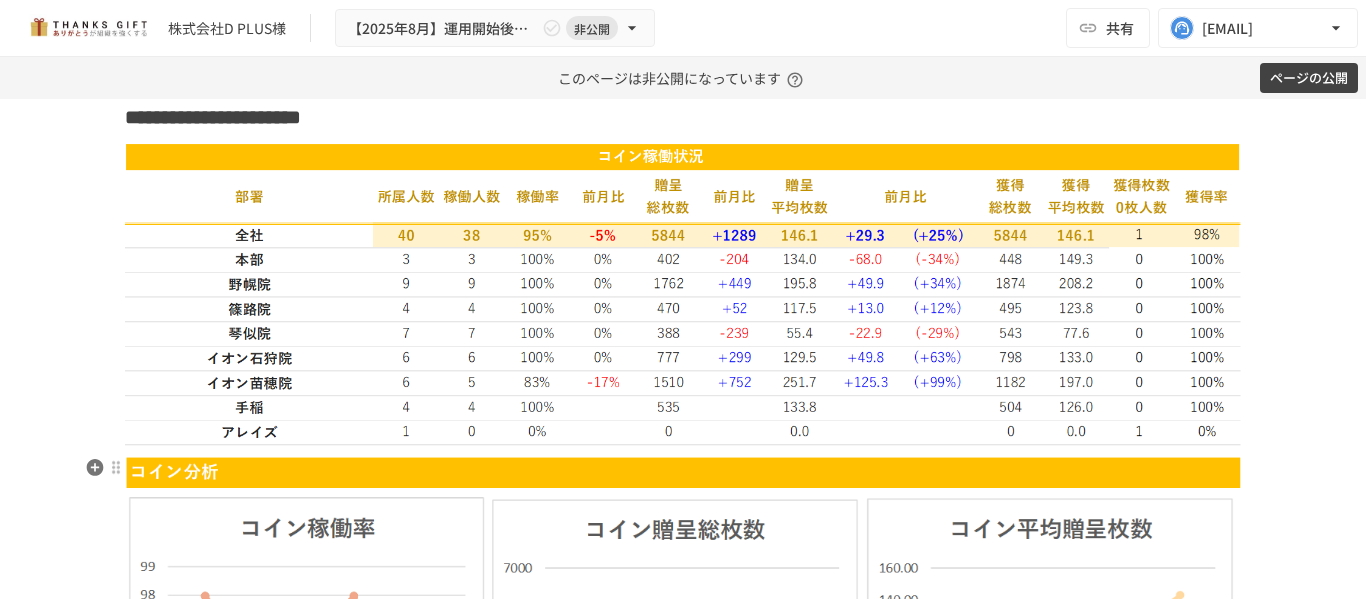 scroll, scrollTop: 3928, scrollLeft: 0, axis: vertical 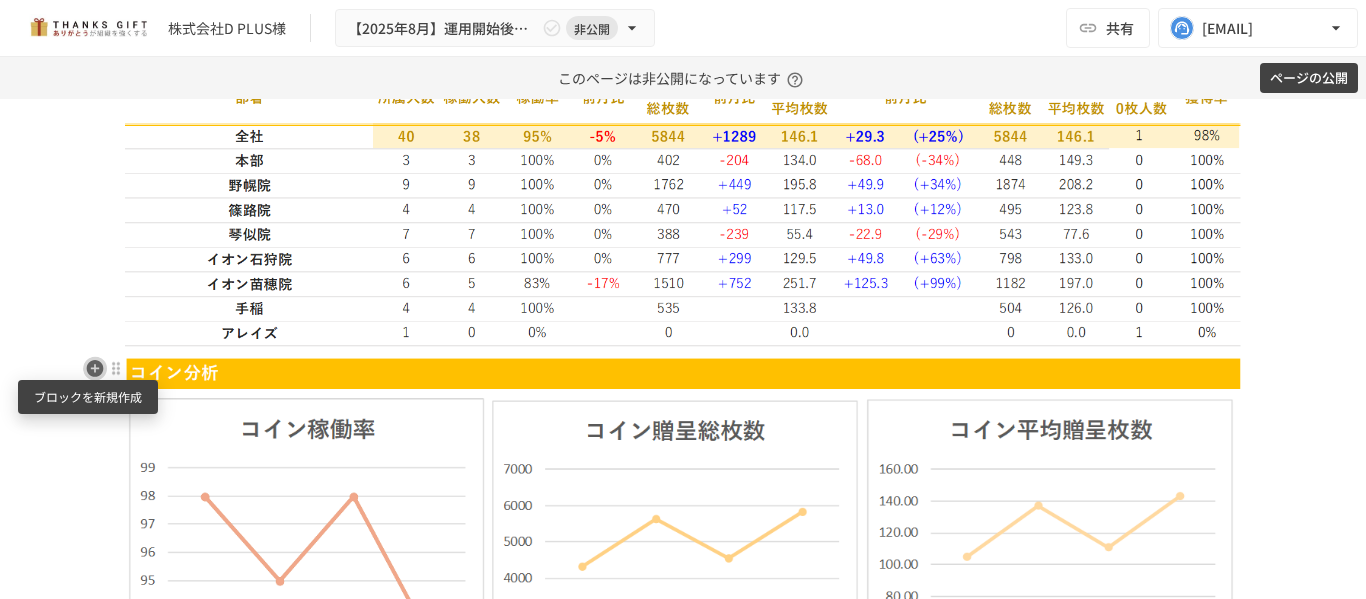 click 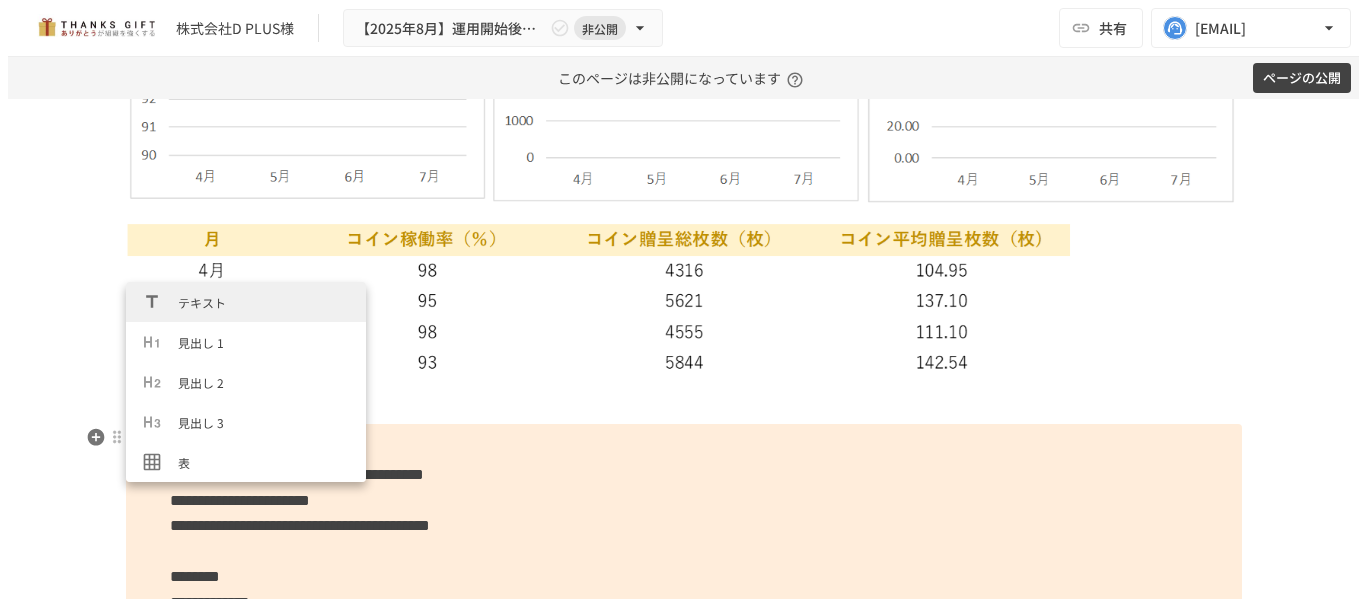 scroll, scrollTop: 4808, scrollLeft: 0, axis: vertical 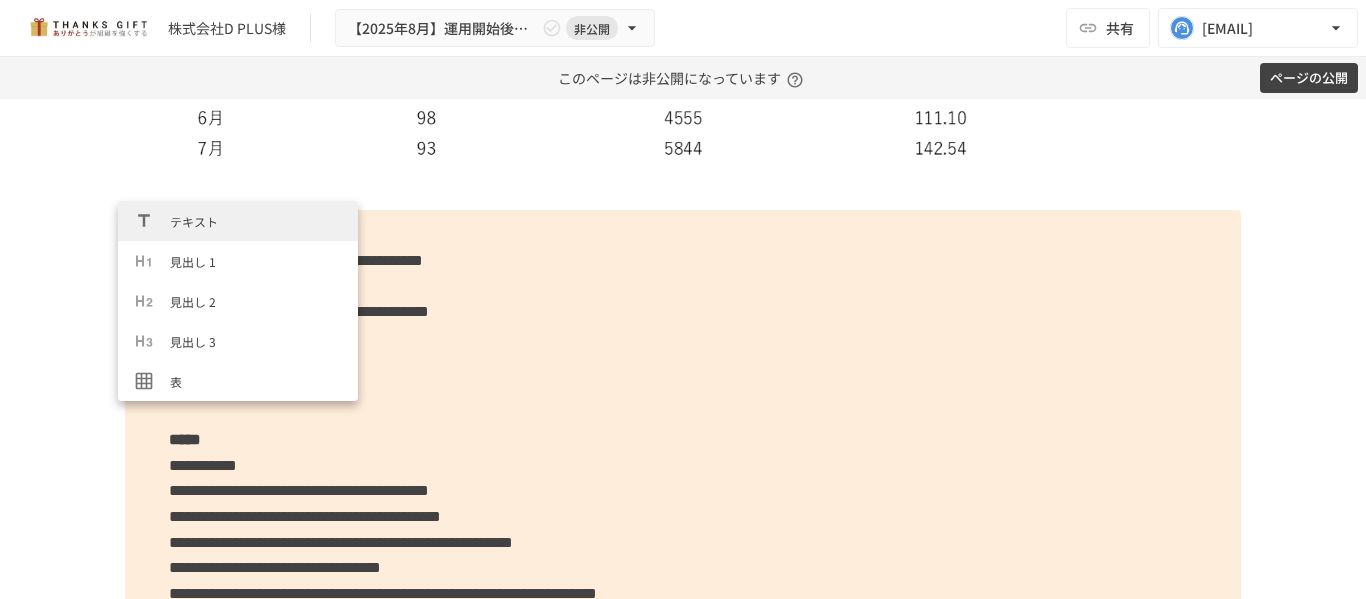 click on "**********" at bounding box center (683, 1804) 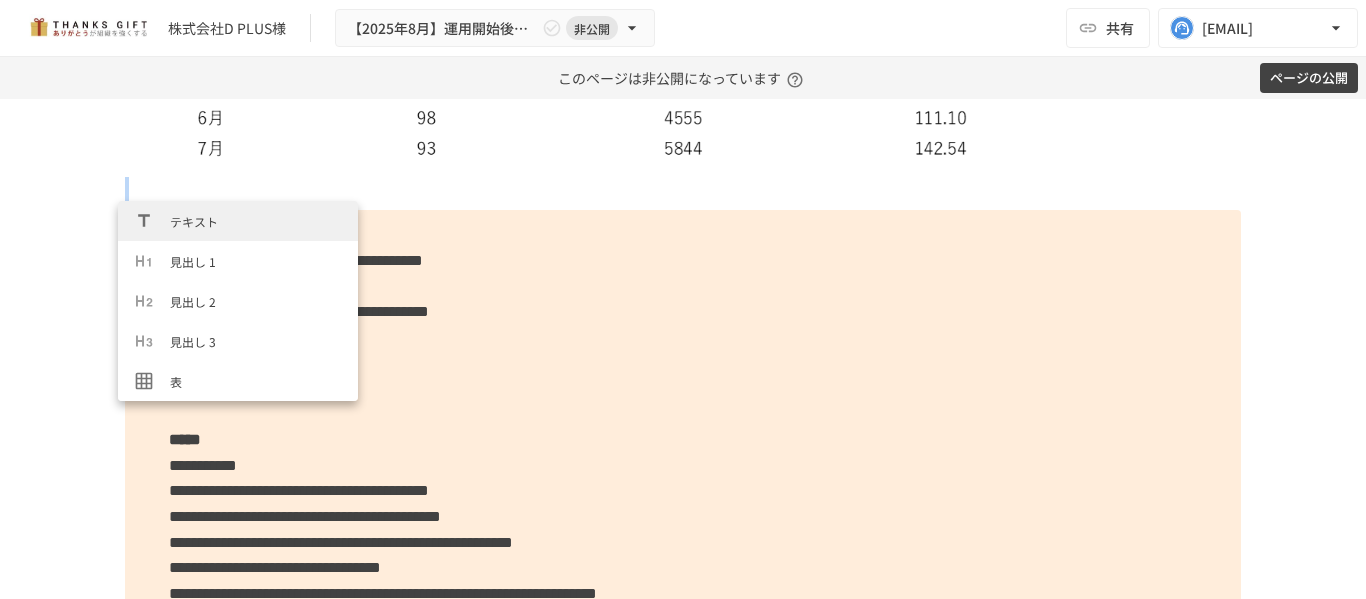 click on "**********" at bounding box center (683, 1804) 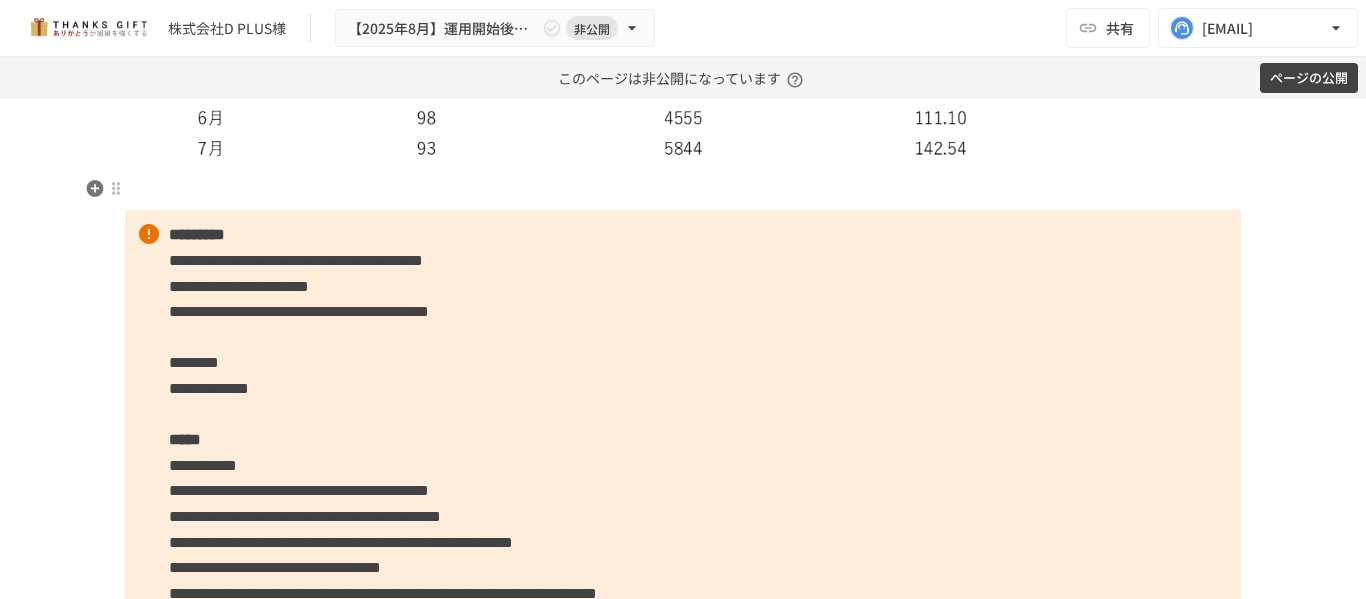 click at bounding box center [683, 189] 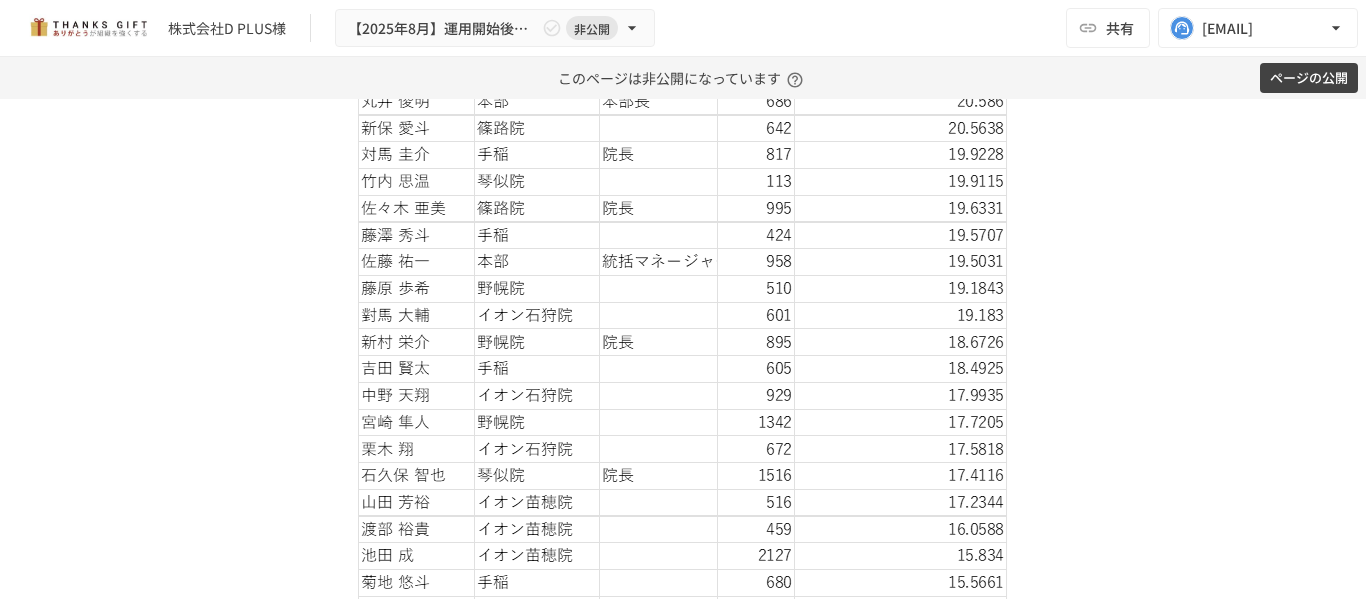 scroll, scrollTop: 5508, scrollLeft: 0, axis: vertical 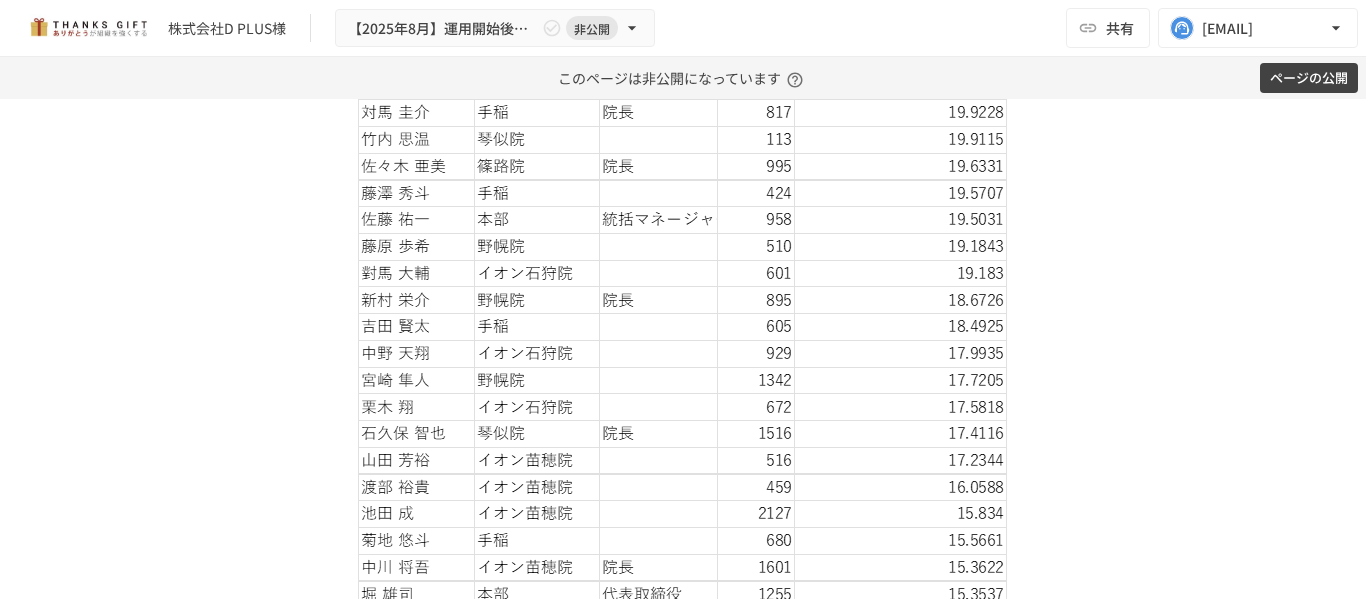 click at bounding box center [683, 73] 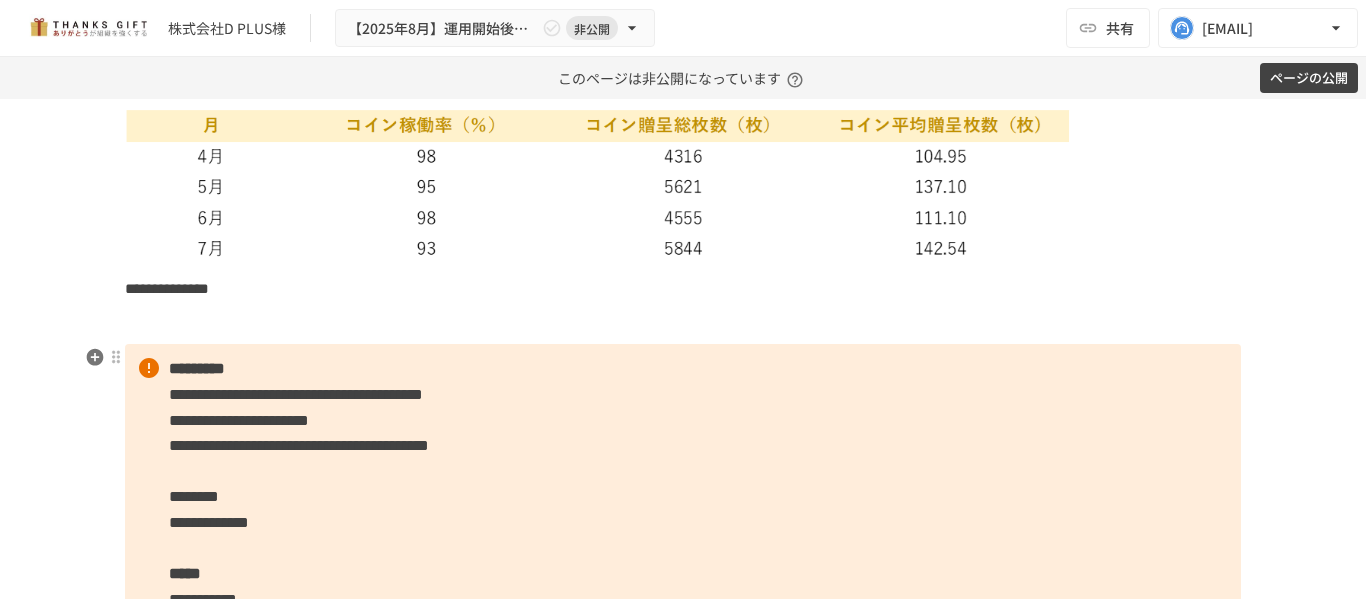 scroll, scrollTop: 4608, scrollLeft: 0, axis: vertical 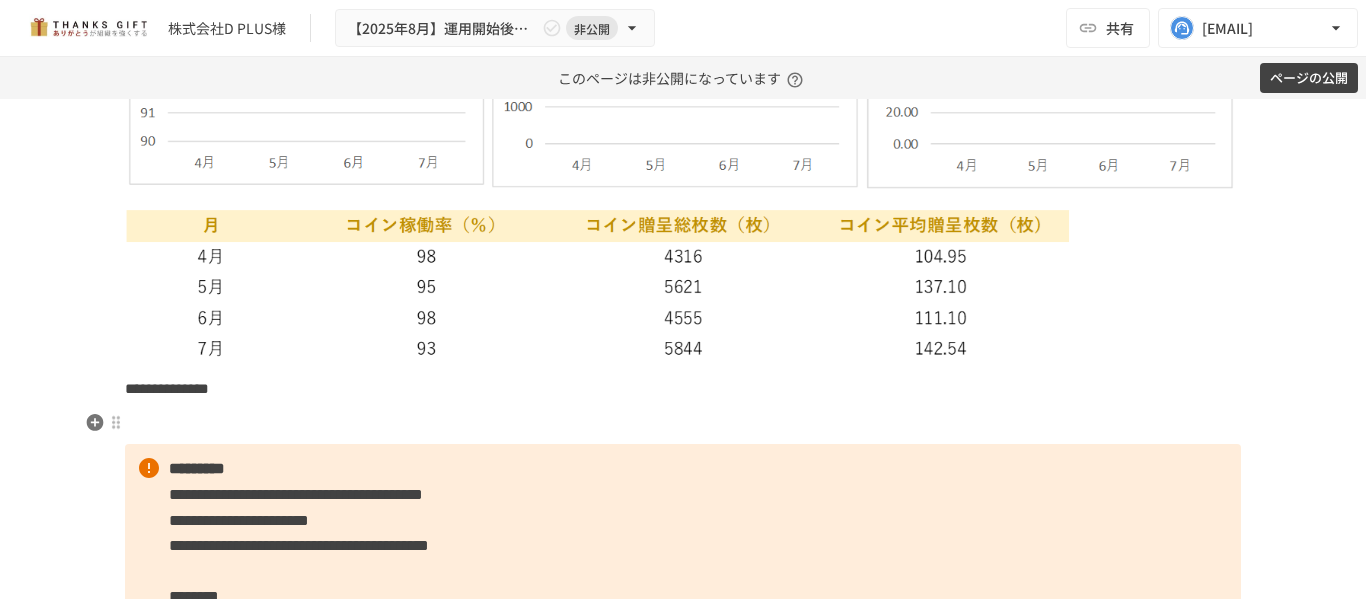 click at bounding box center (683, 423) 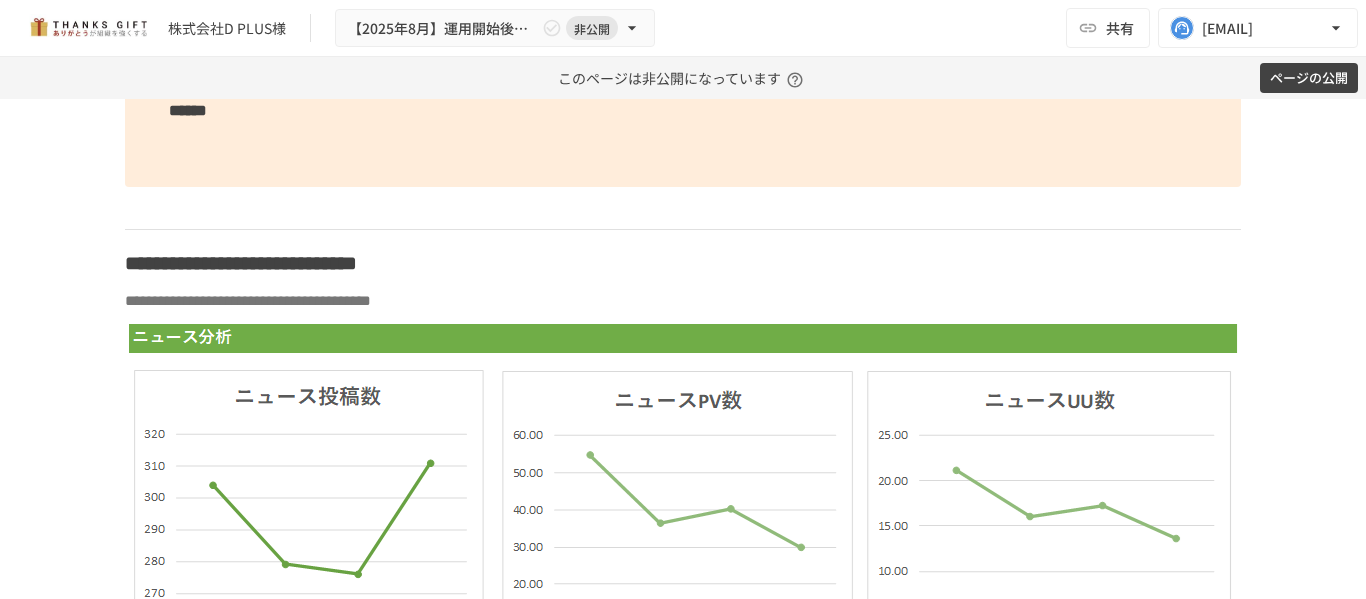 scroll, scrollTop: 7508, scrollLeft: 0, axis: vertical 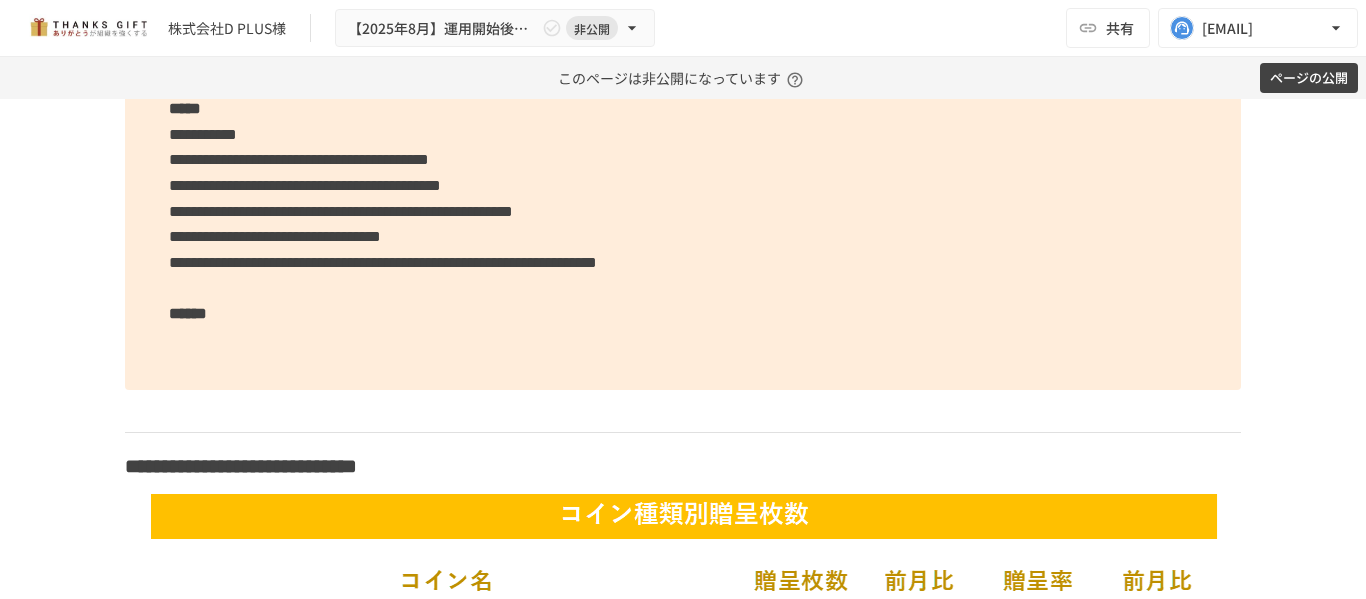 click on "**********" at bounding box center [683, 134] 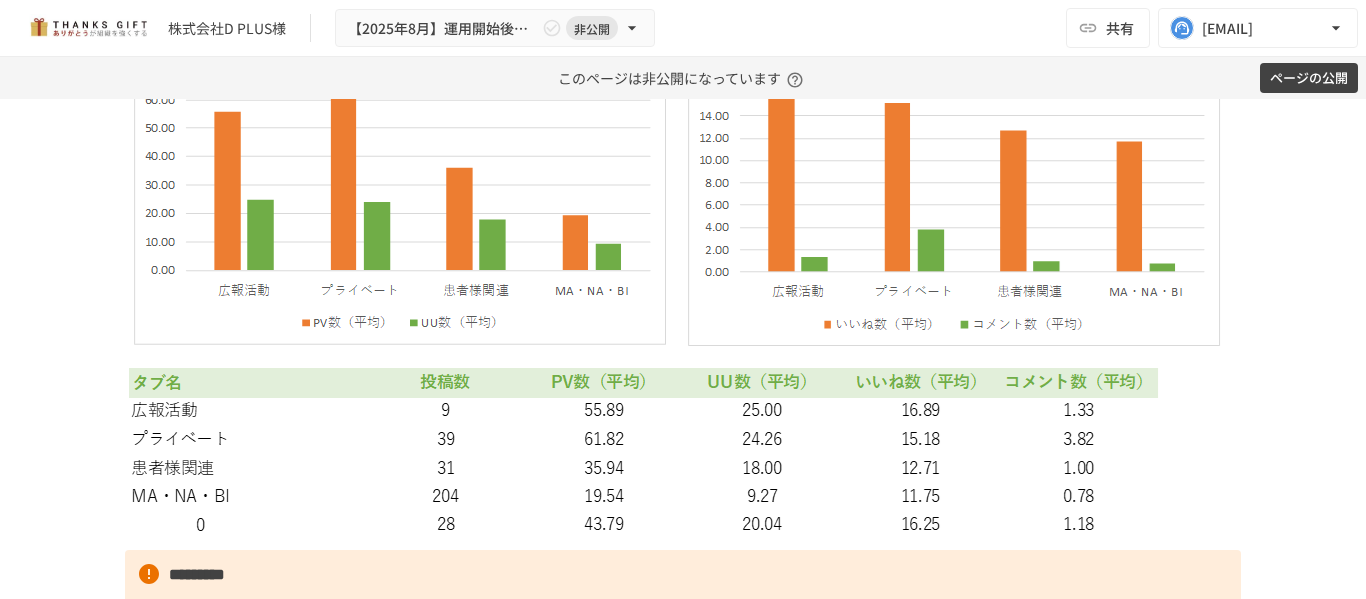 scroll, scrollTop: 8408, scrollLeft: 0, axis: vertical 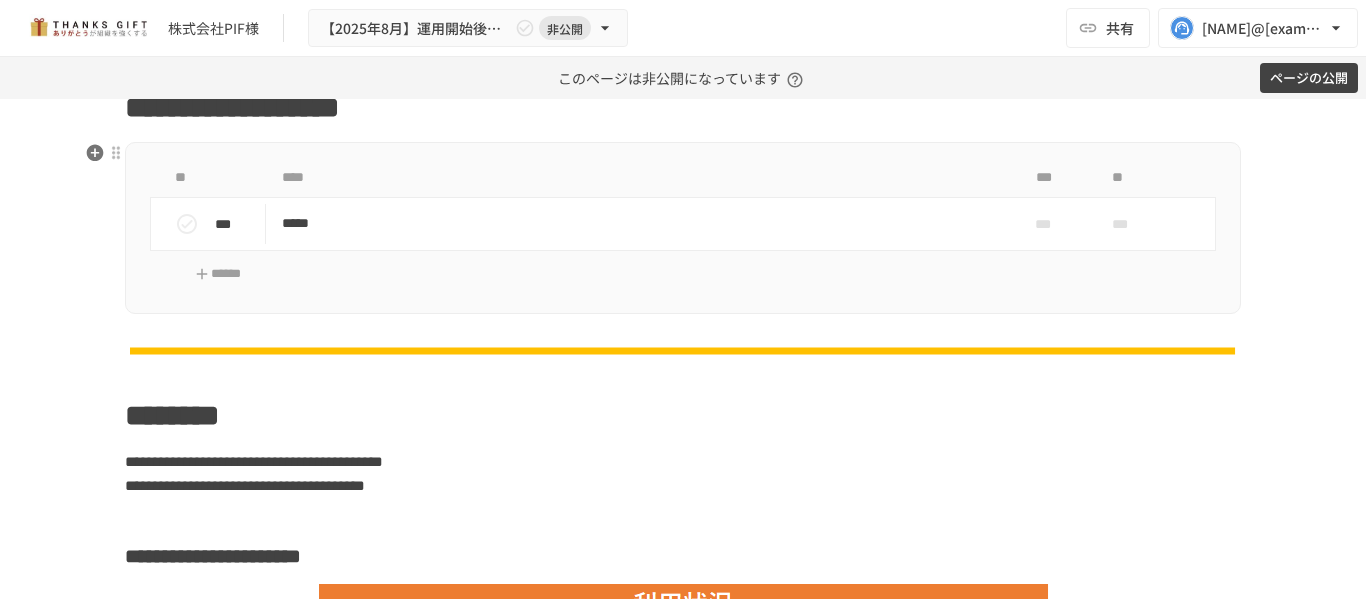 click on "*****" at bounding box center [641, 223] 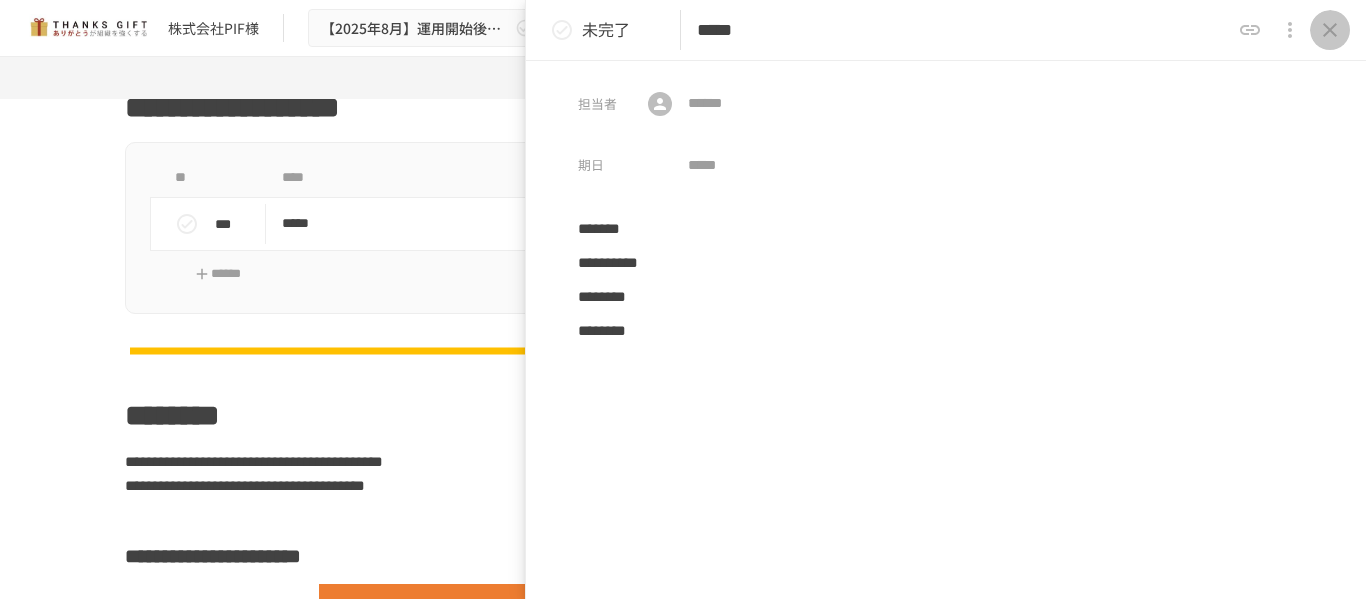 click 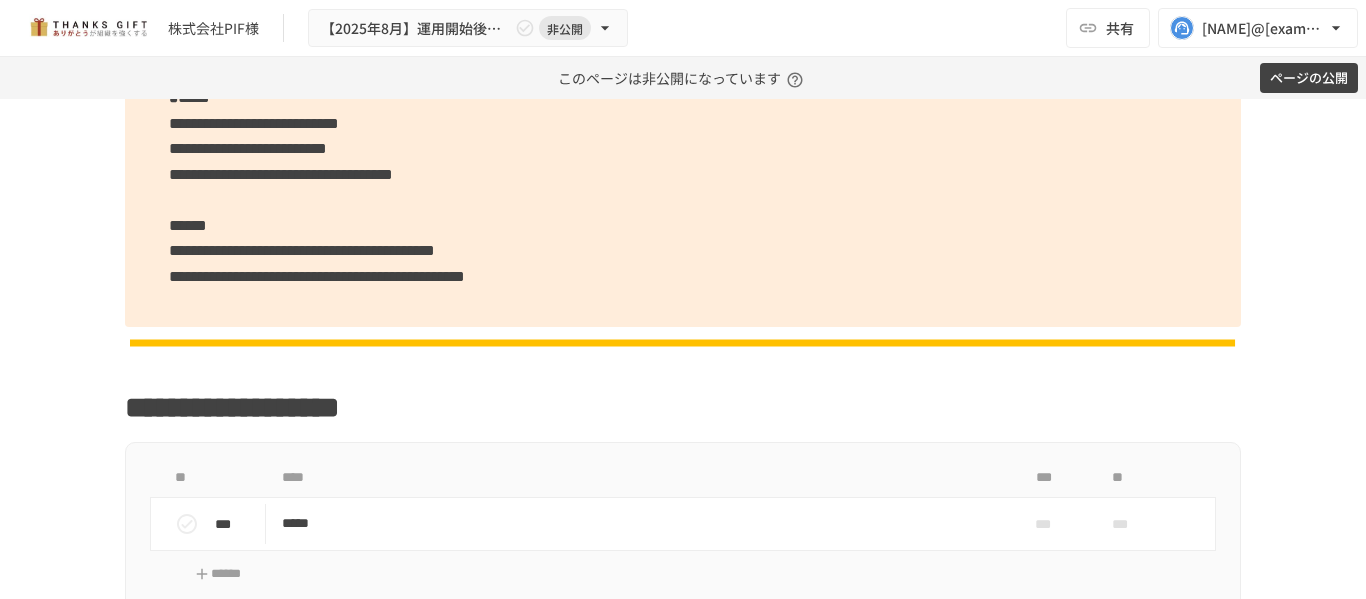scroll, scrollTop: 2200, scrollLeft: 0, axis: vertical 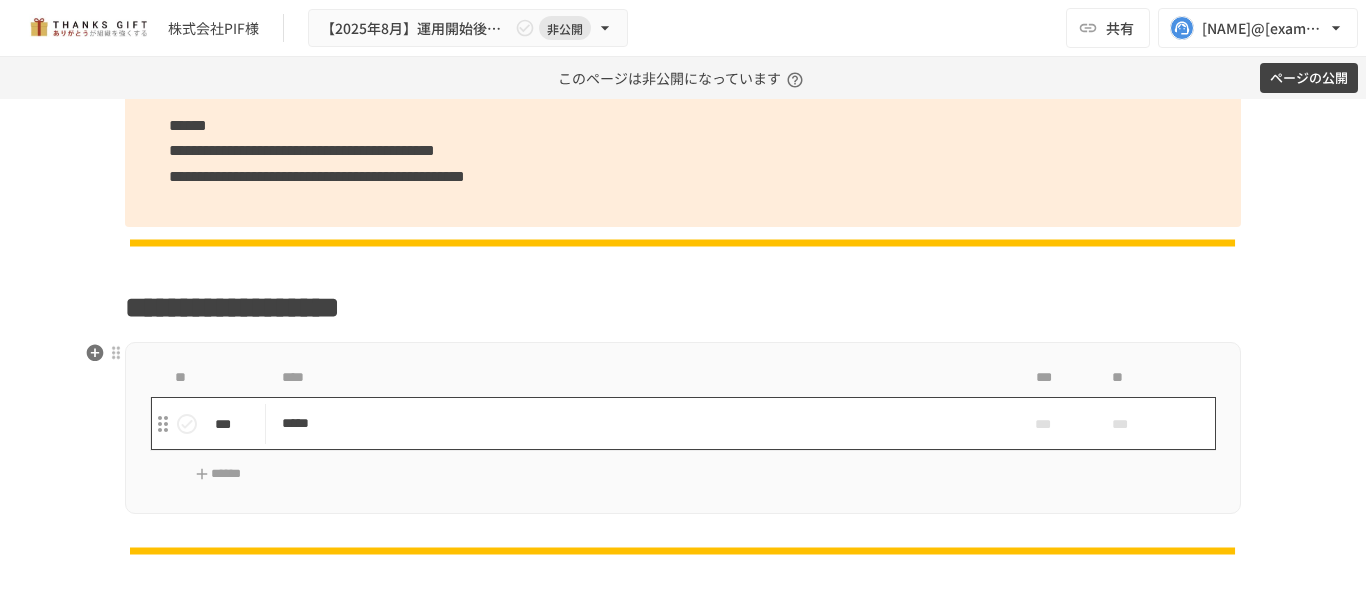 click on "*****" at bounding box center [641, 423] 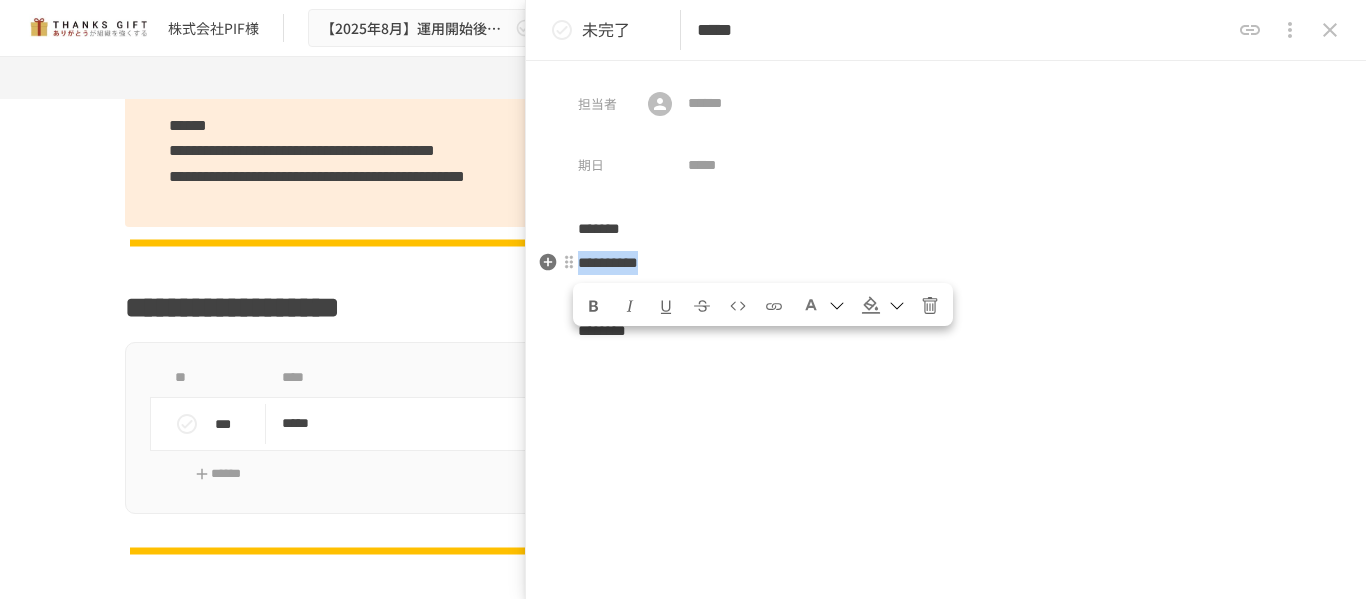 drag, startPoint x: 739, startPoint y: 258, endPoint x: 578, endPoint y: 261, distance: 161.02795 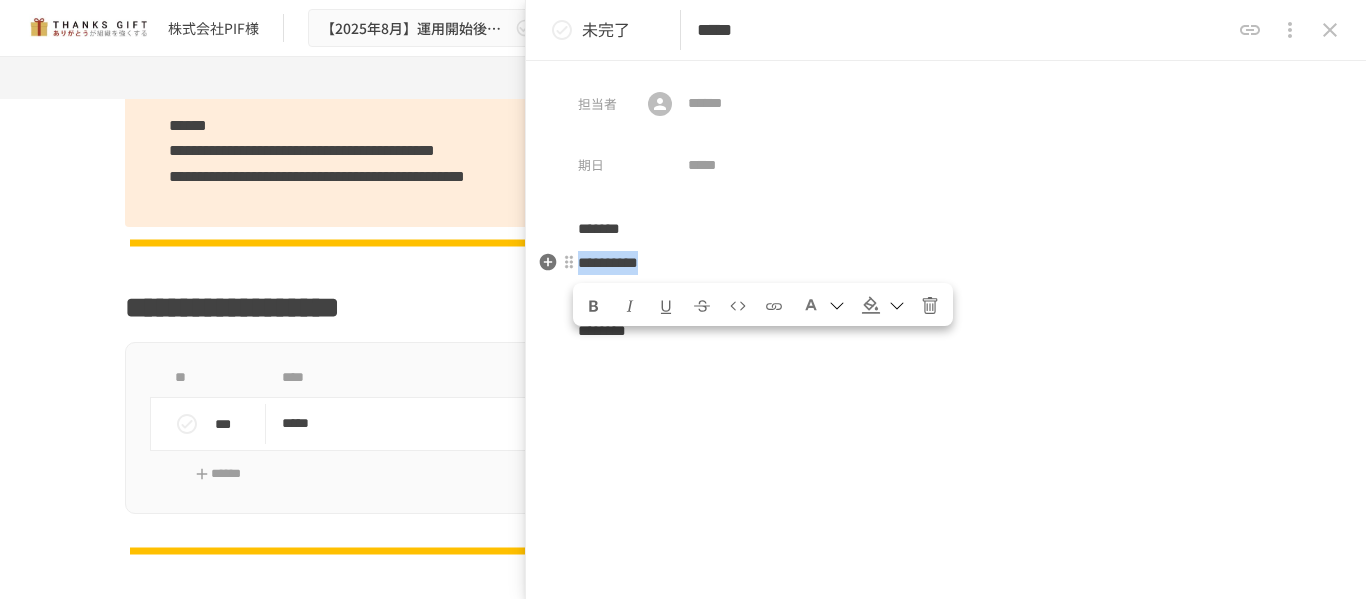 click on "*********" at bounding box center (946, 263) 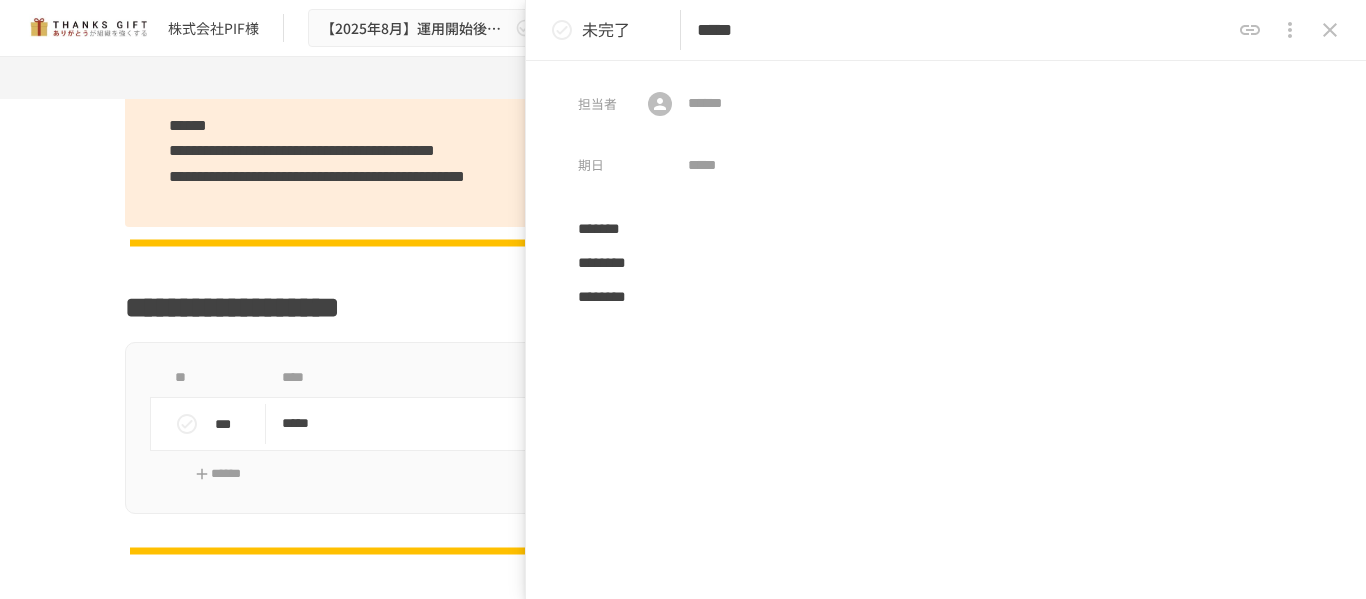 click 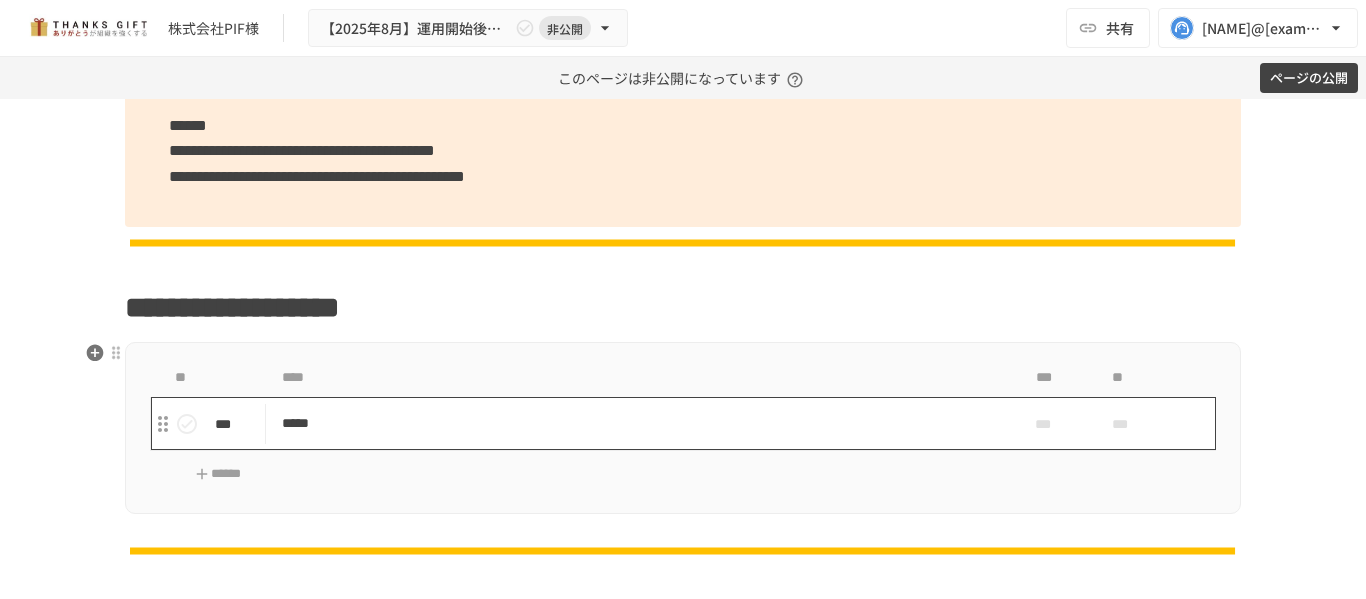 click on "*****" at bounding box center [641, 423] 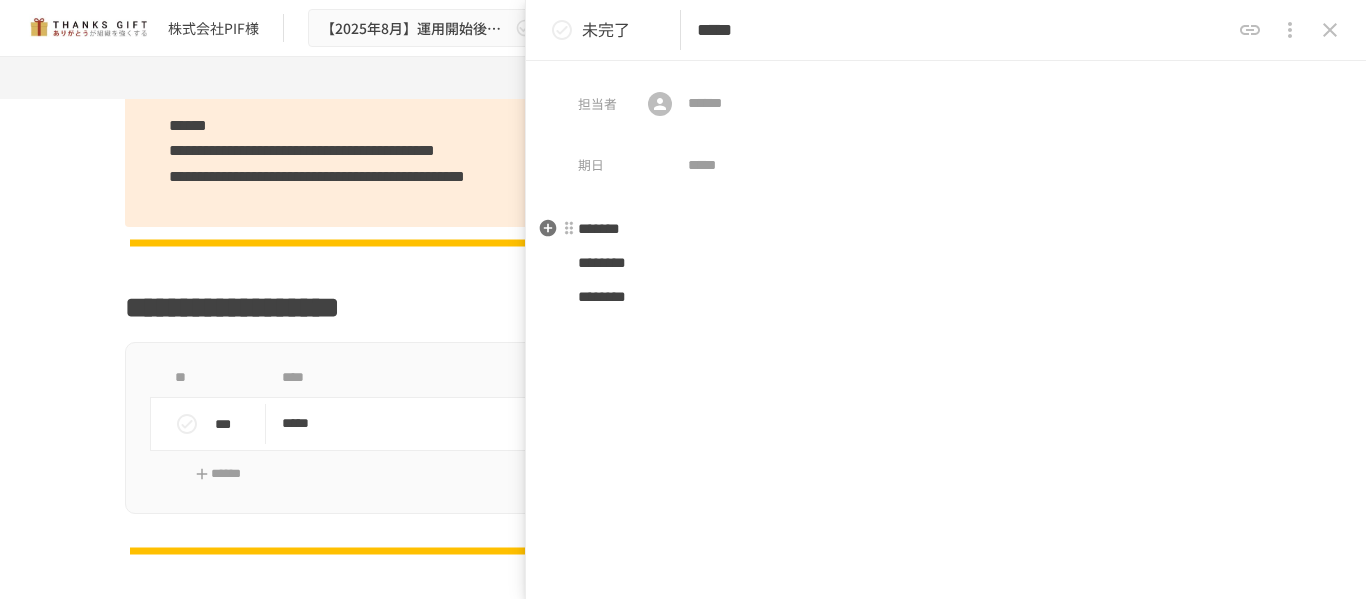 click on "******" at bounding box center [946, 229] 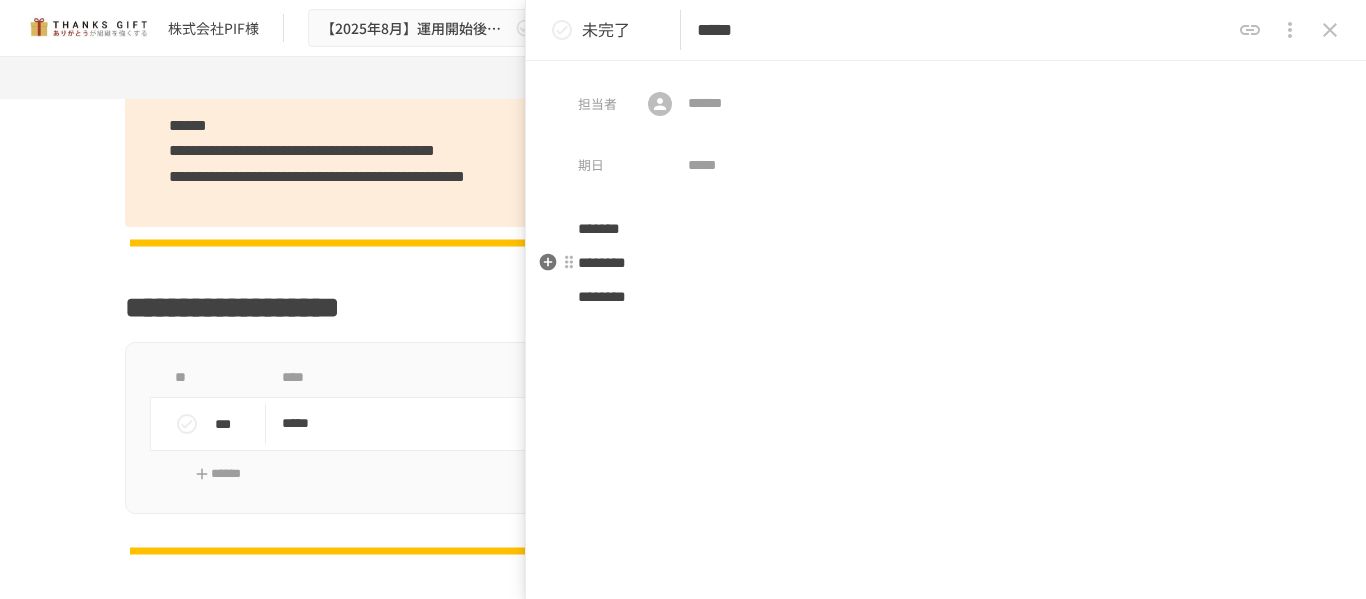click on "*******" at bounding box center [946, 263] 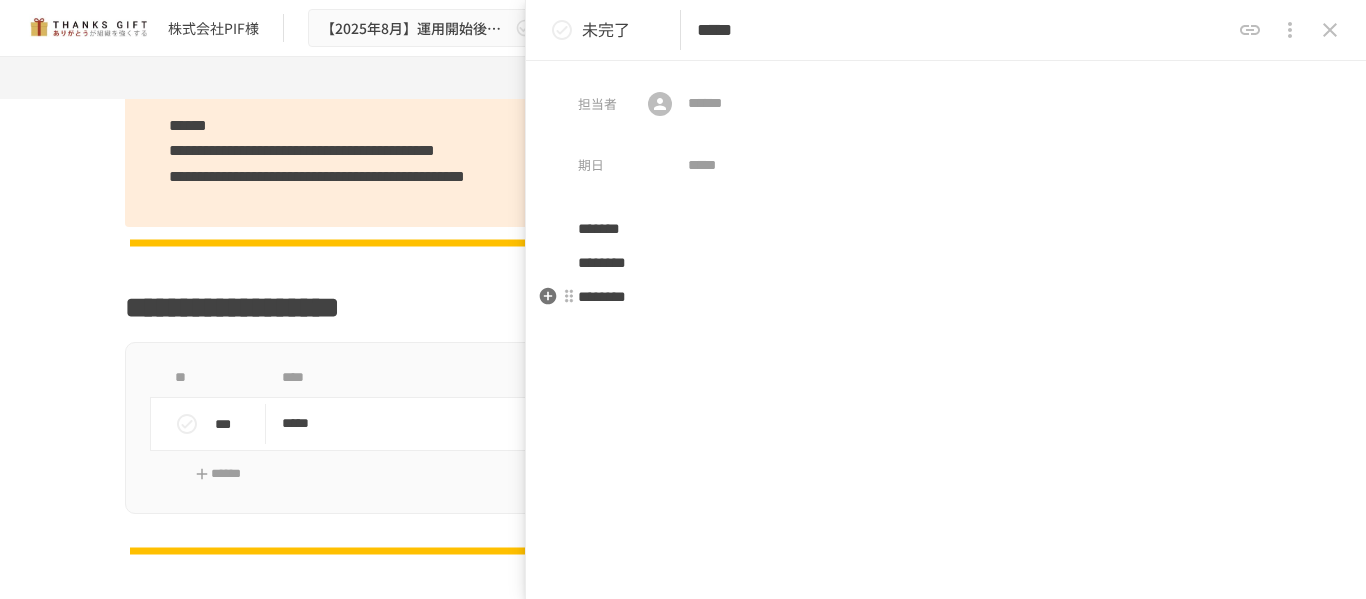 click on "********" at bounding box center (946, 297) 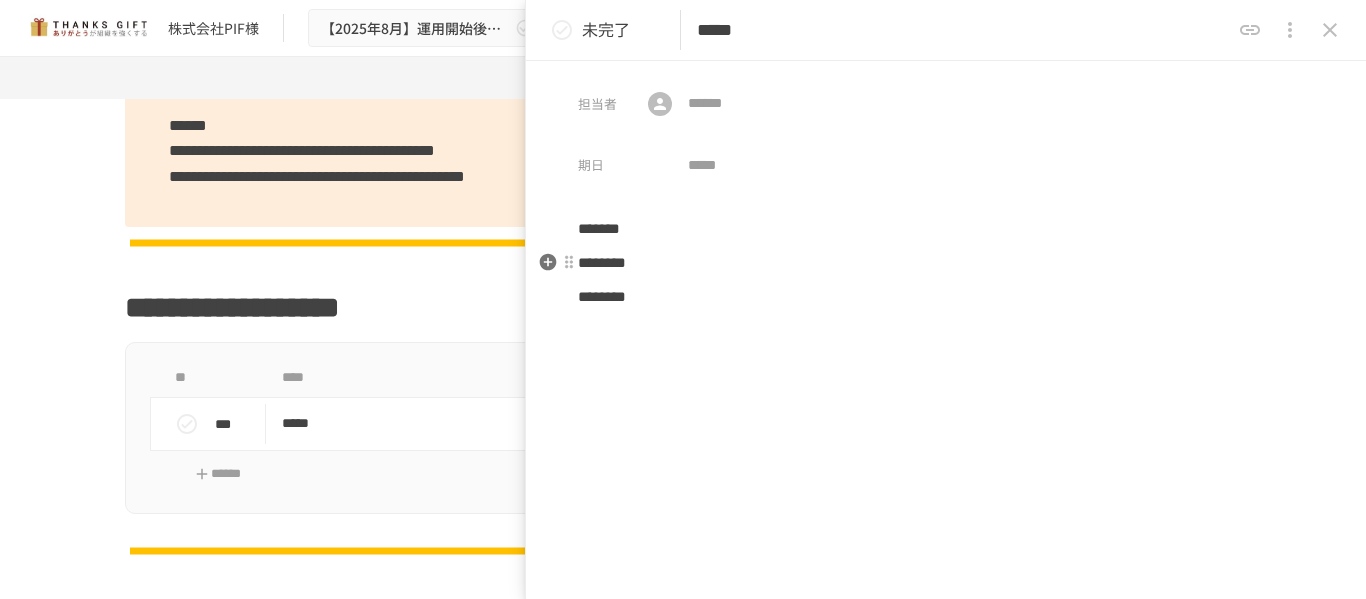 click on "*******" at bounding box center (946, 263) 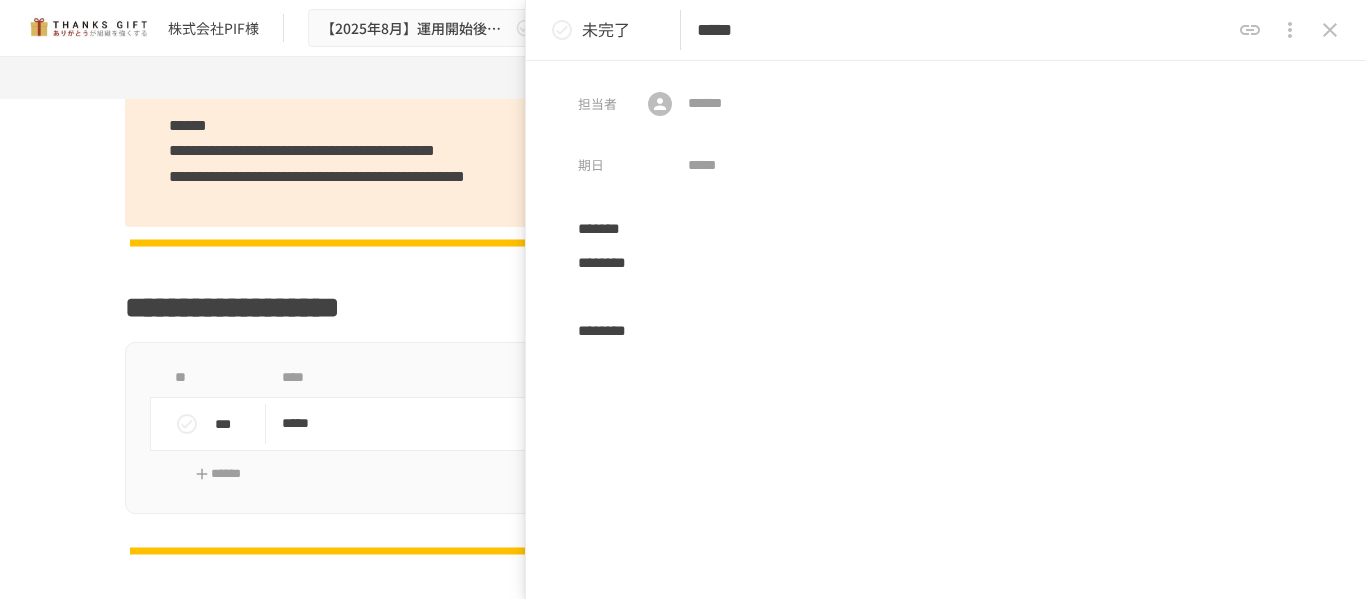 type 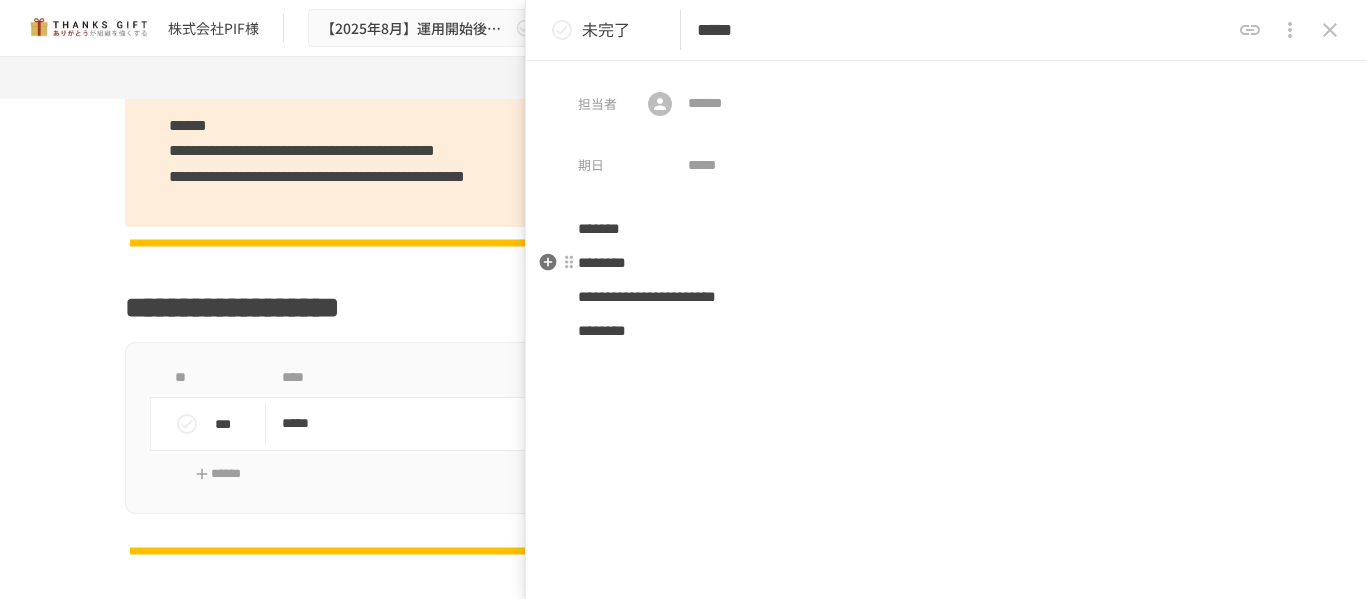 click on "******" at bounding box center [946, 229] 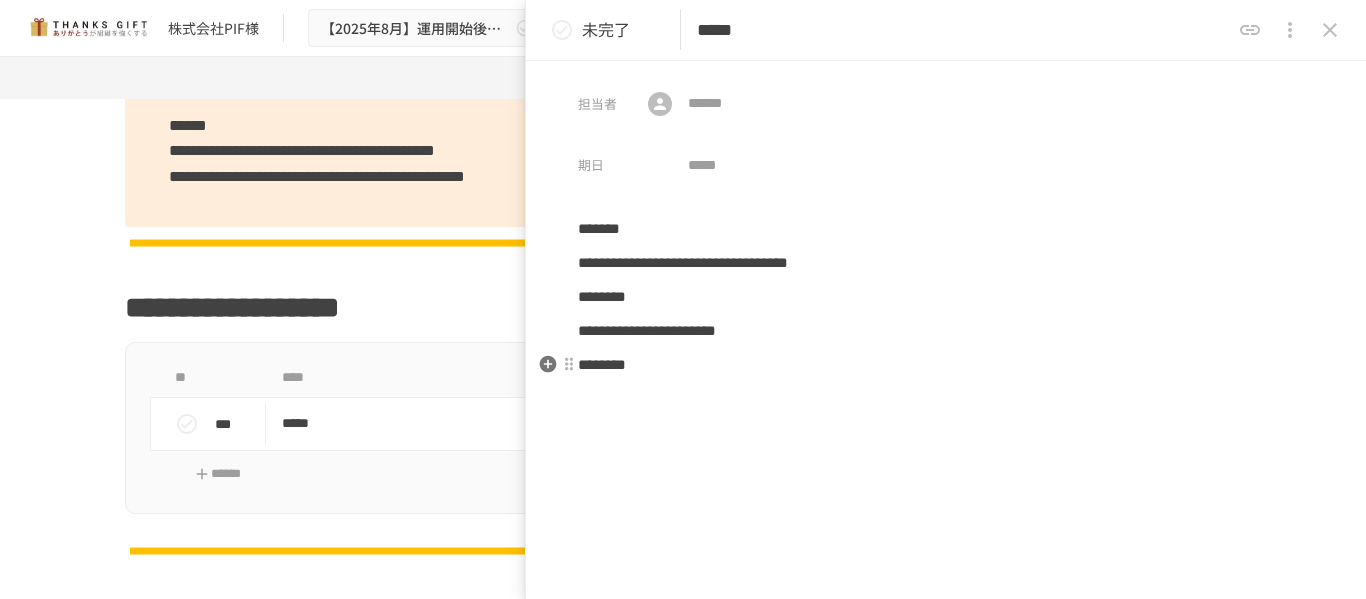 click on "********" at bounding box center [946, 365] 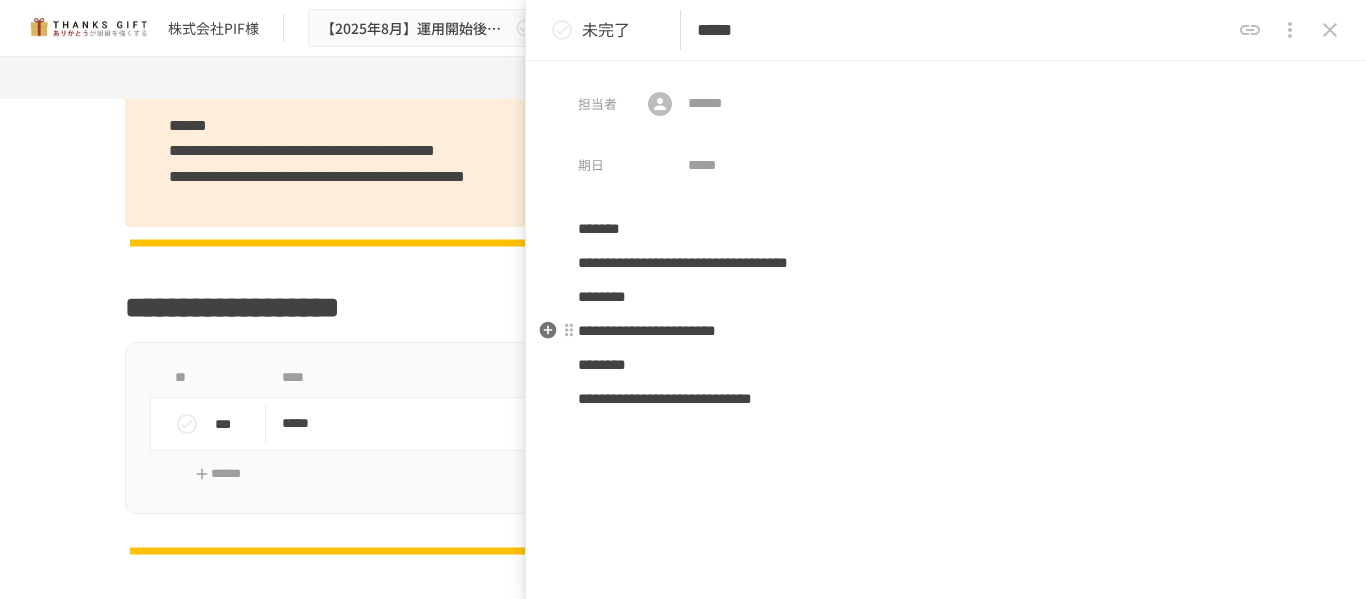 click on "**********" at bounding box center [946, 331] 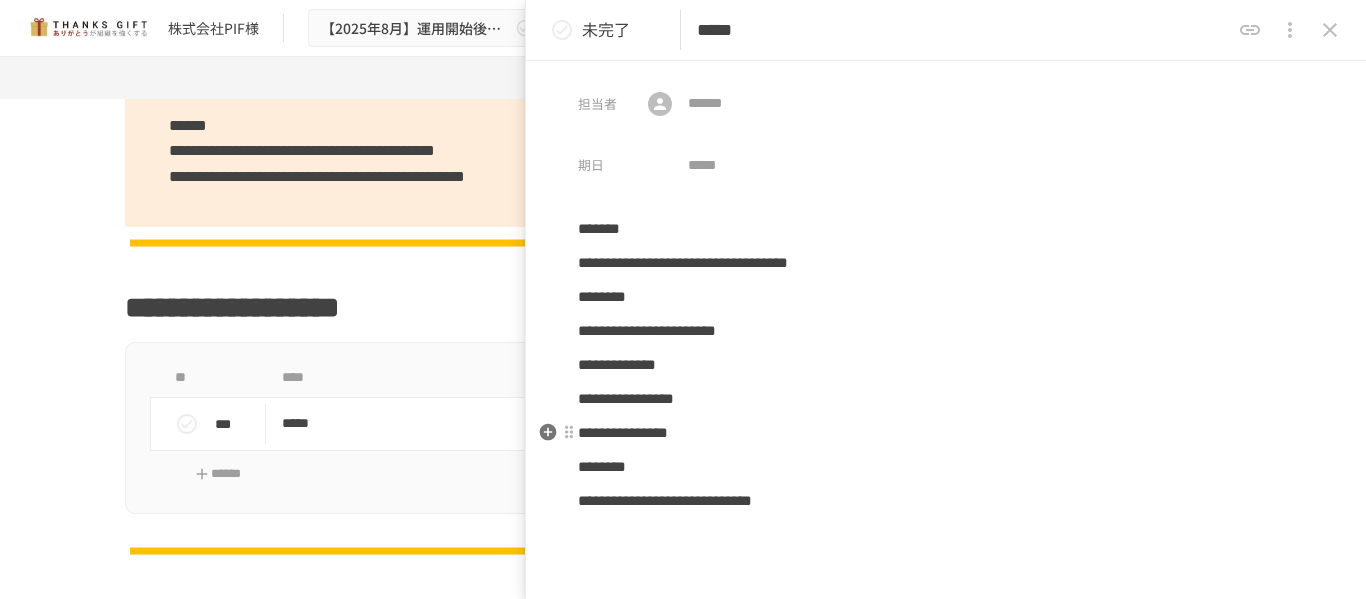 click on "**********" at bounding box center (946, 433) 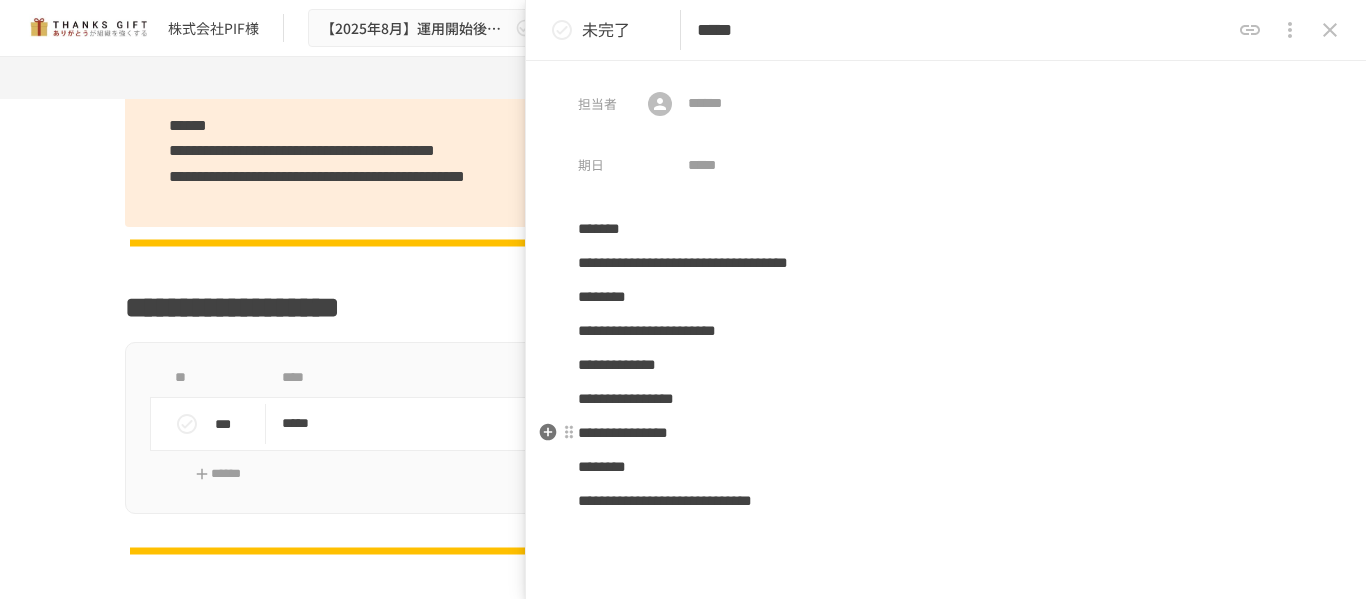 click on "**********" at bounding box center [946, 433] 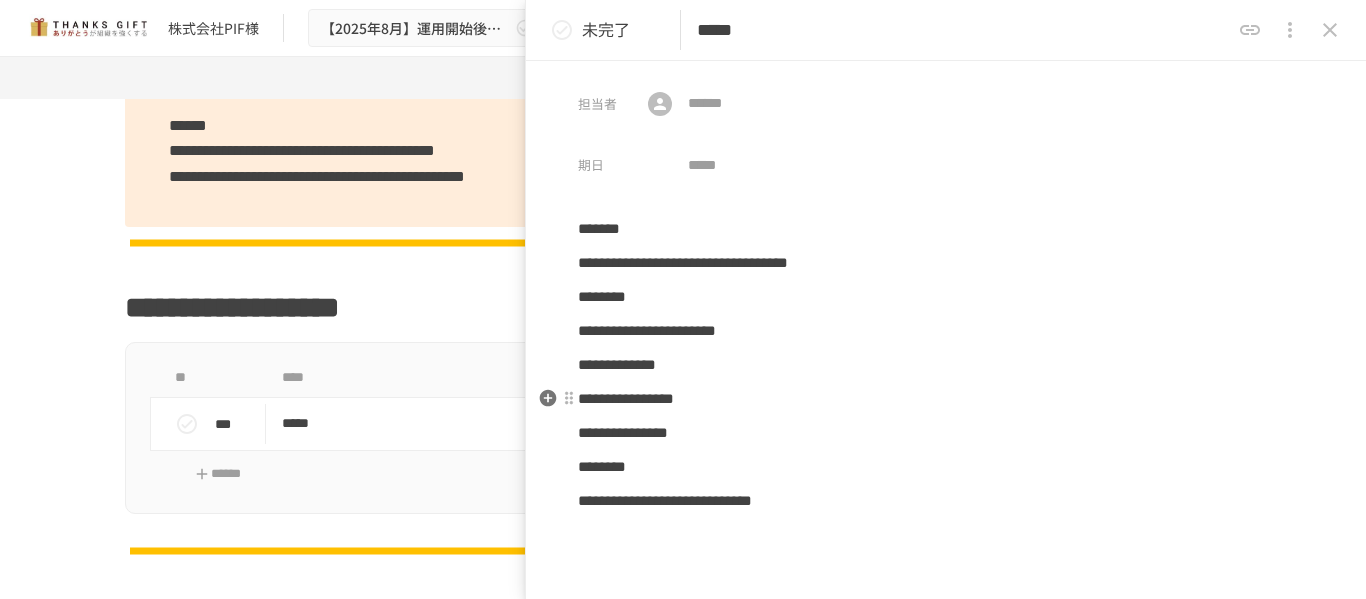 click on "**********" at bounding box center [946, 399] 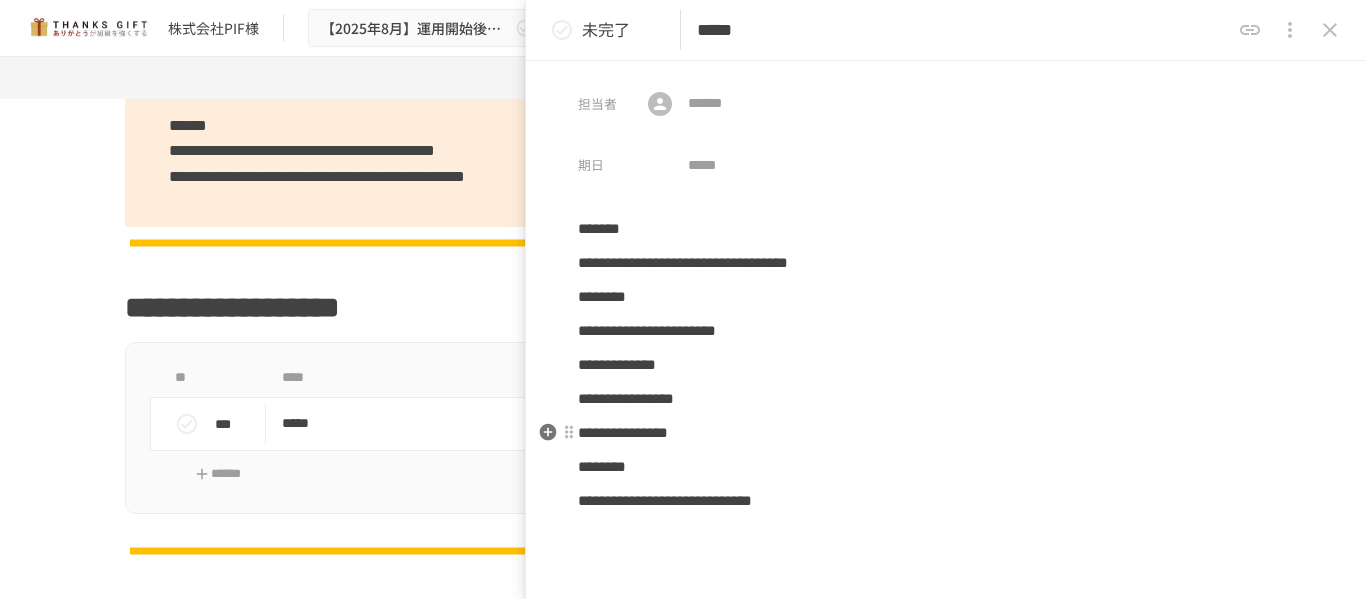 click on "**********" at bounding box center (946, 433) 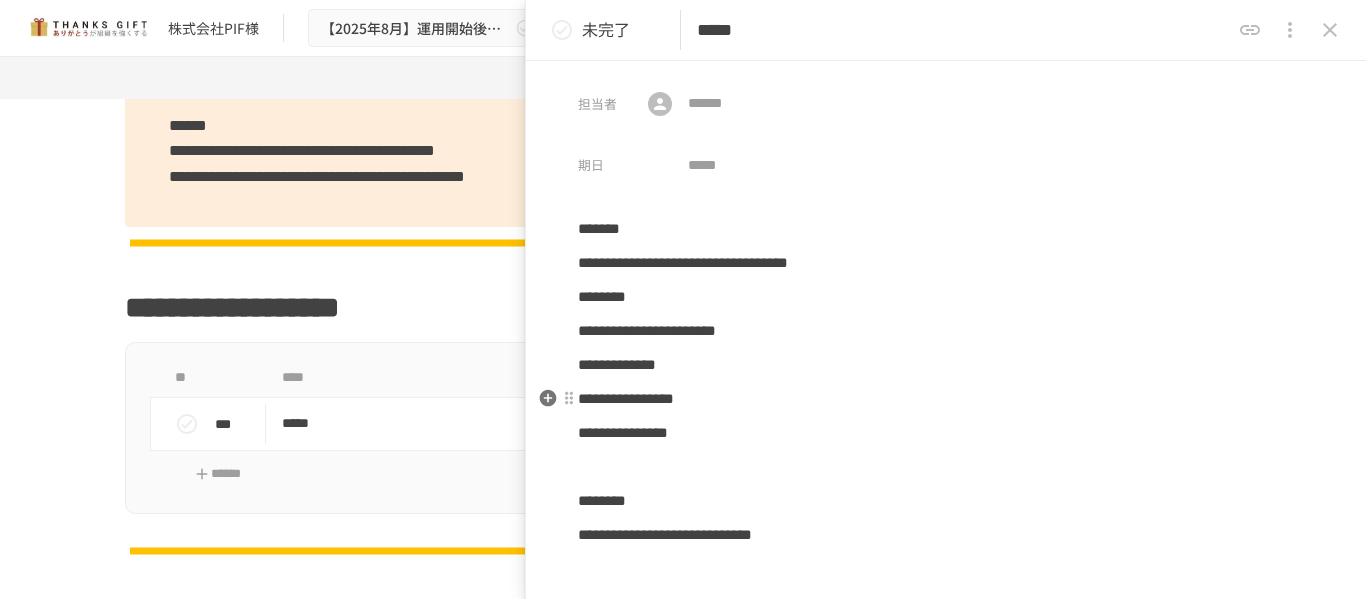 click on "**********" at bounding box center [946, 399] 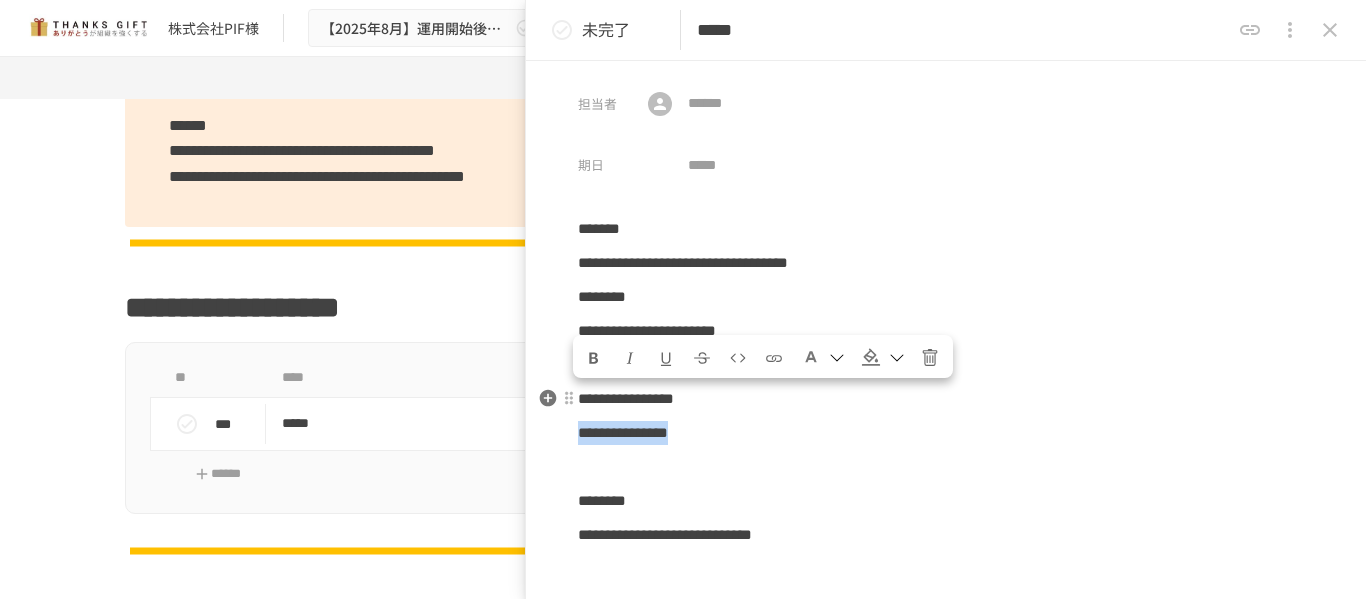 click on "**********" at bounding box center (946, 399) 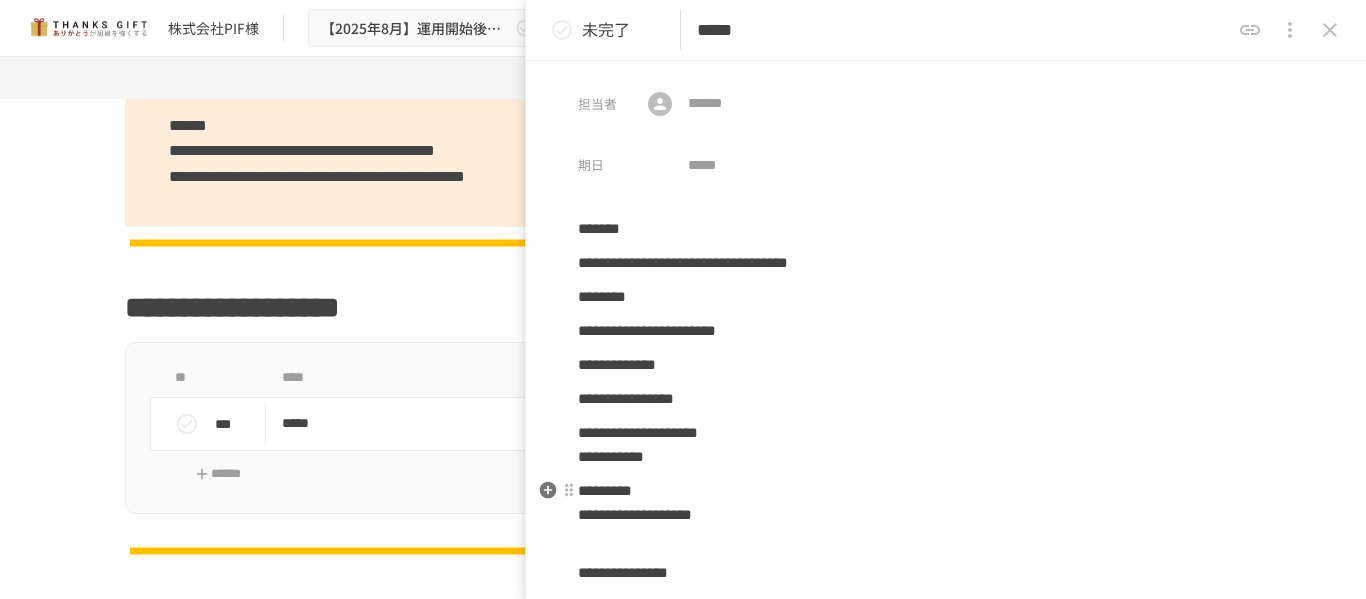 click on "**********" at bounding box center [946, 515] 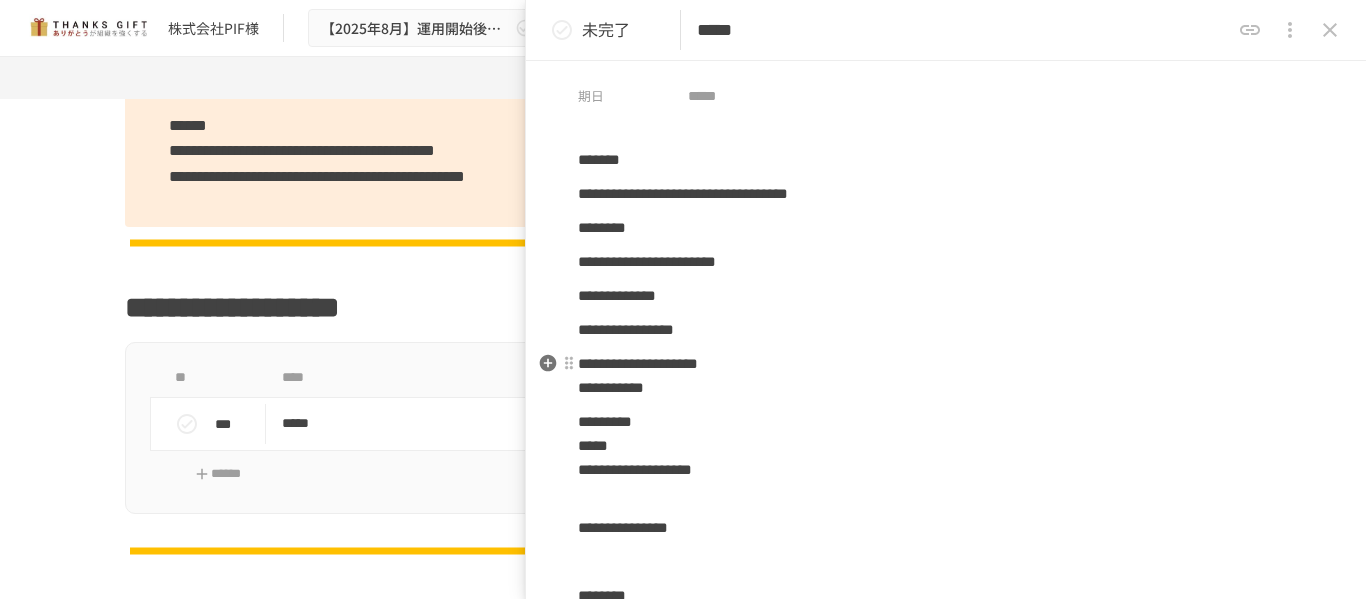 scroll, scrollTop: 100, scrollLeft: 0, axis: vertical 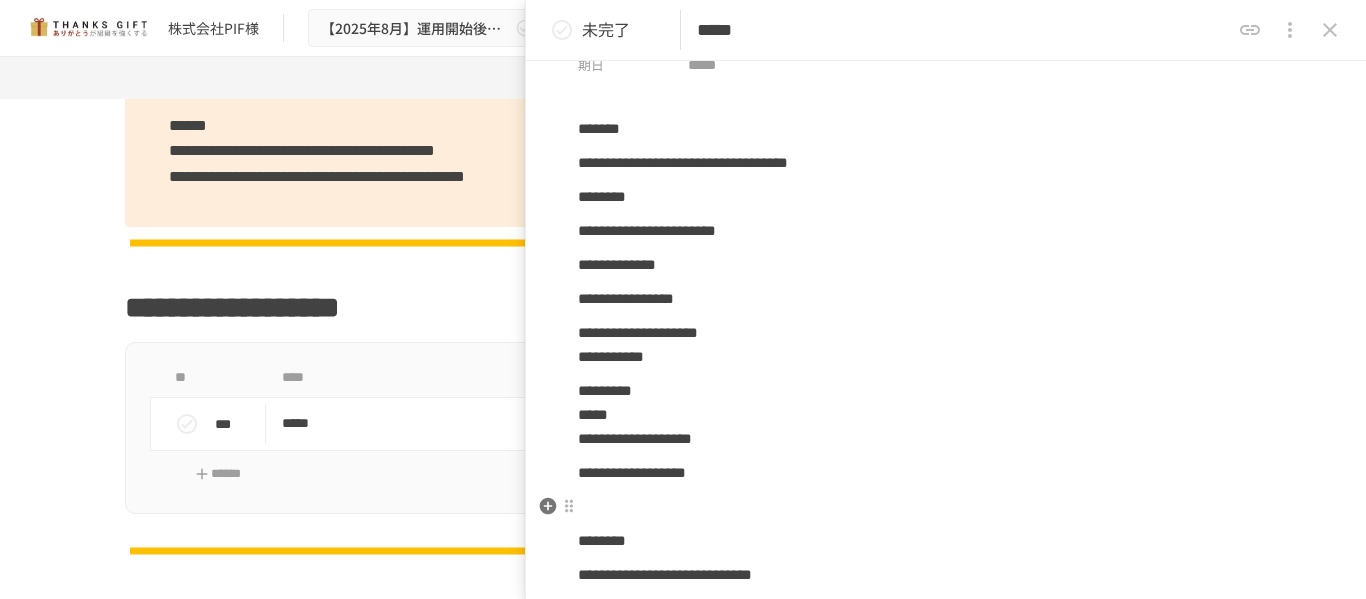 click on "**********" at bounding box center [946, 369] 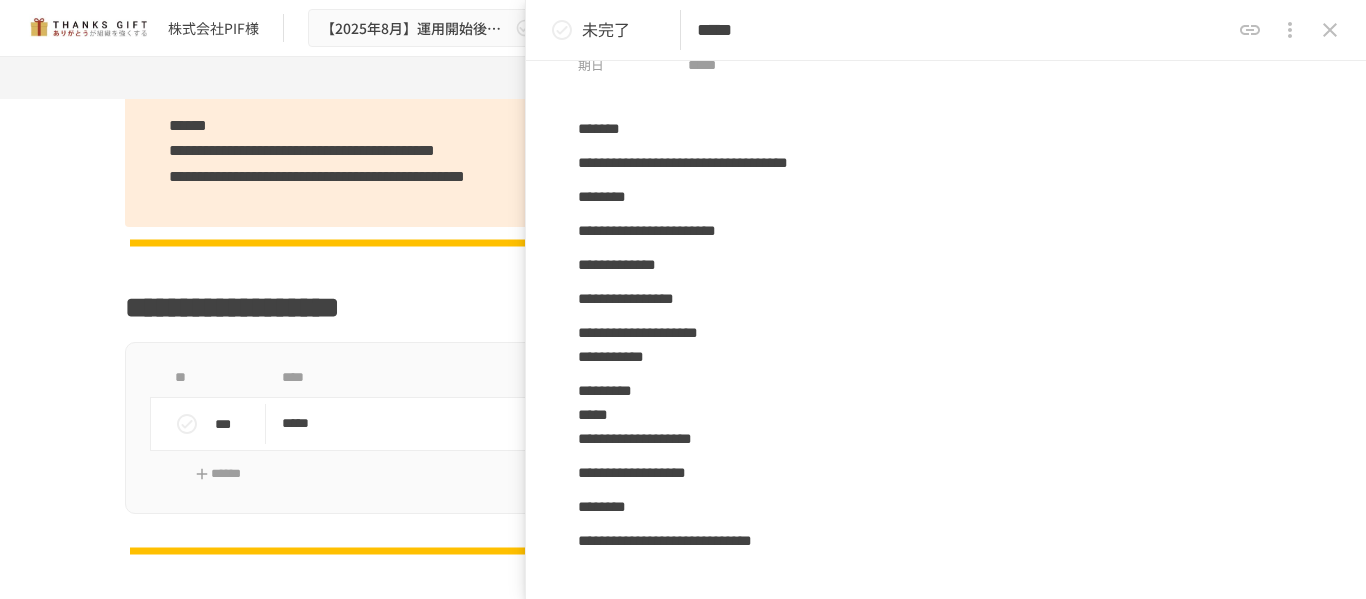 click at bounding box center [1330, 30] 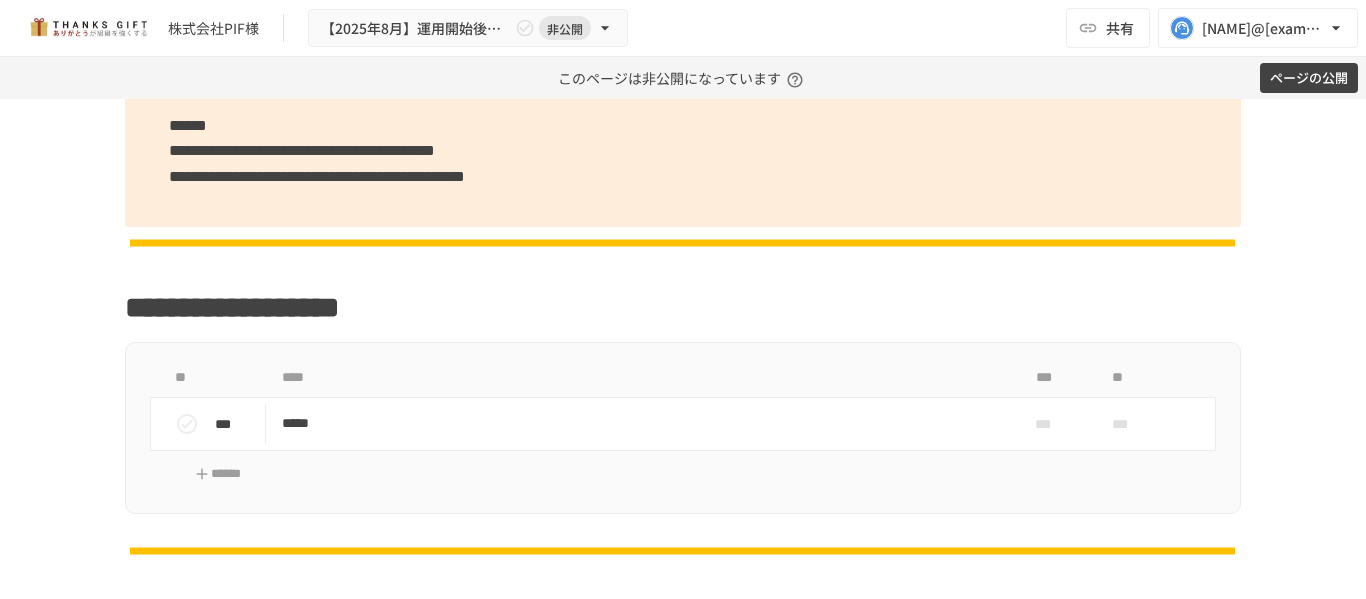 scroll, scrollTop: 2300, scrollLeft: 0, axis: vertical 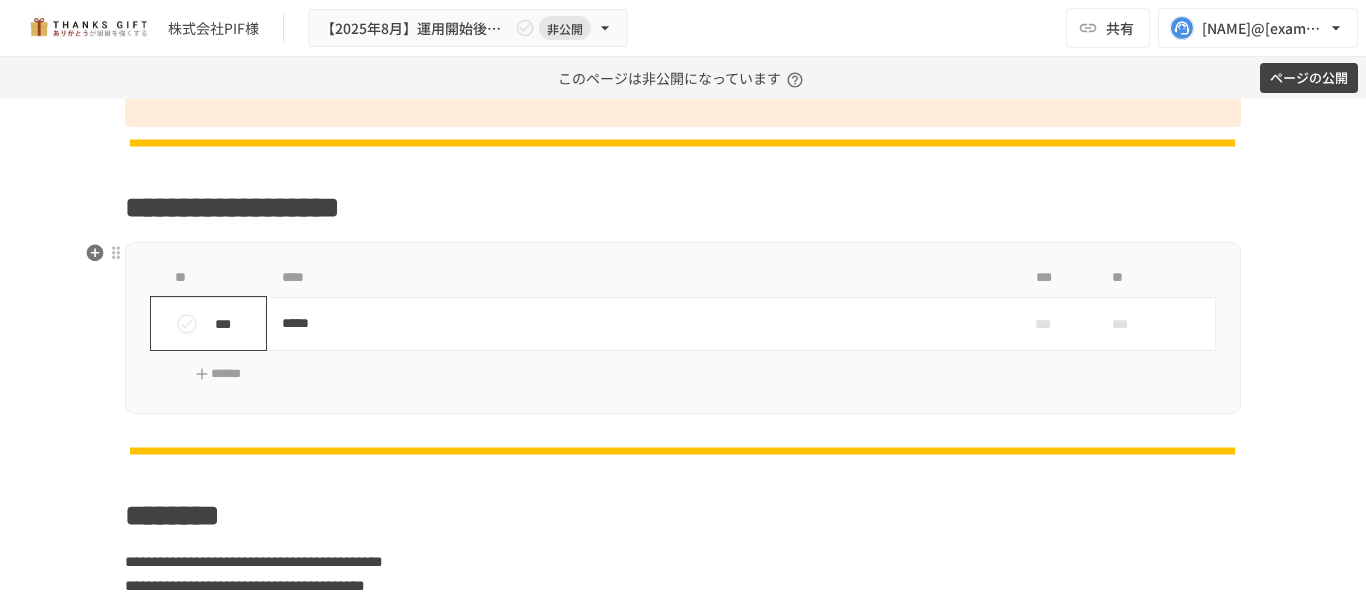 click on "***" at bounding box center [216, 324] 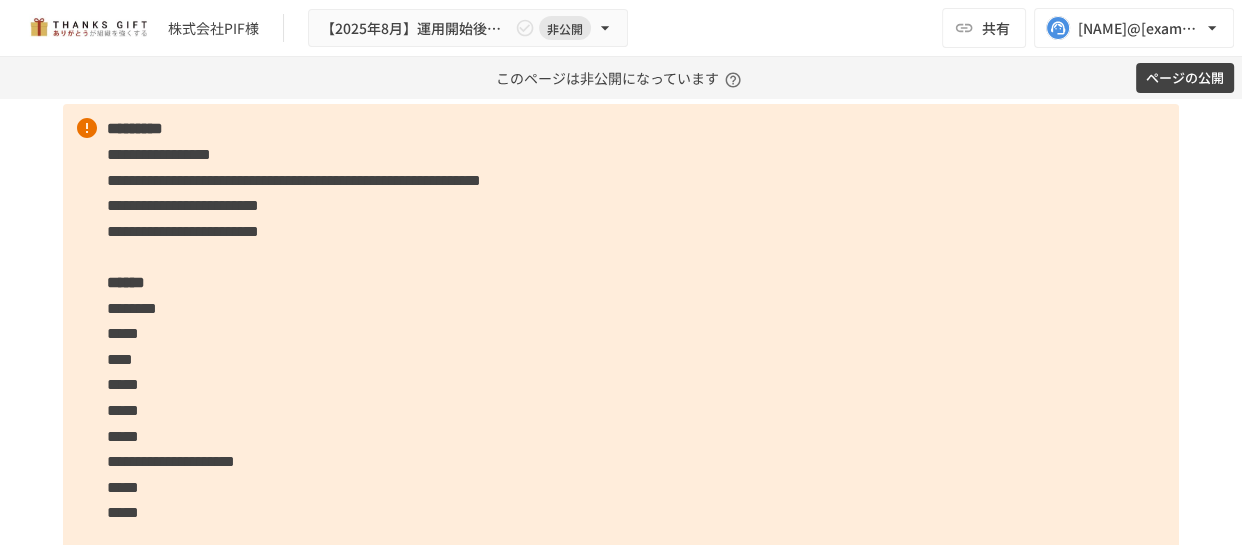 scroll, scrollTop: 4301, scrollLeft: 0, axis: vertical 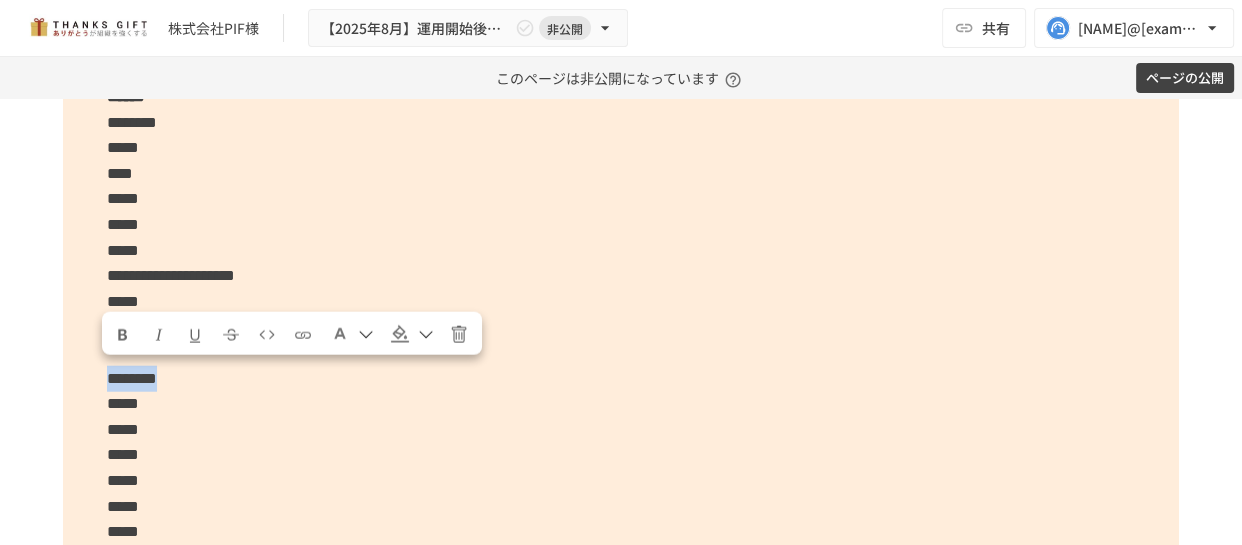 drag, startPoint x: 241, startPoint y: 378, endPoint x: 94, endPoint y: 372, distance: 147.12239 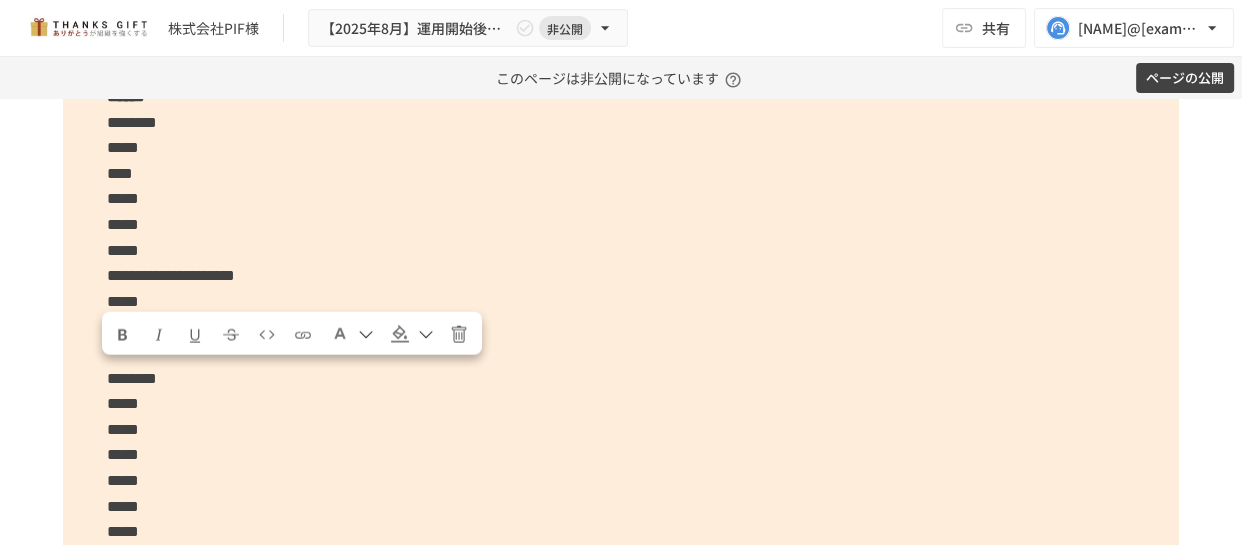 click on "**********" at bounding box center [621, 2070] 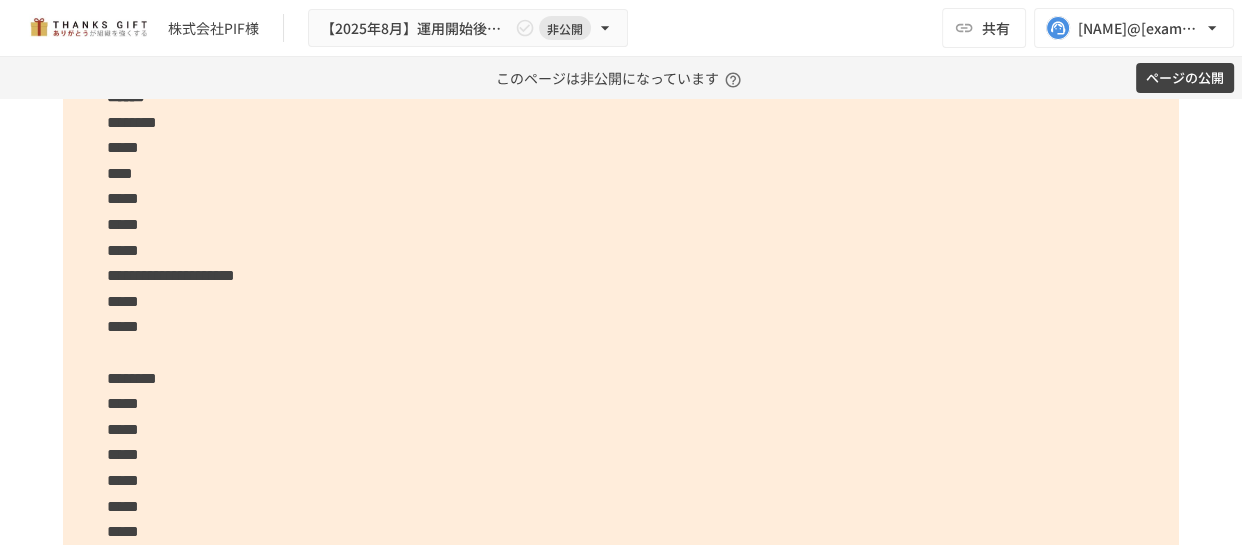 click on "**********" at bounding box center [621, 288] 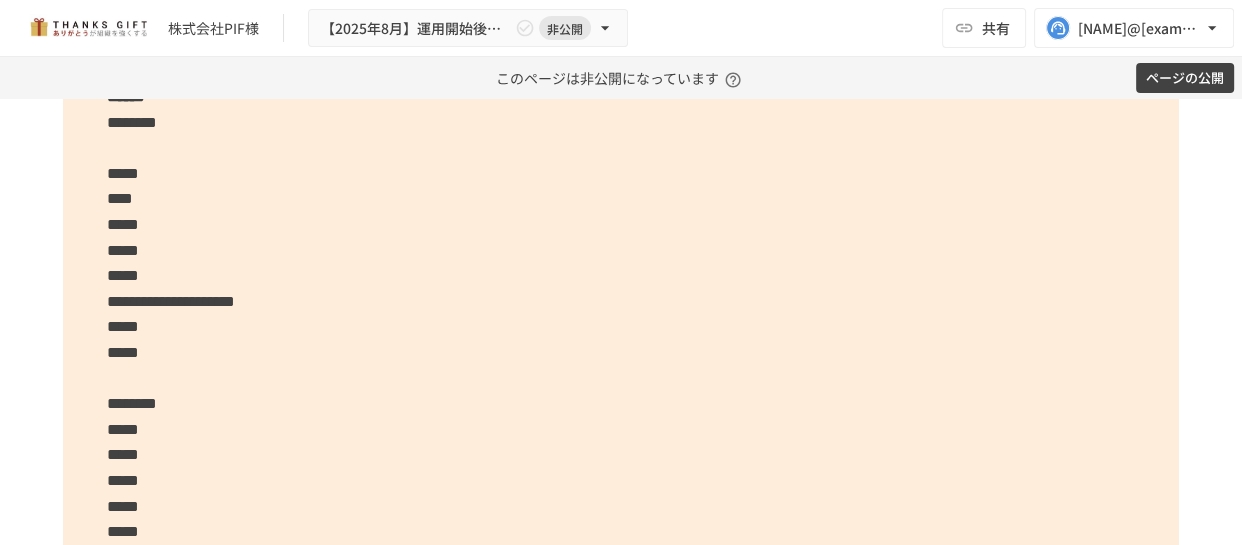 type 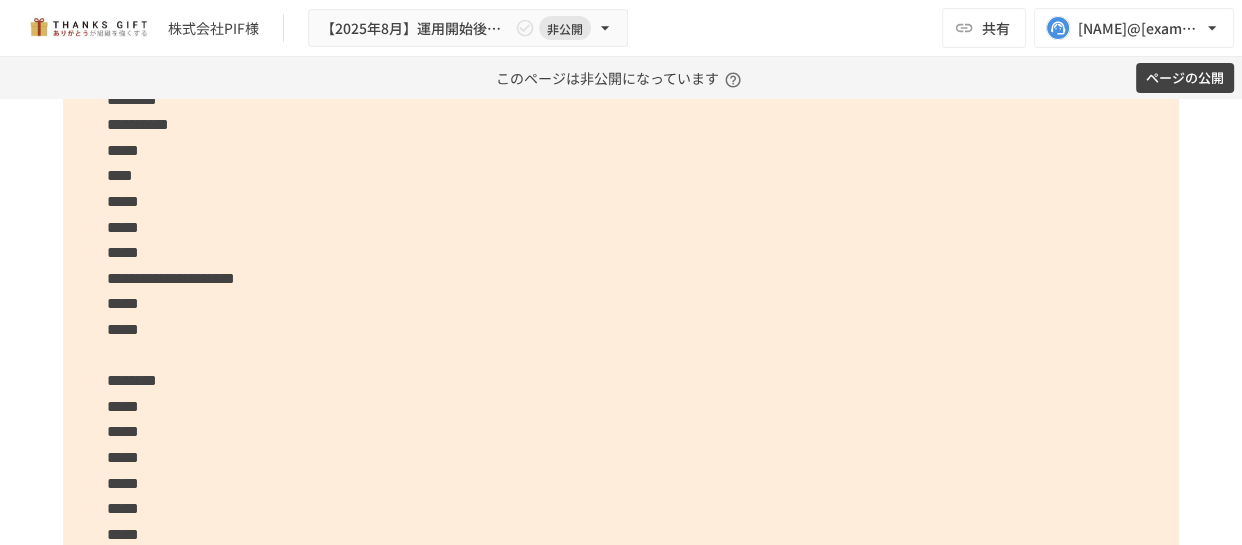 scroll, scrollTop: 4556, scrollLeft: 0, axis: vertical 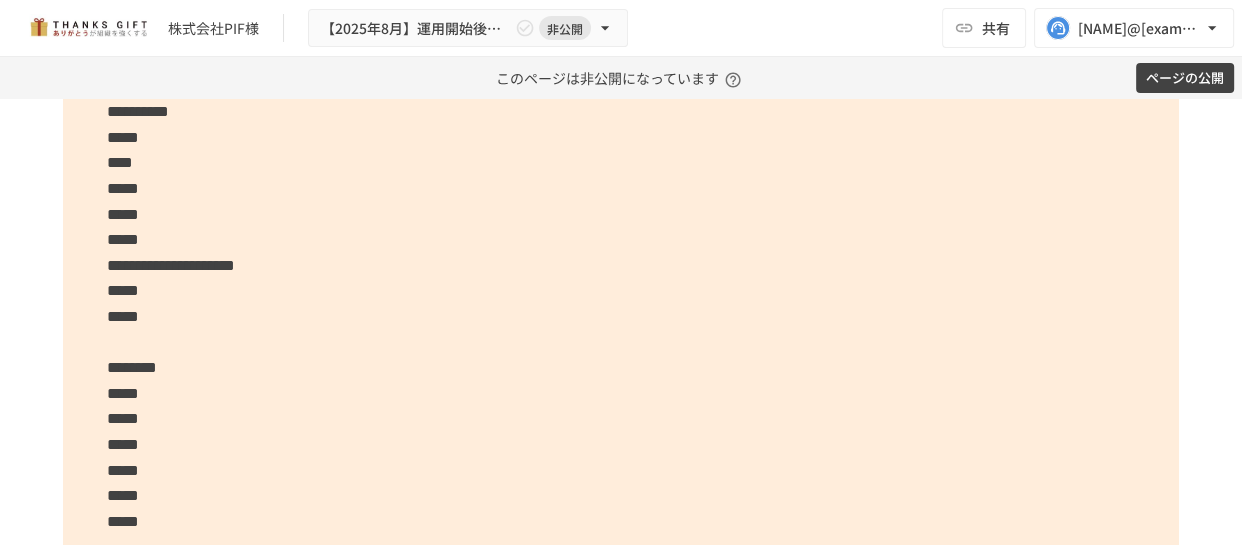 click on "**********" at bounding box center [621, 265] 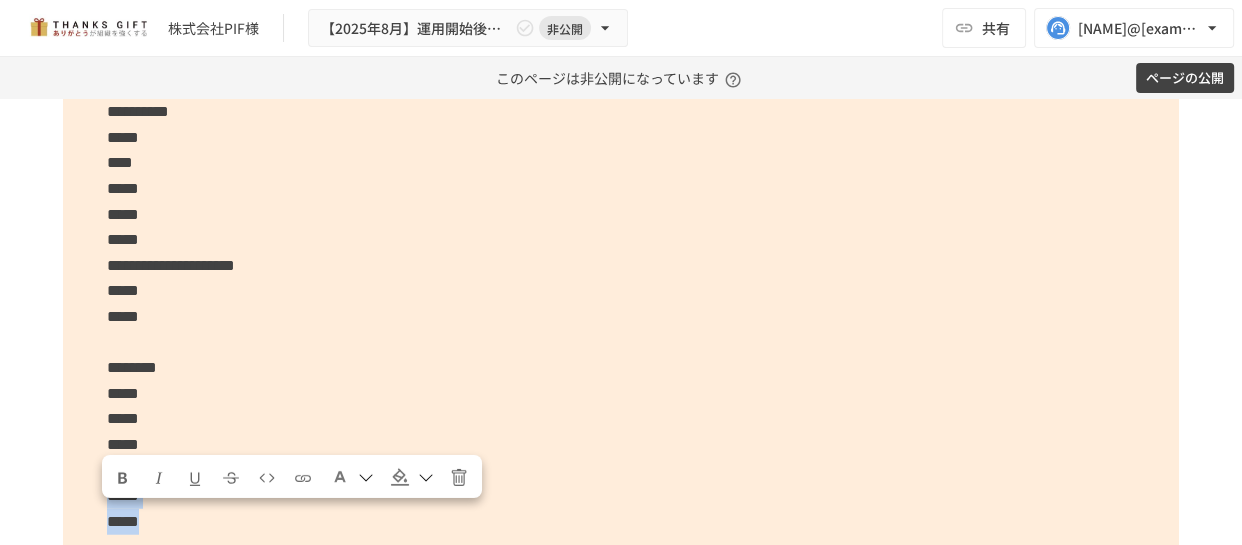 click on "**********" at bounding box center [621, 265] 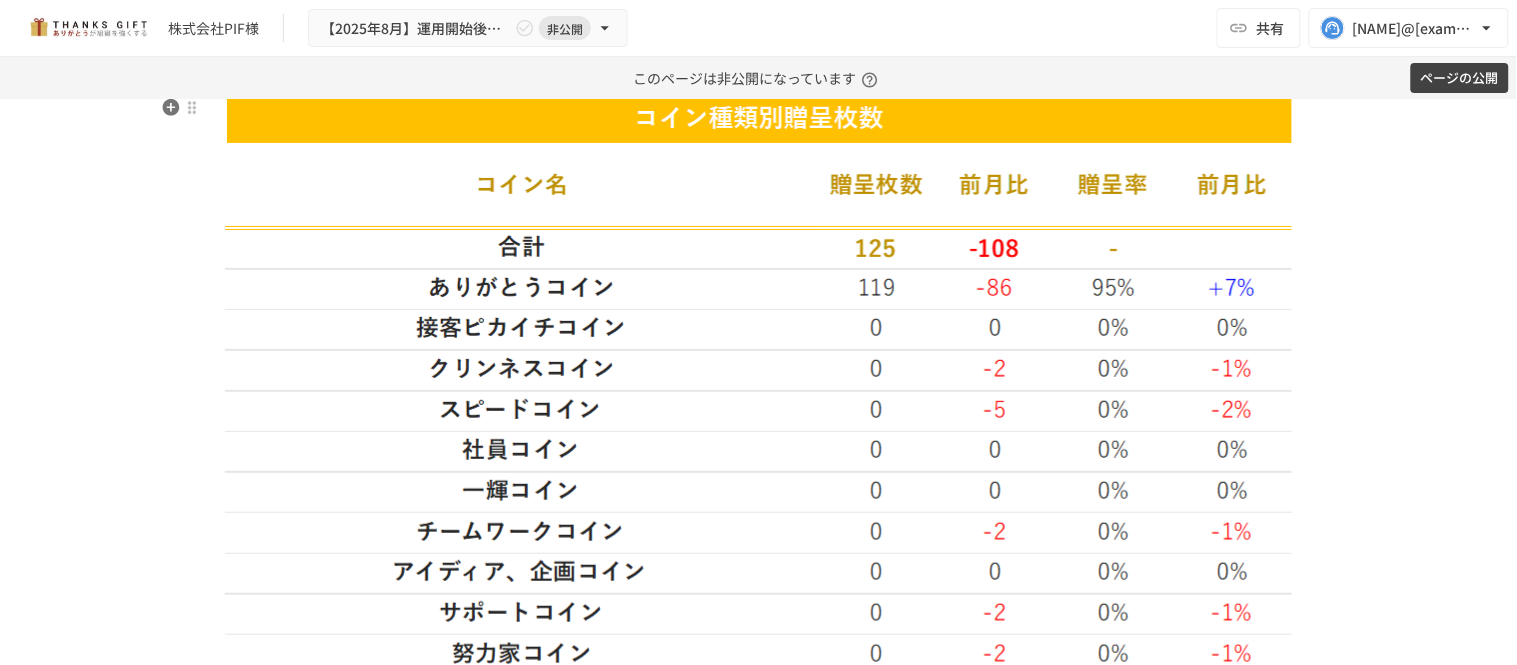 scroll, scrollTop: 5246, scrollLeft: 0, axis: vertical 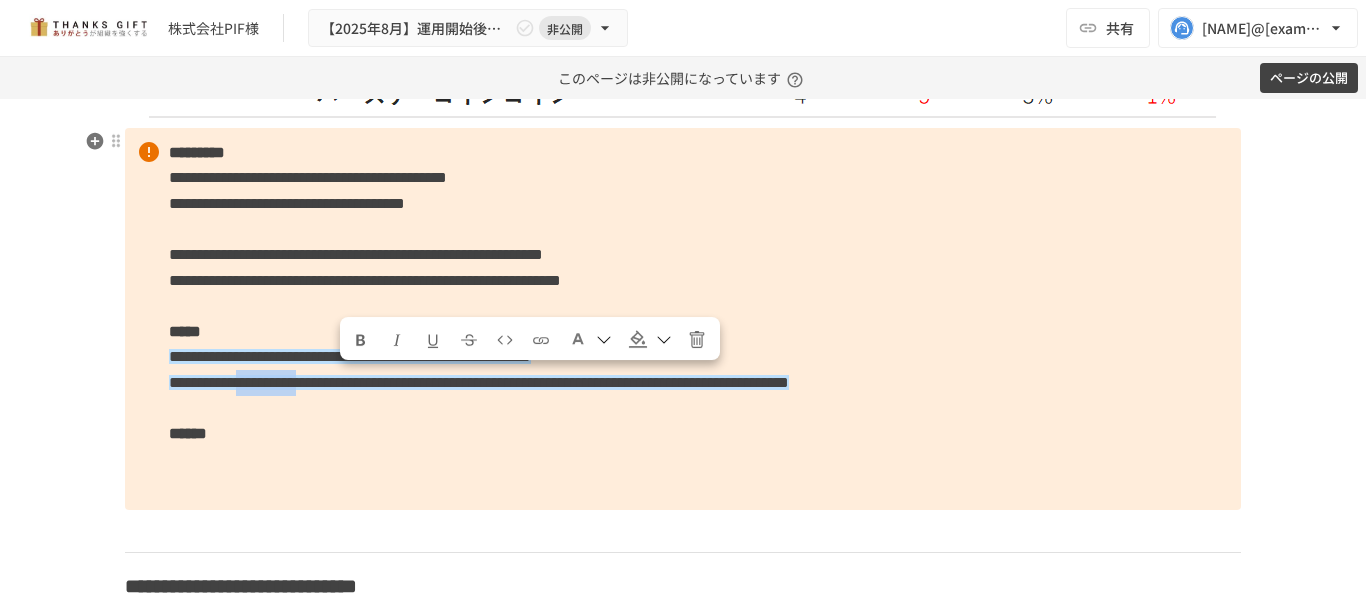 drag, startPoint x: 337, startPoint y: 383, endPoint x: 494, endPoint y: 386, distance: 157.02866 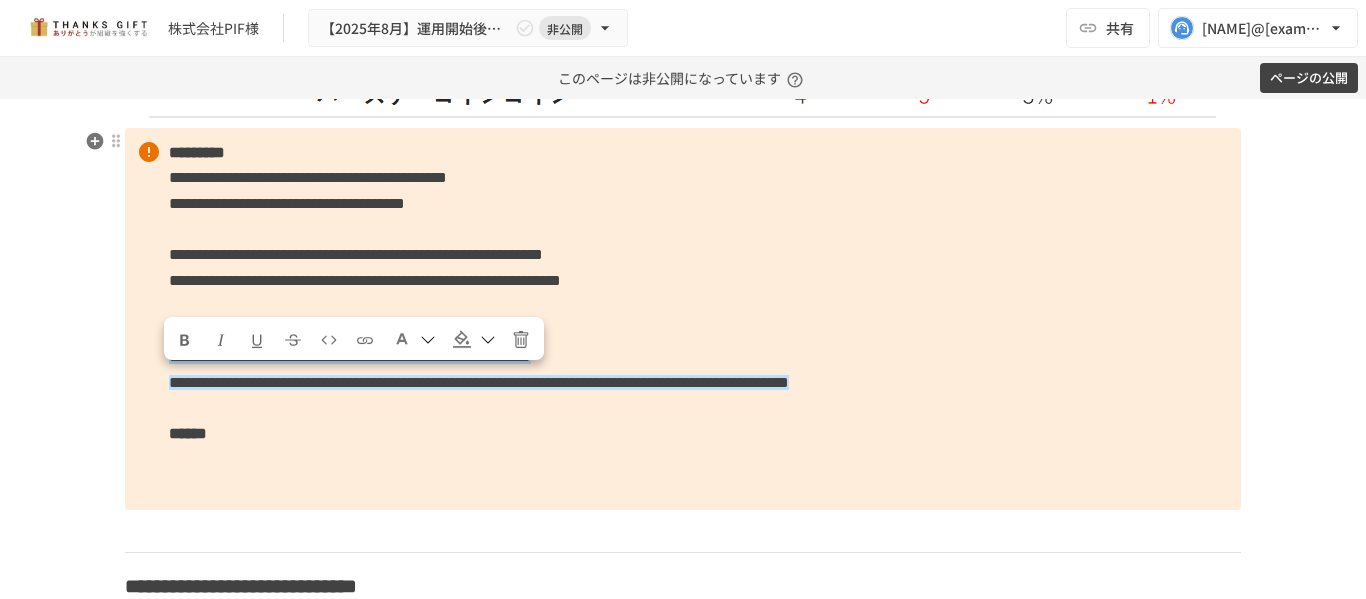 click on "**********" at bounding box center [683, 319] 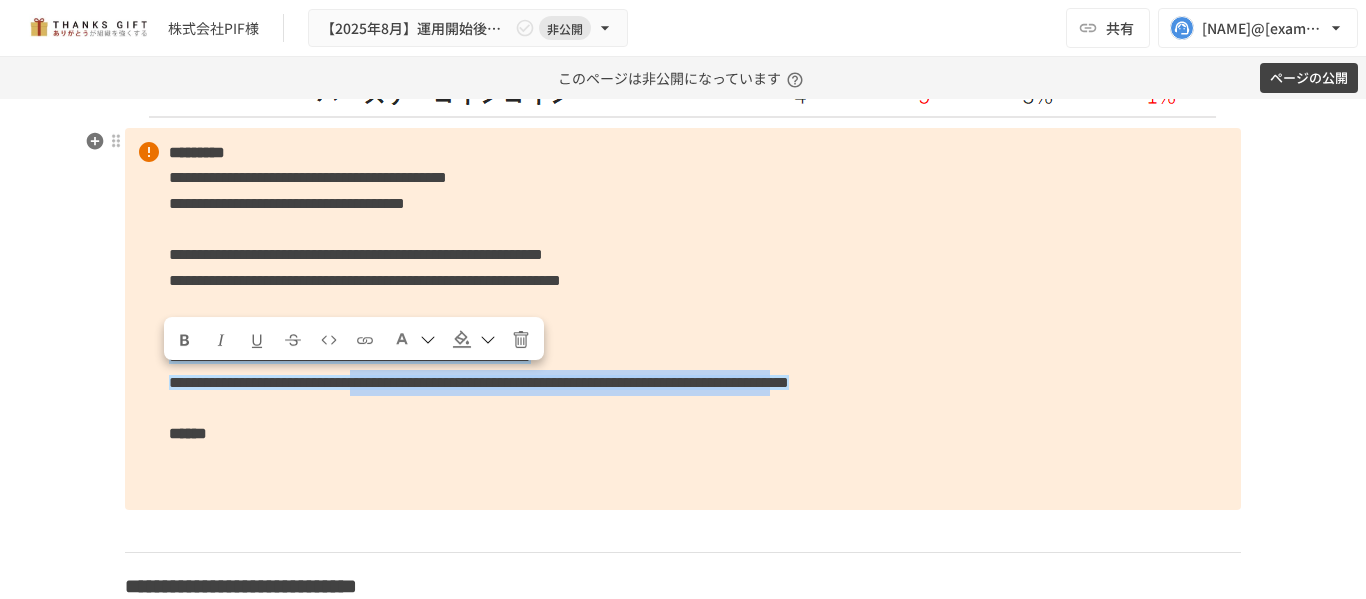 click on "**********" at bounding box center (479, 382) 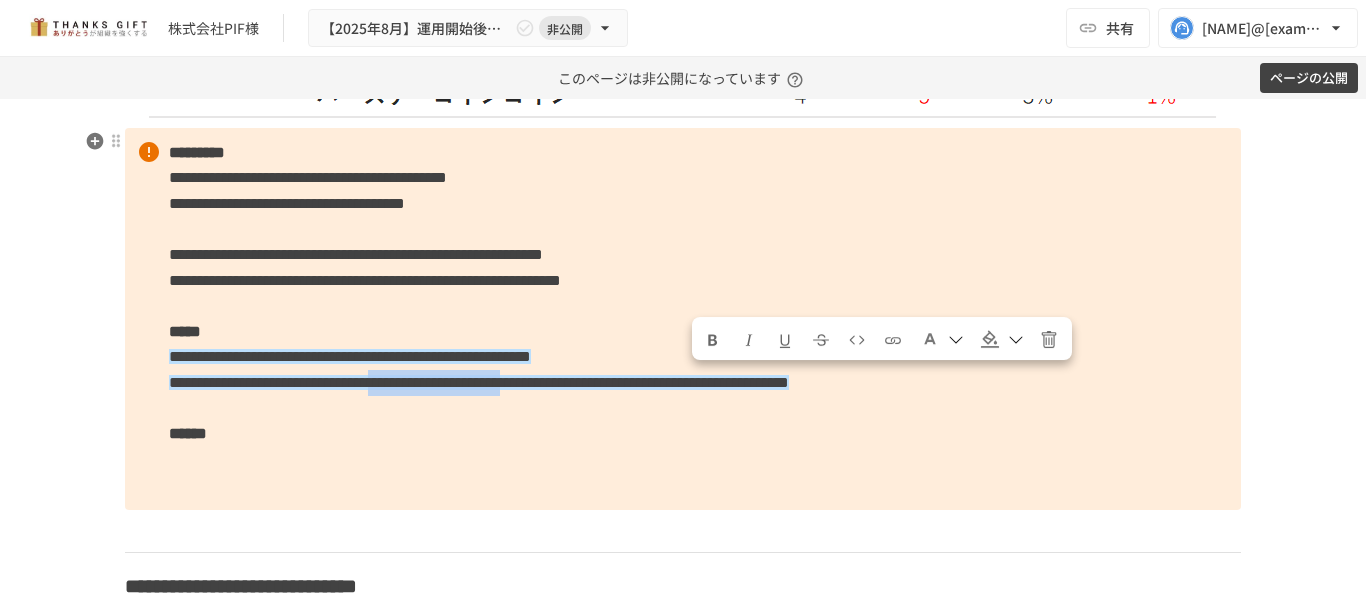 drag, startPoint x: 687, startPoint y: 383, endPoint x: 1035, endPoint y: 384, distance: 348.00143 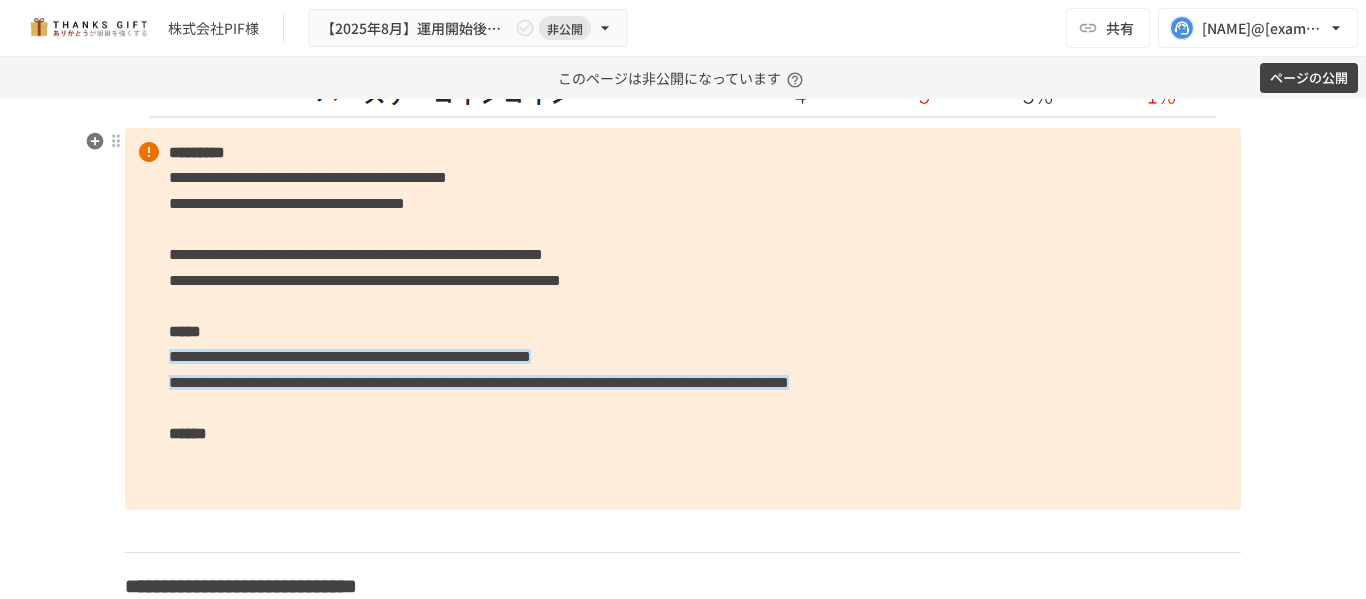 click on "**********" at bounding box center [479, 382] 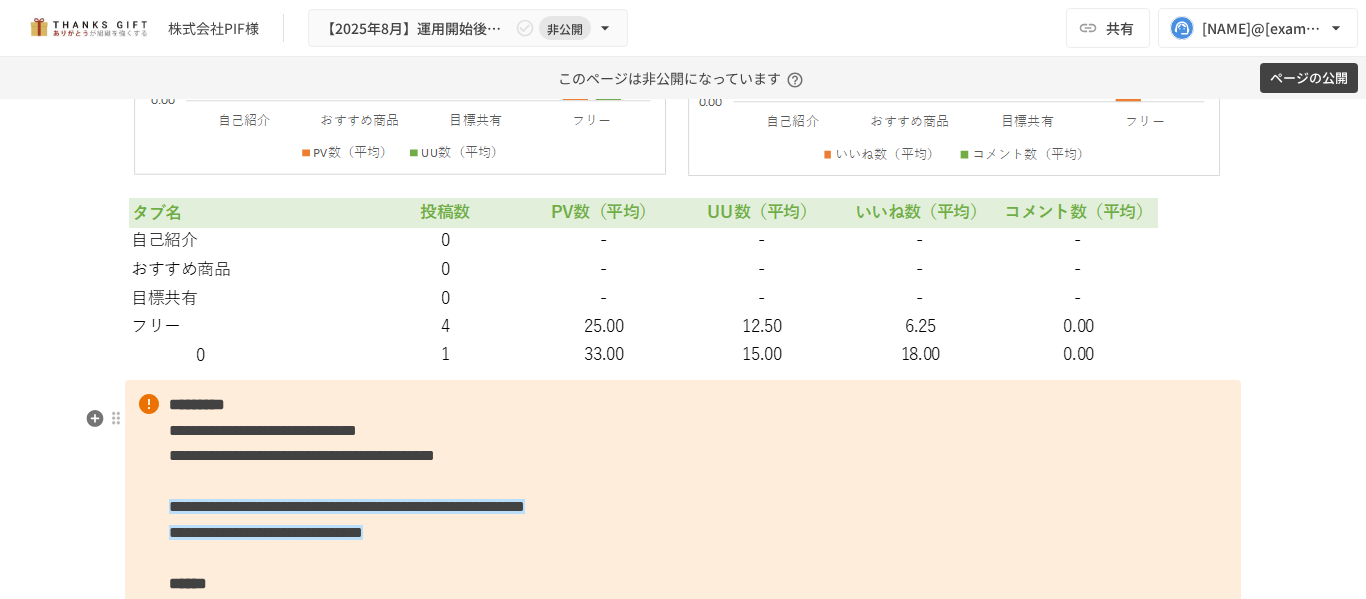 scroll, scrollTop: 7491, scrollLeft: 0, axis: vertical 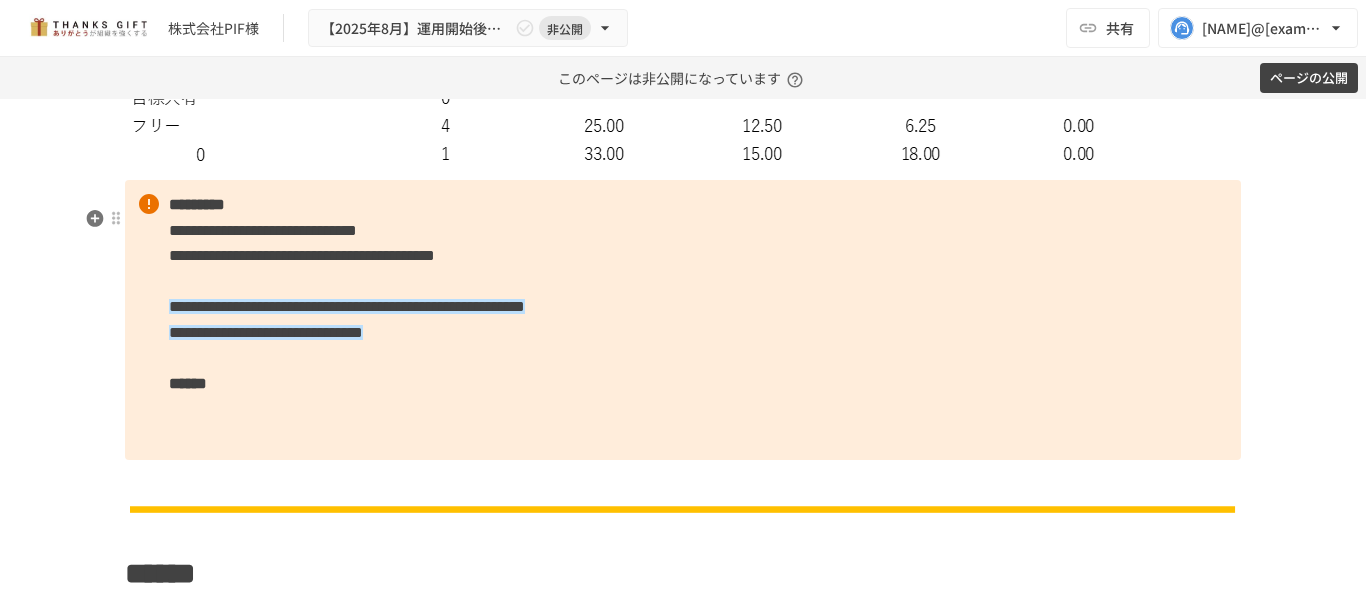 click on "**********" at bounding box center [683, 320] 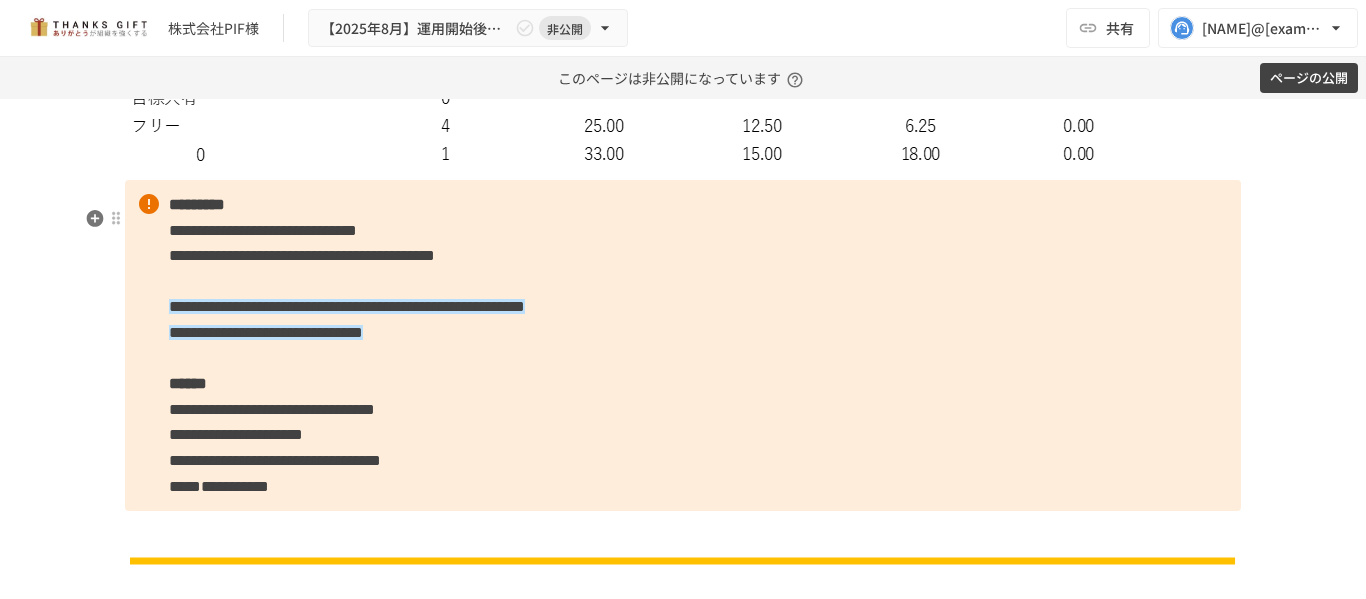 click on "**********" at bounding box center [219, 486] 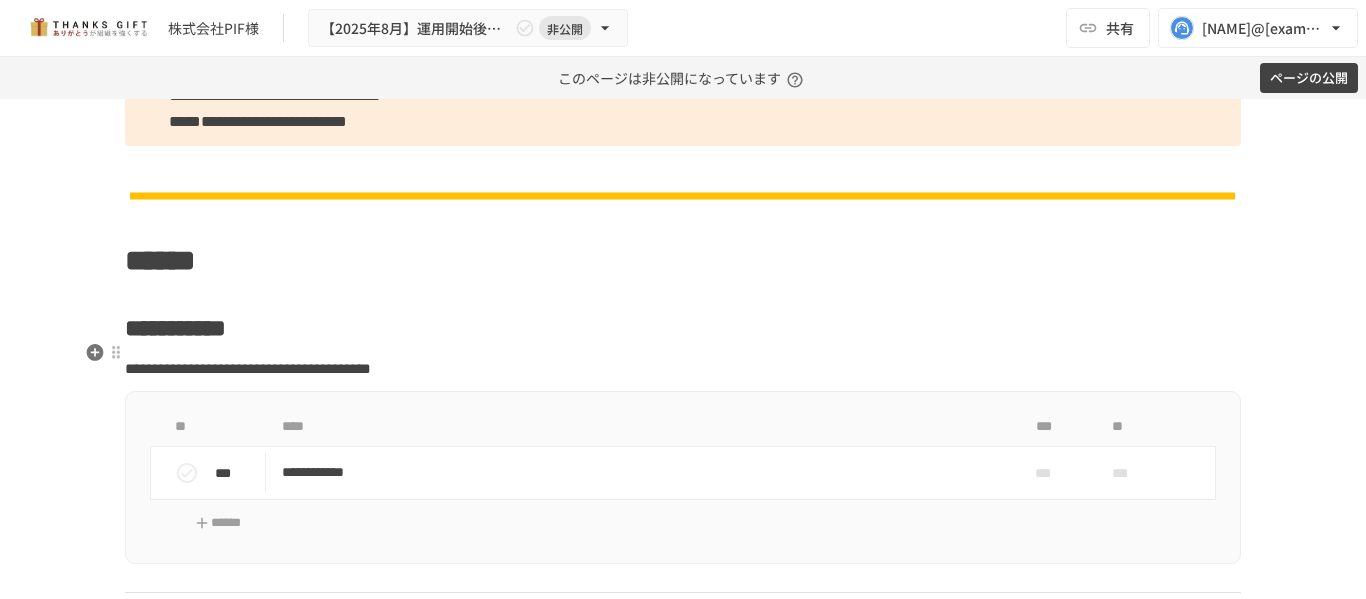 scroll, scrollTop: 7891, scrollLeft: 0, axis: vertical 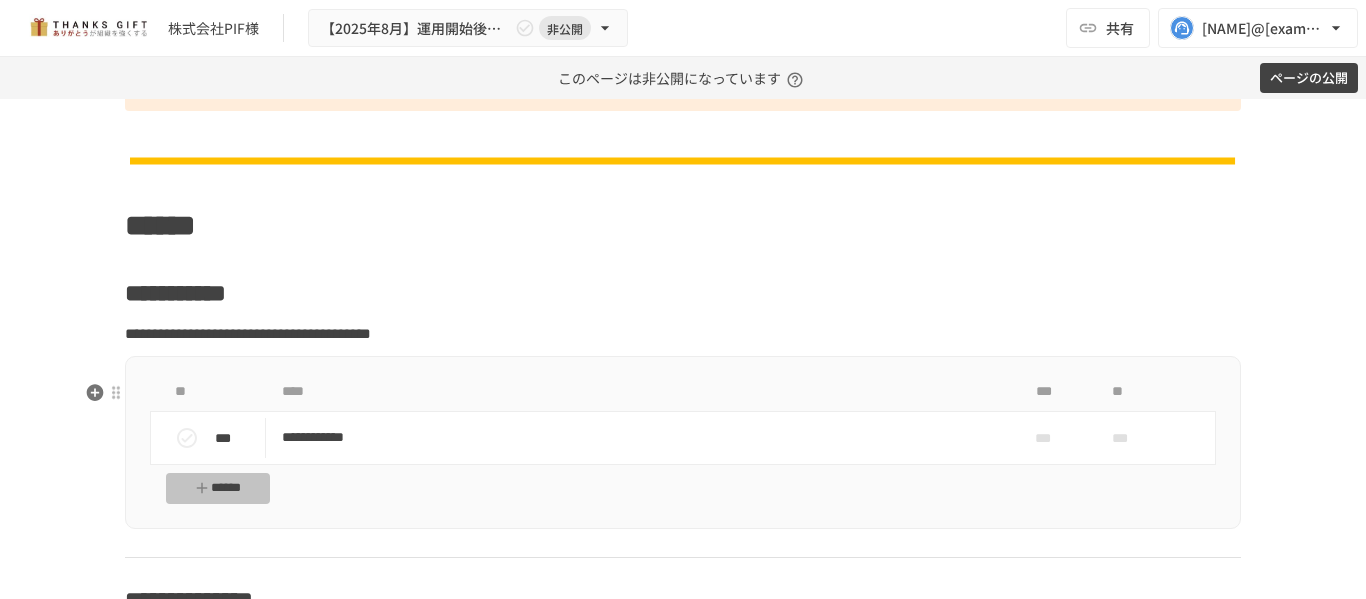 click on "******" at bounding box center (218, 488) 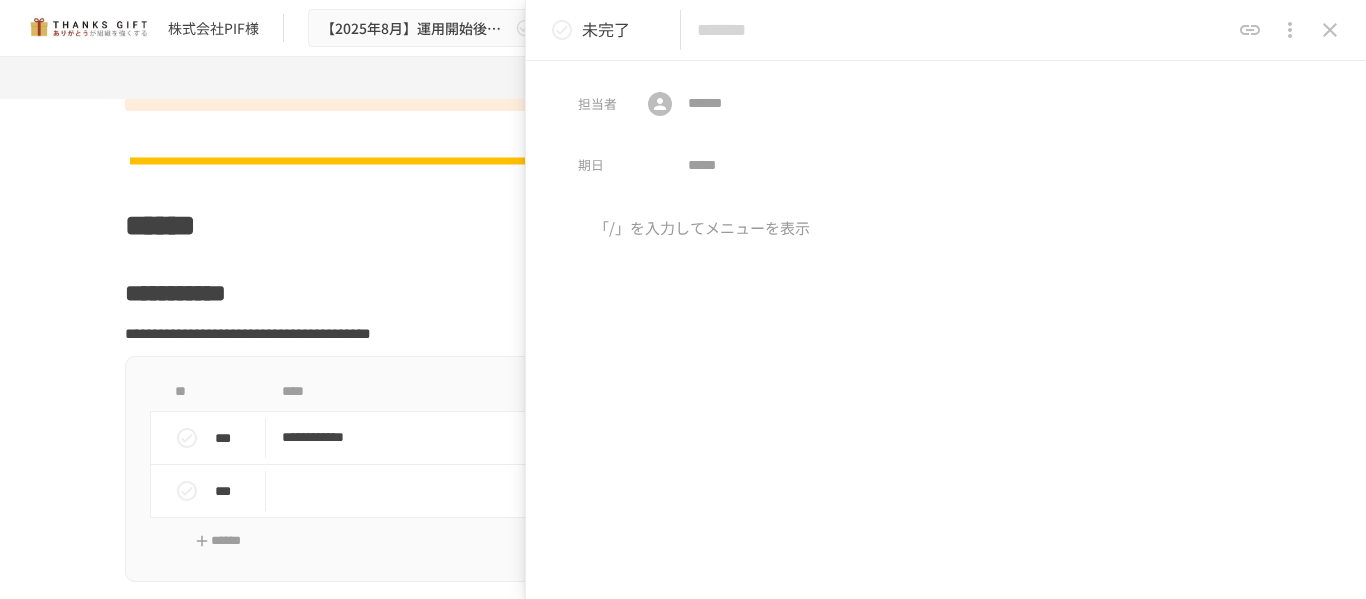 click 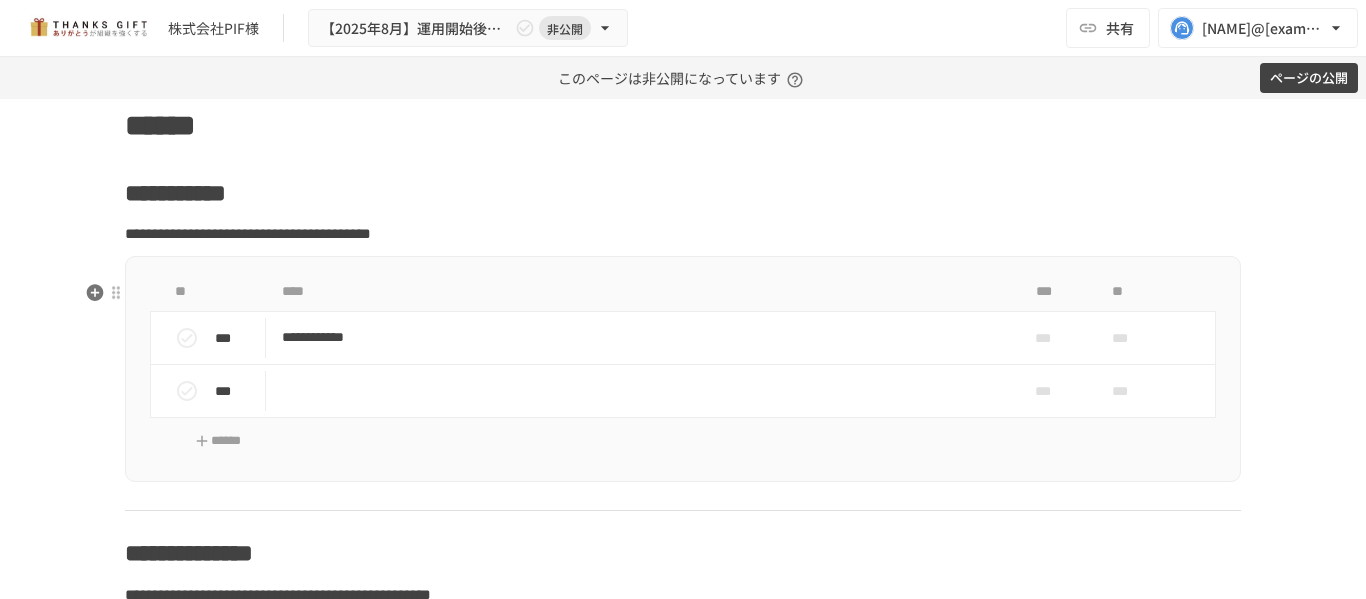 scroll, scrollTop: 8091, scrollLeft: 0, axis: vertical 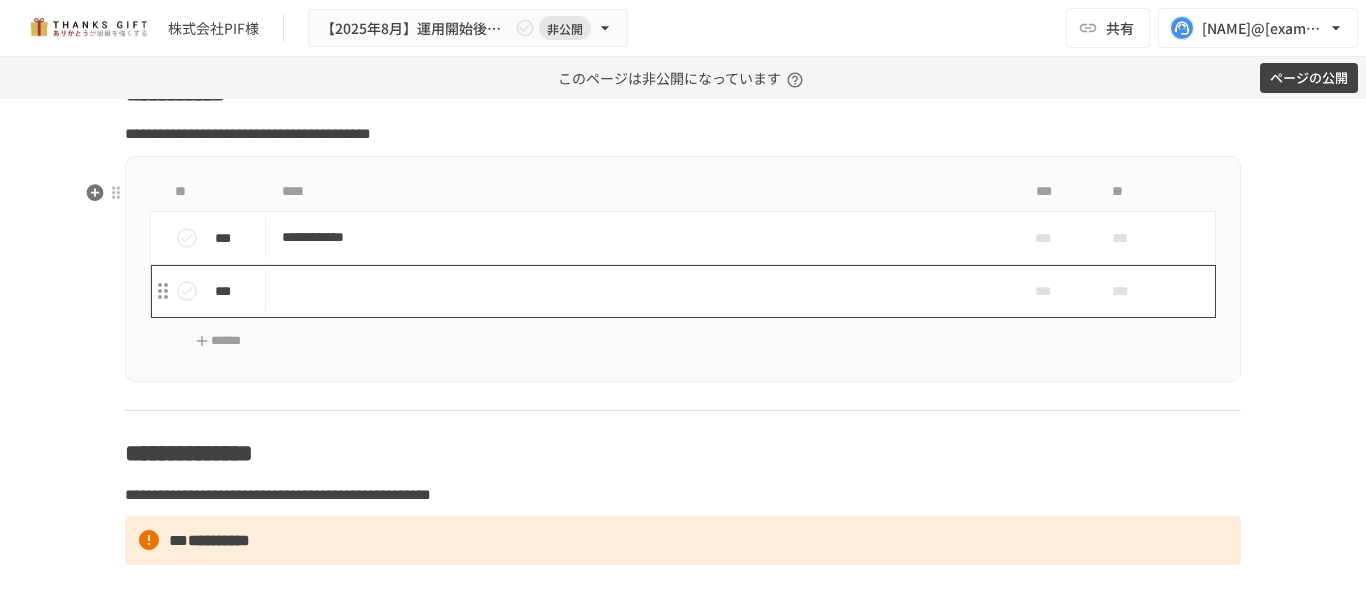 click at bounding box center (641, 291) 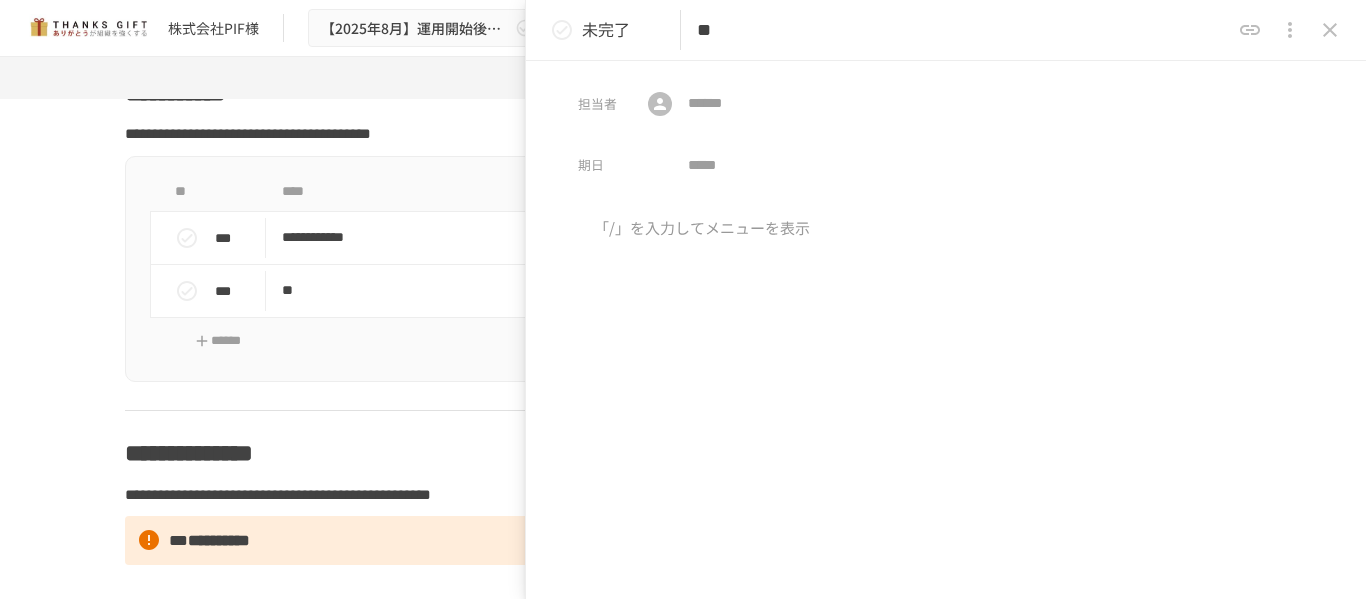 type on "*" 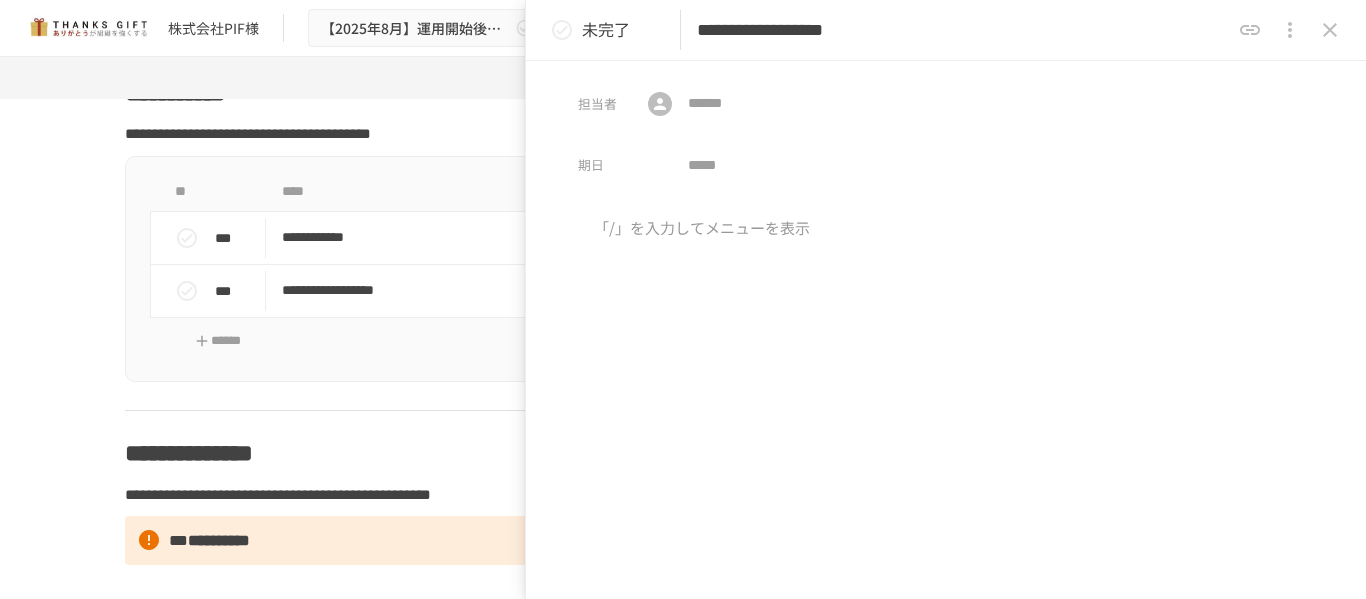 type on "**********" 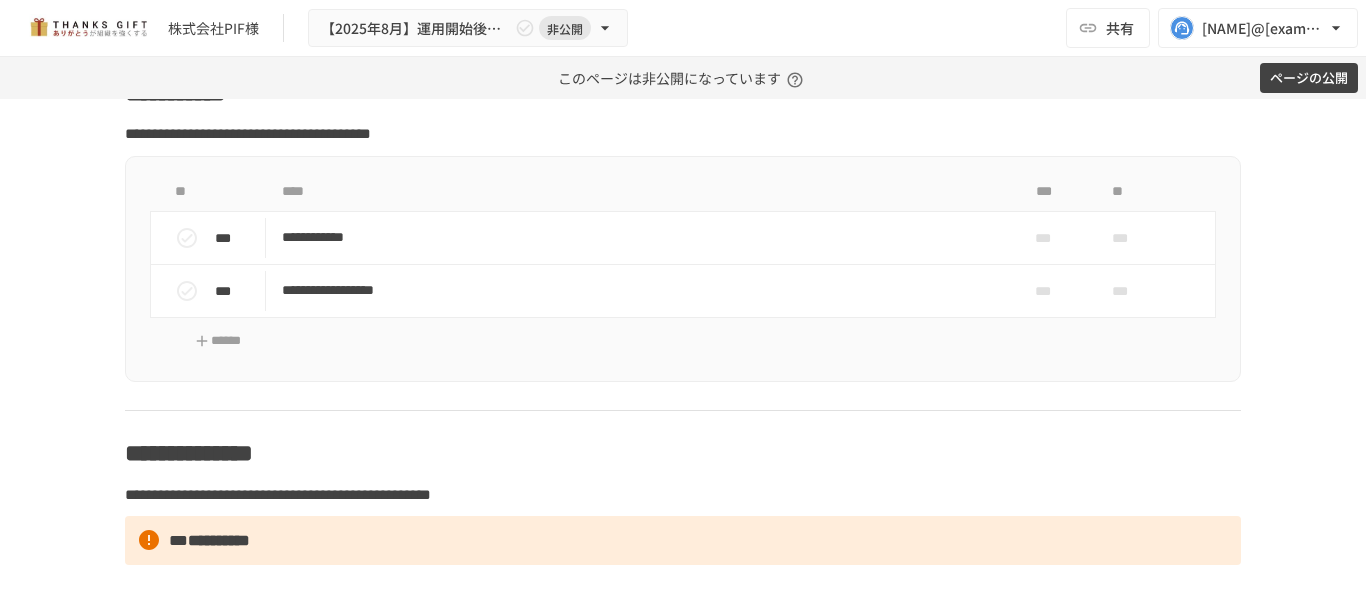 scroll, scrollTop: 7891, scrollLeft: 0, axis: vertical 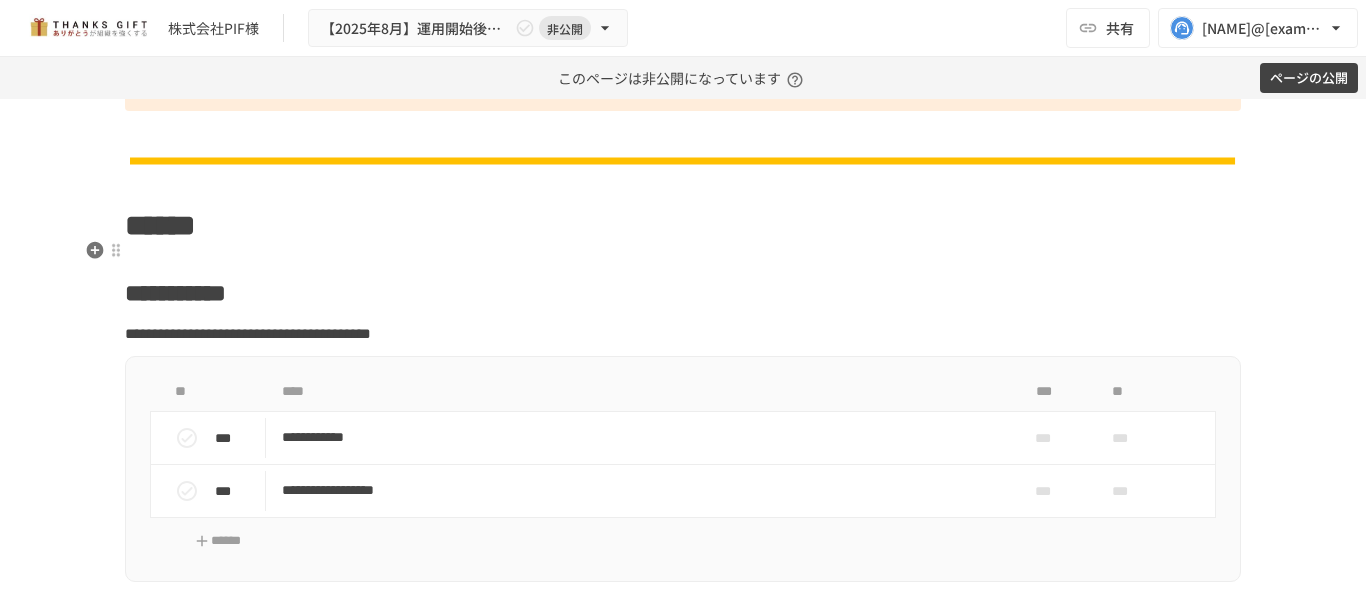 click on "******" at bounding box center (683, 226) 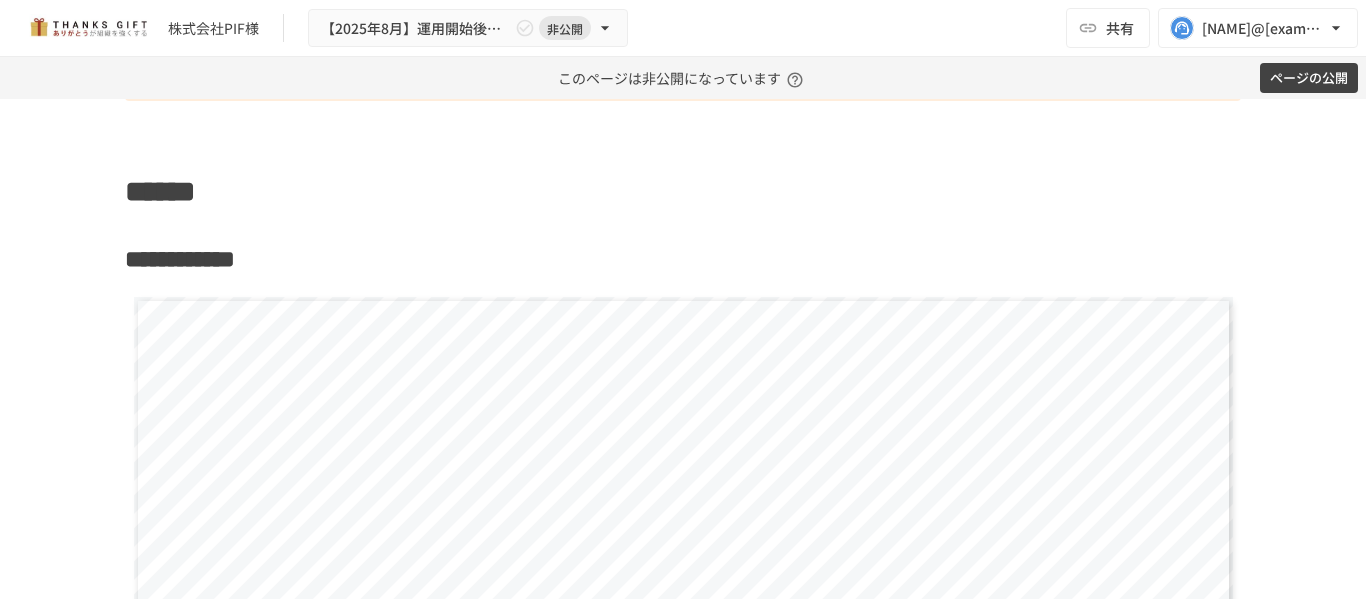 scroll, scrollTop: 8591, scrollLeft: 0, axis: vertical 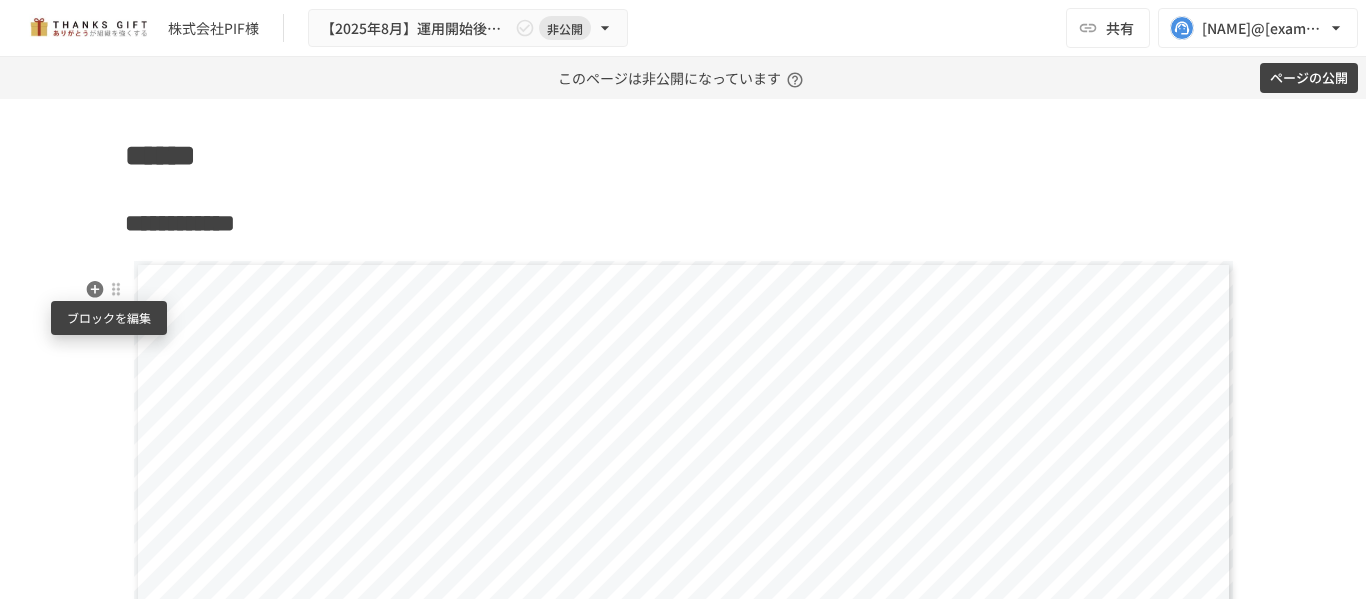 click at bounding box center [116, 289] 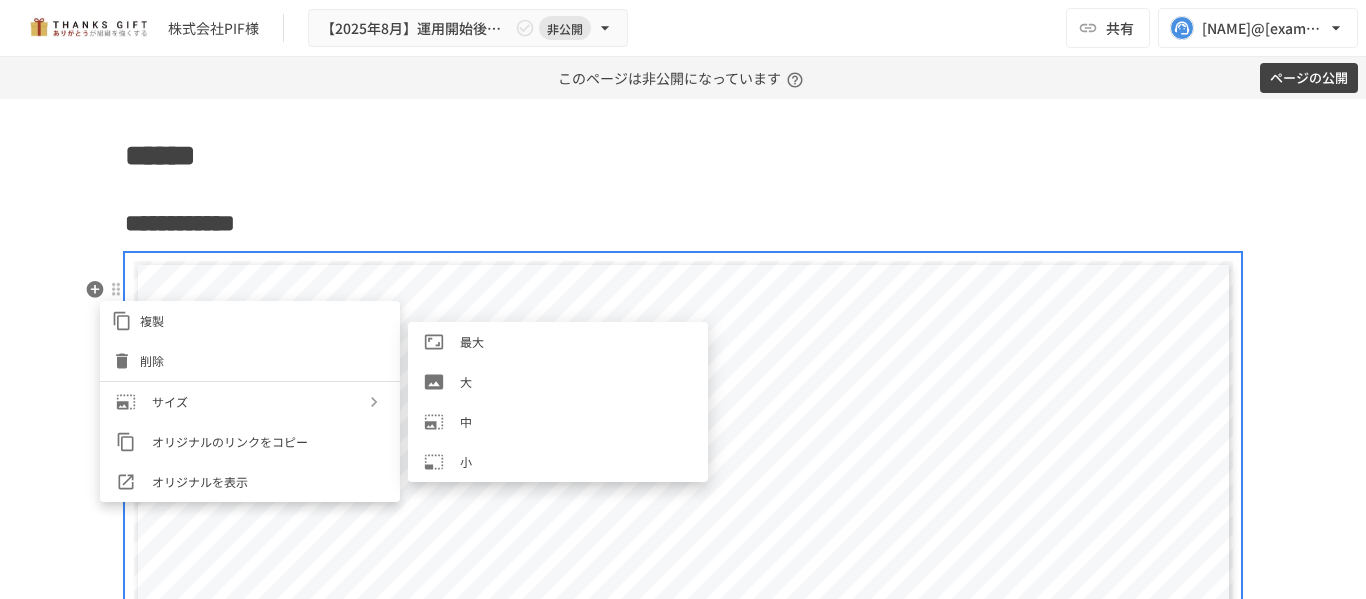 click on "大" at bounding box center [576, 381] 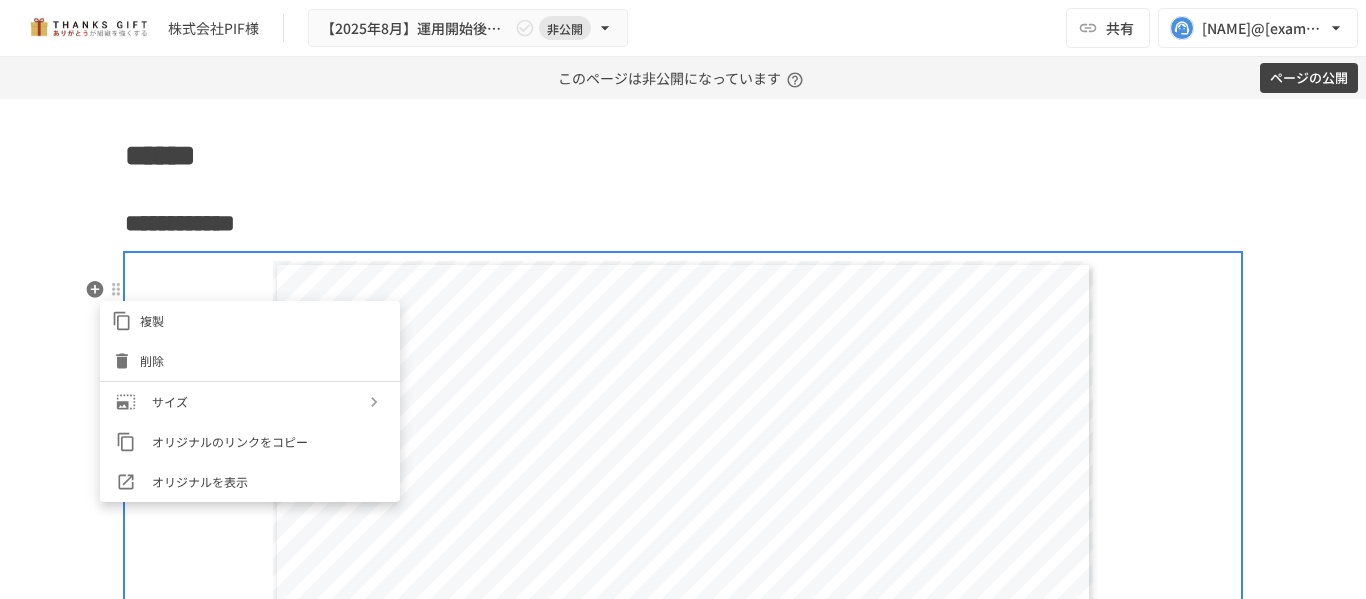 click at bounding box center (683, 299) 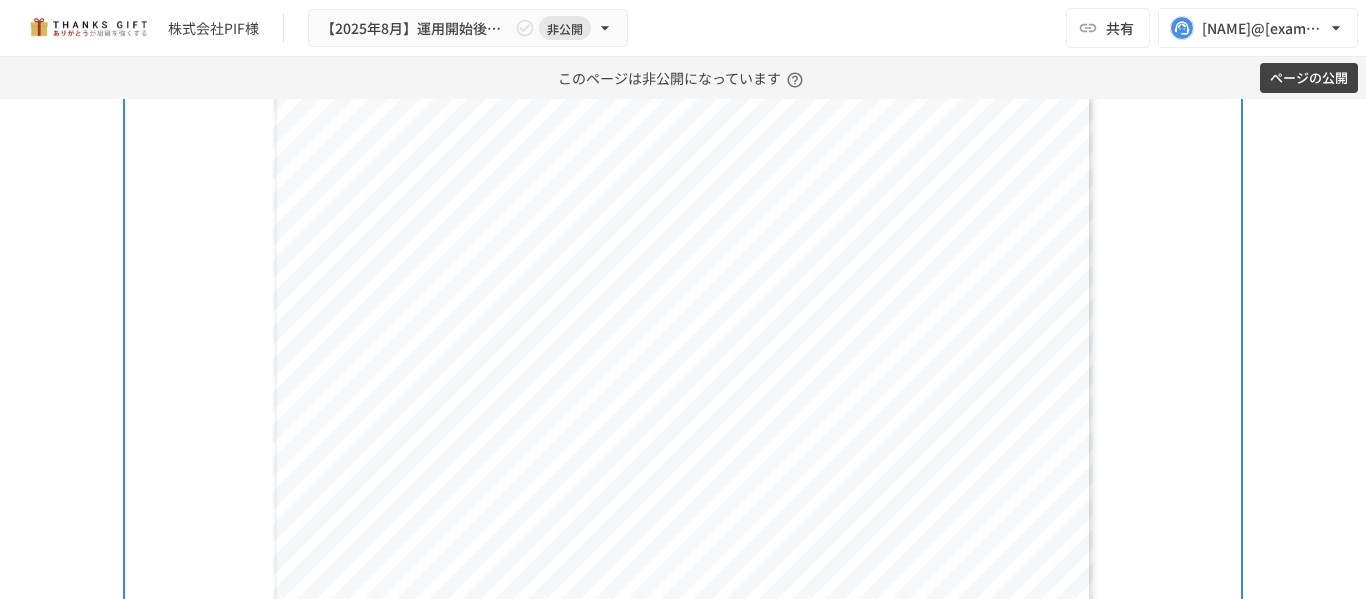 scroll, scrollTop: 8991, scrollLeft: 0, axis: vertical 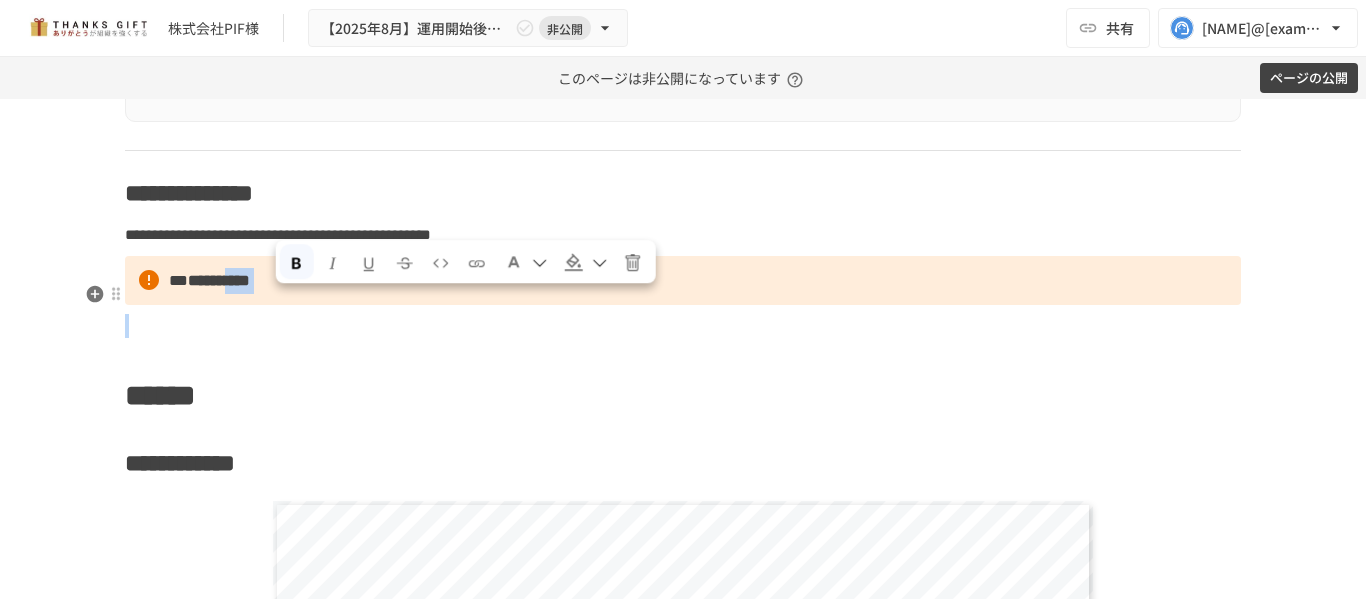 drag, startPoint x: 355, startPoint y: 327, endPoint x: 276, endPoint y: 302, distance: 82.86133 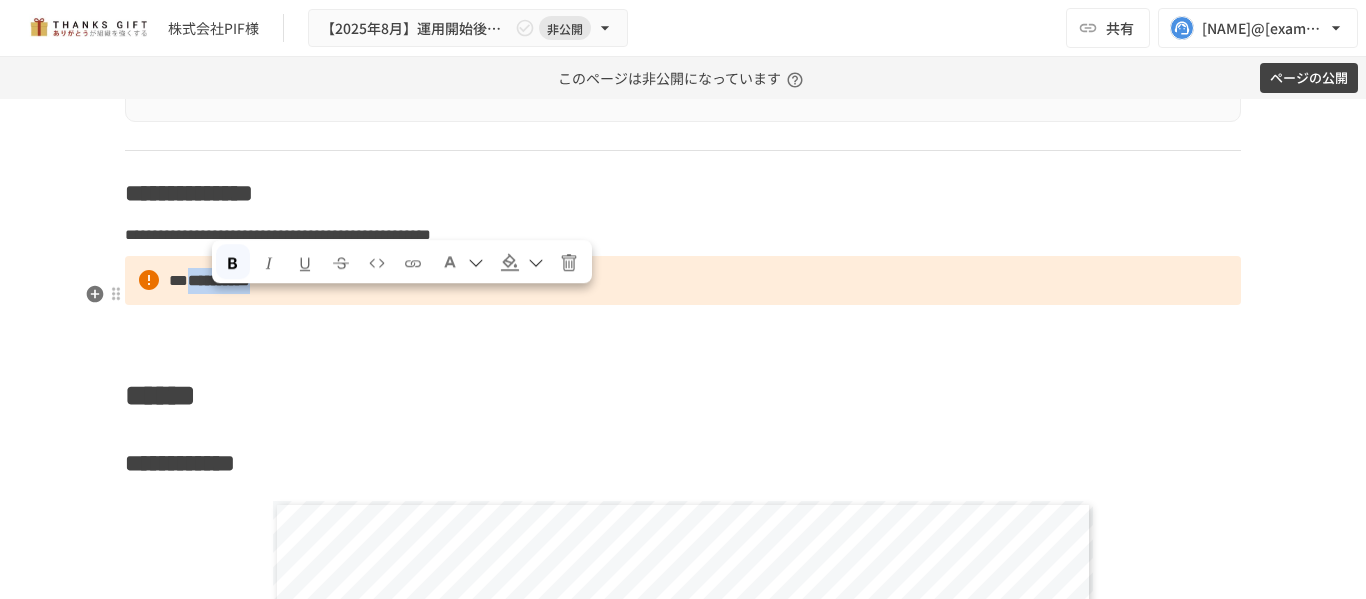 drag, startPoint x: 321, startPoint y: 307, endPoint x: 213, endPoint y: 307, distance: 108 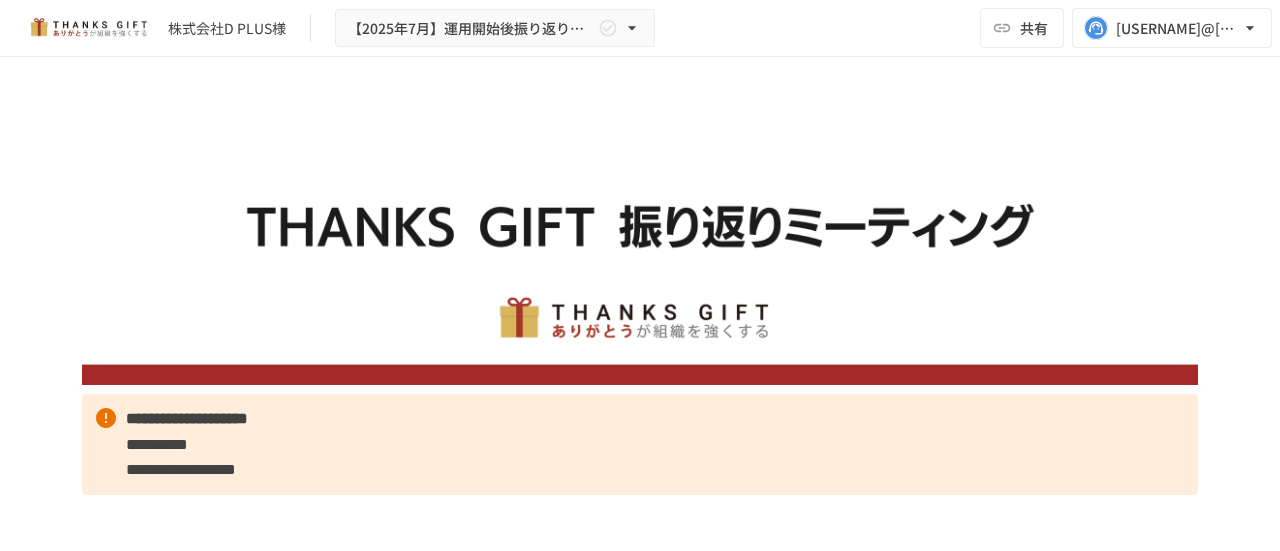 scroll, scrollTop: 0, scrollLeft: 0, axis: both 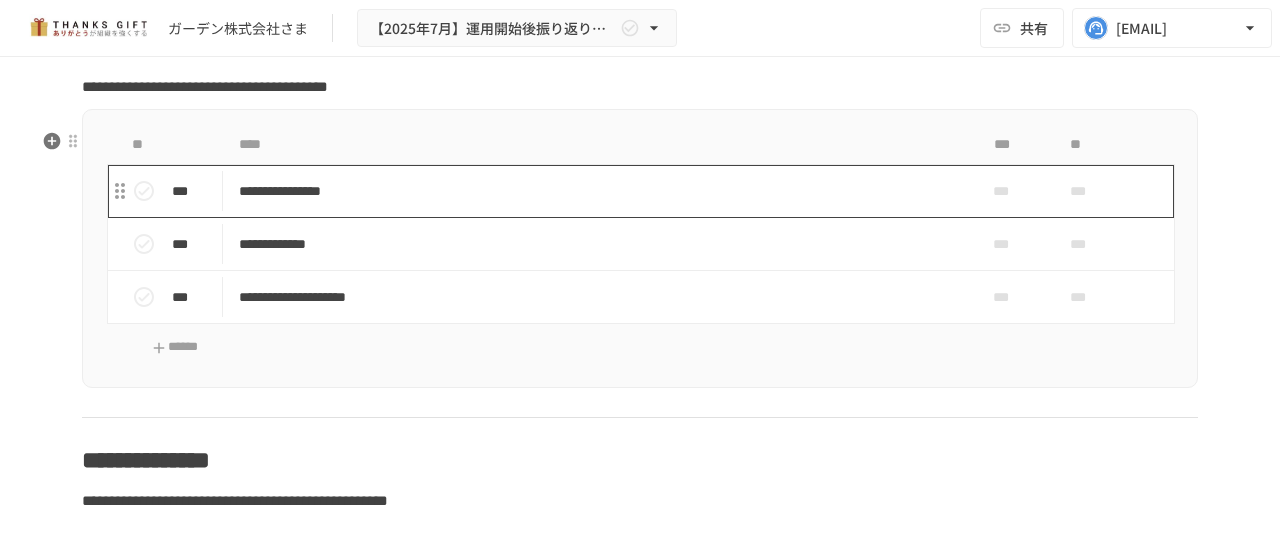 click on "**********" at bounding box center (598, 191) 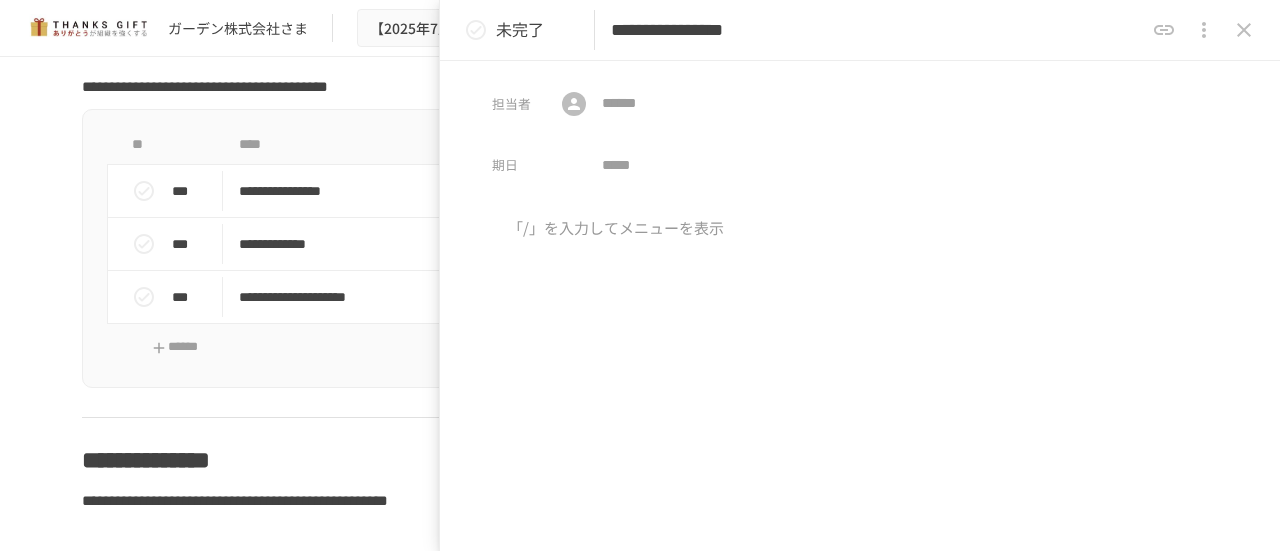 drag, startPoint x: 958, startPoint y: 7, endPoint x: 798, endPoint y: 25, distance: 161.00932 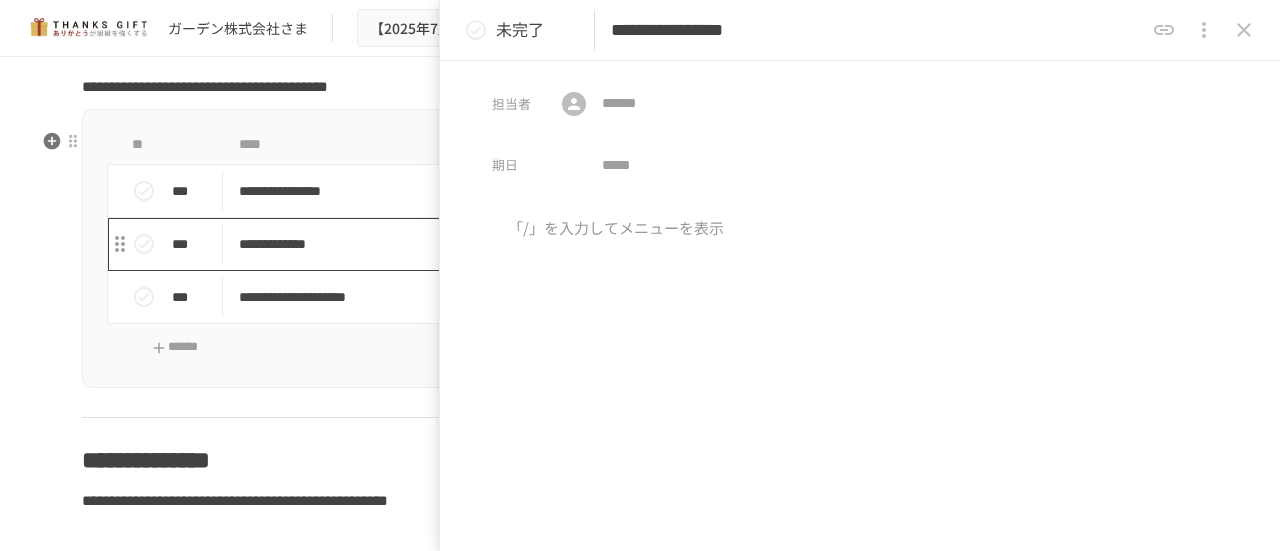 click on "**********" at bounding box center [598, 244] 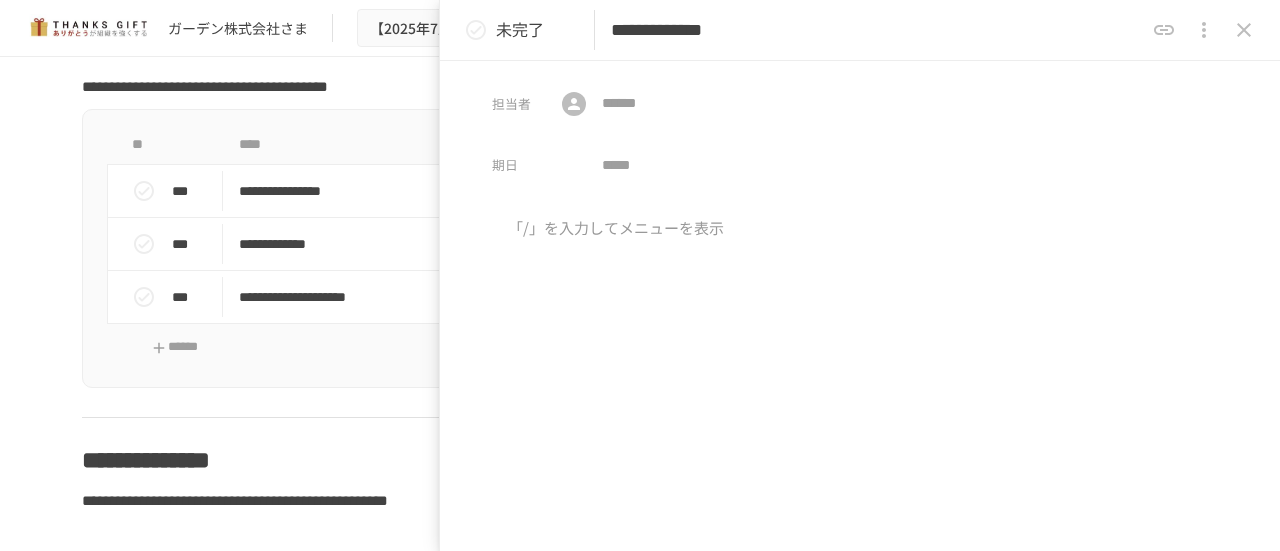 drag, startPoint x: 881, startPoint y: 35, endPoint x: 596, endPoint y: 45, distance: 285.17538 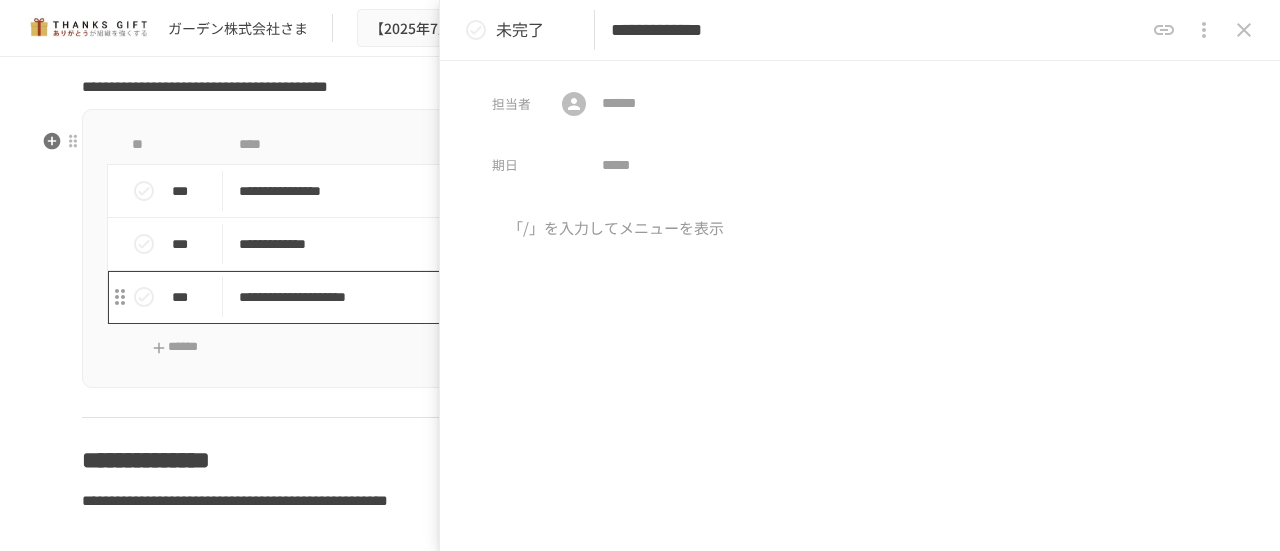 click on "**********" at bounding box center (598, 297) 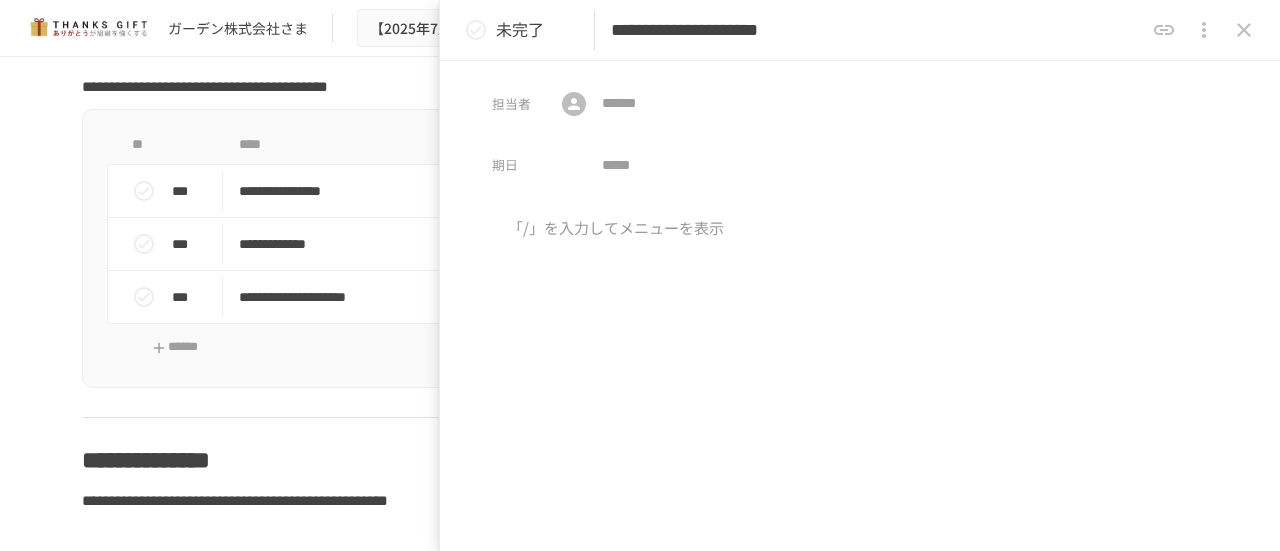 drag, startPoint x: 1005, startPoint y: 21, endPoint x: 479, endPoint y: 39, distance: 526.3079 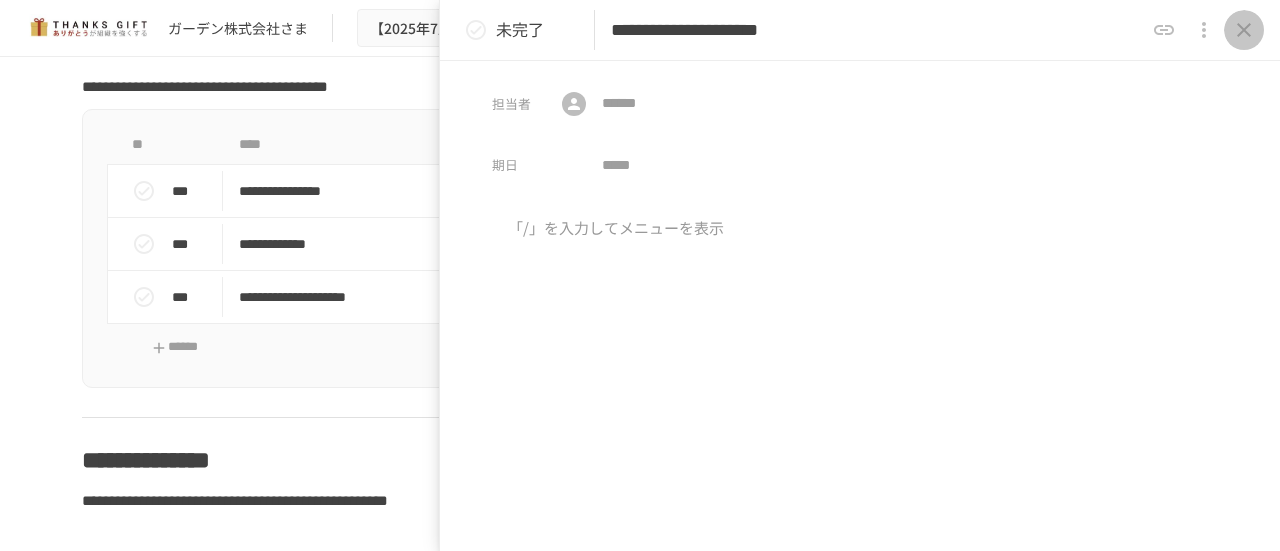 click at bounding box center [1244, 30] 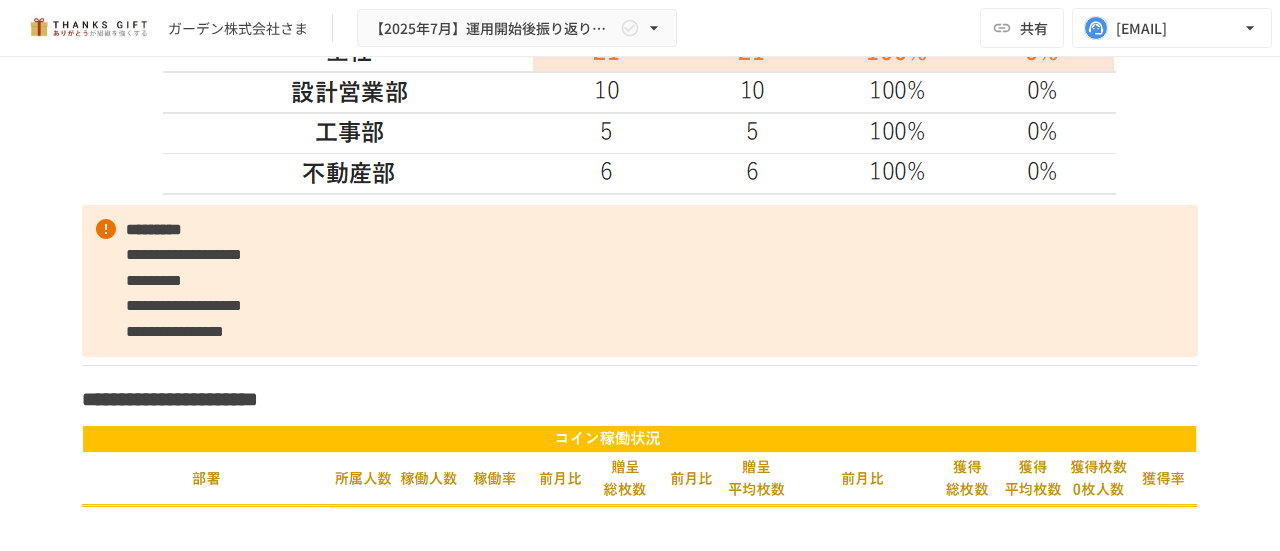 scroll, scrollTop: 2500, scrollLeft: 0, axis: vertical 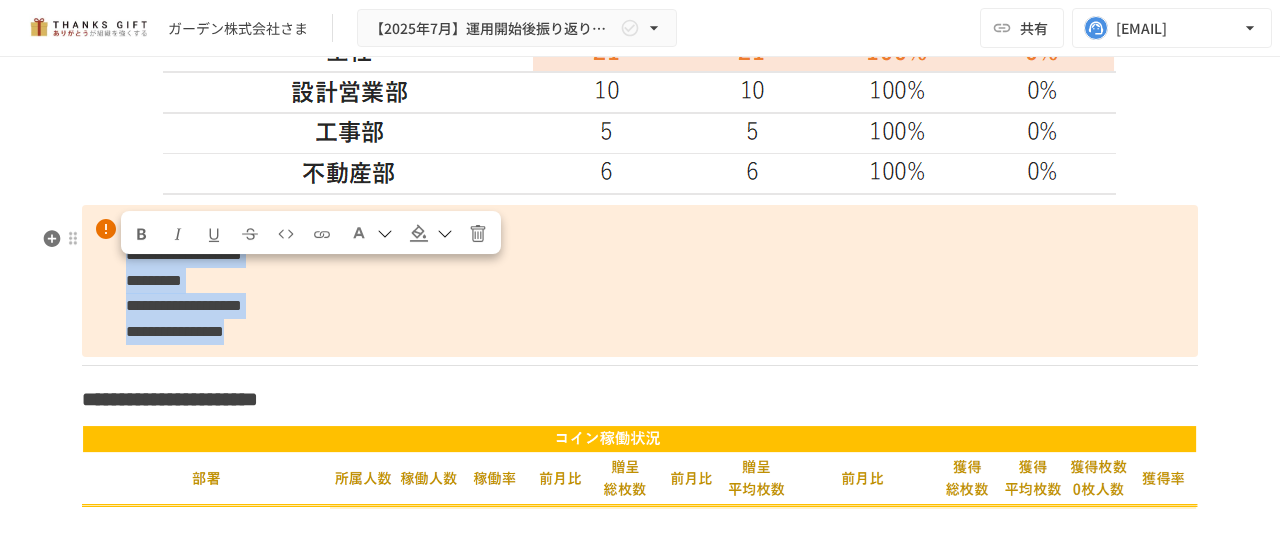 drag, startPoint x: 108, startPoint y: 278, endPoint x: 435, endPoint y: 352, distance: 335.26855 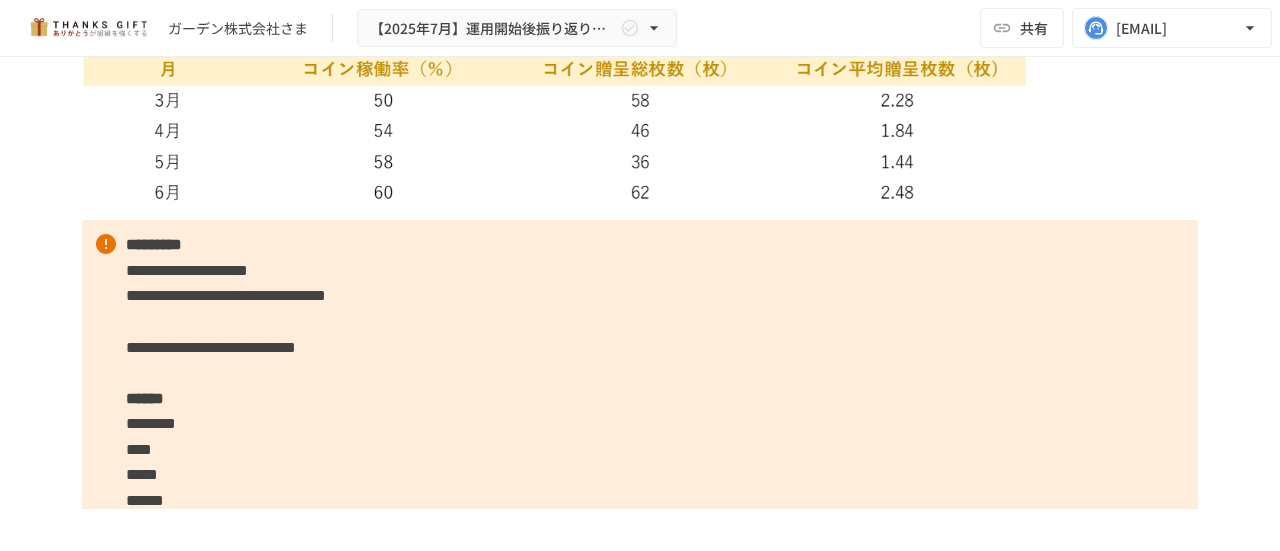 scroll, scrollTop: 3500, scrollLeft: 0, axis: vertical 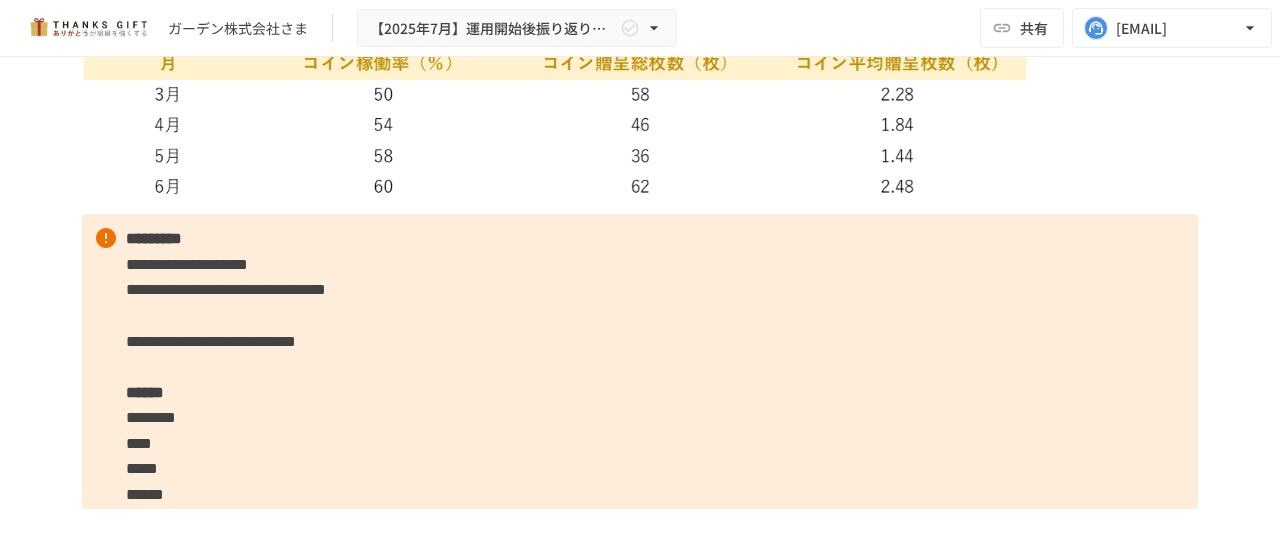 click on "**********" at bounding box center (640, 571) 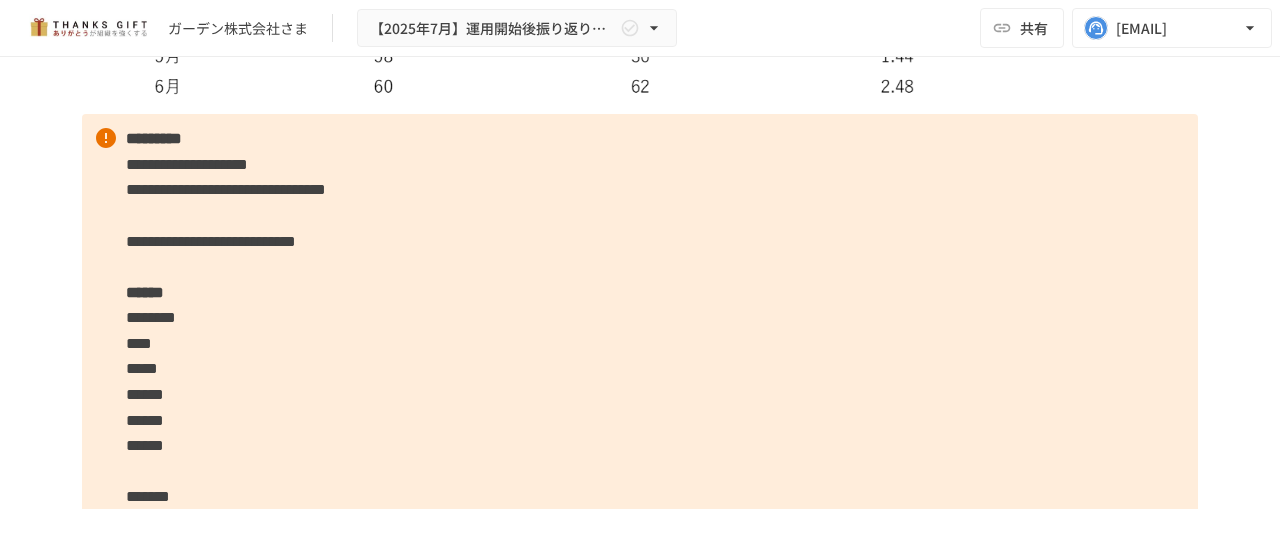 scroll, scrollTop: 3700, scrollLeft: 0, axis: vertical 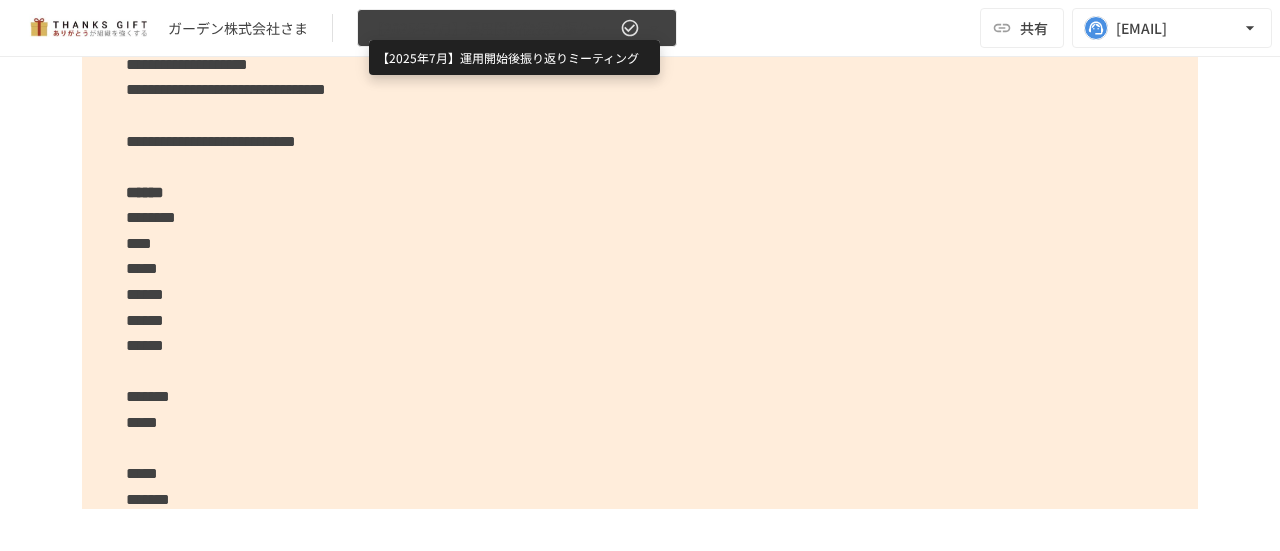 click on "【2025年7月】運用開始後振り返りミーティング" at bounding box center (493, 28) 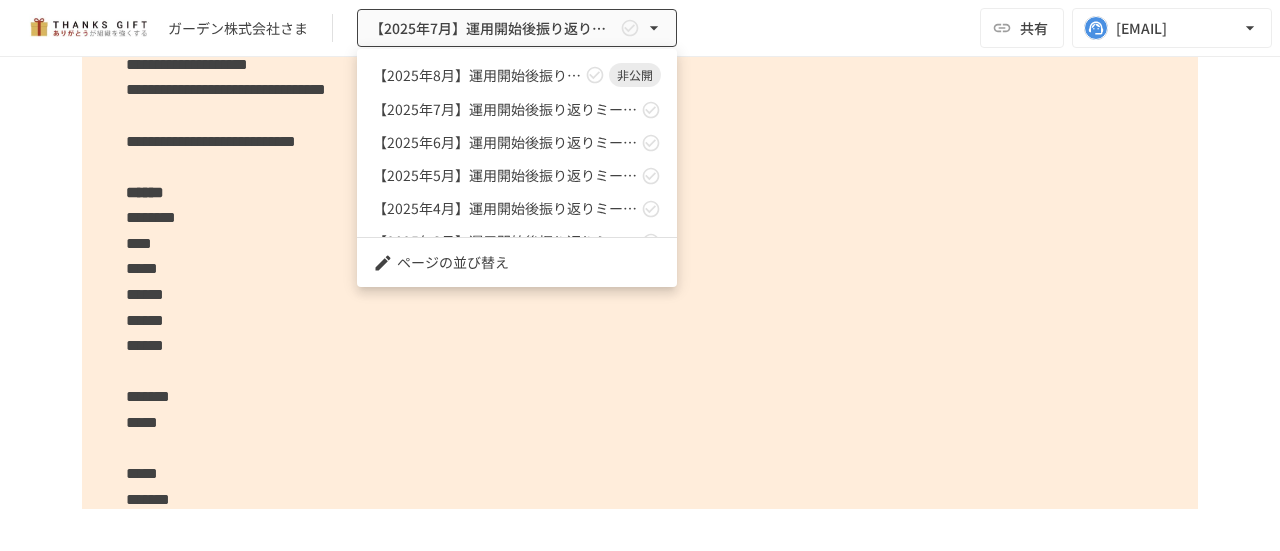 click at bounding box center (640, 275) 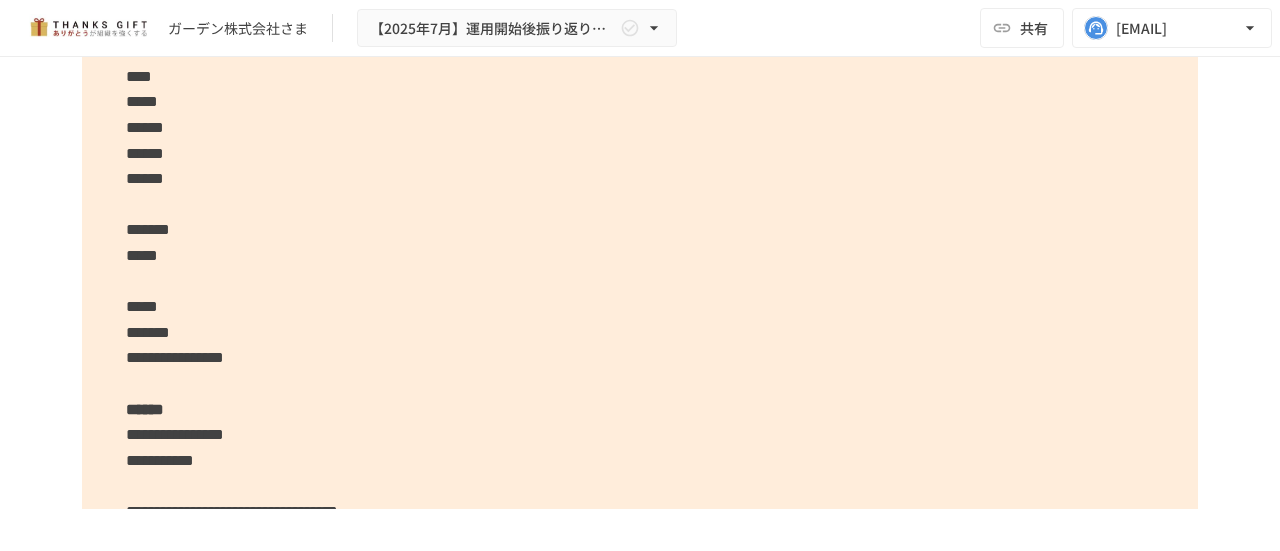 scroll, scrollTop: 4000, scrollLeft: 0, axis: vertical 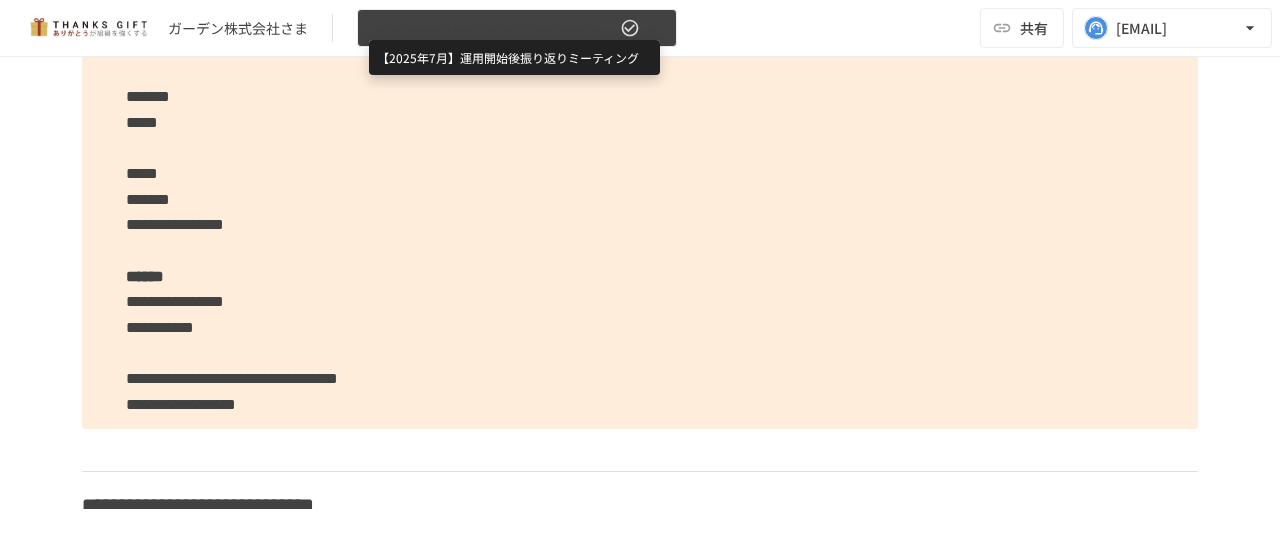 click on "【2025年7月】運用開始後振り返りミーティング" at bounding box center (493, 28) 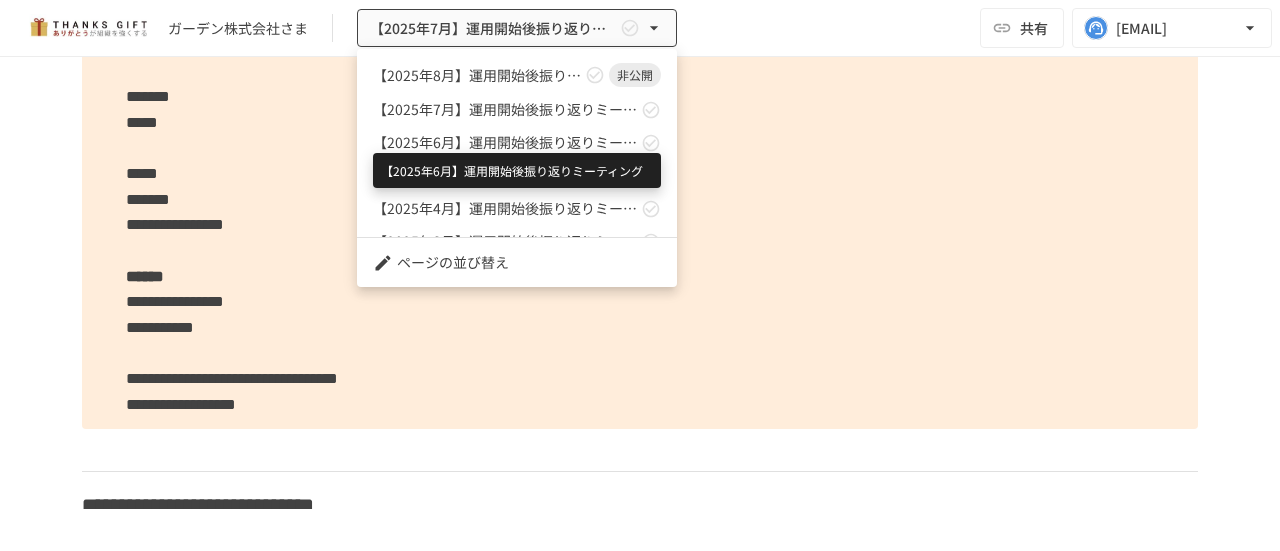 click on "【2025年6月】運用開始後振り返りミーティング" at bounding box center (505, 142) 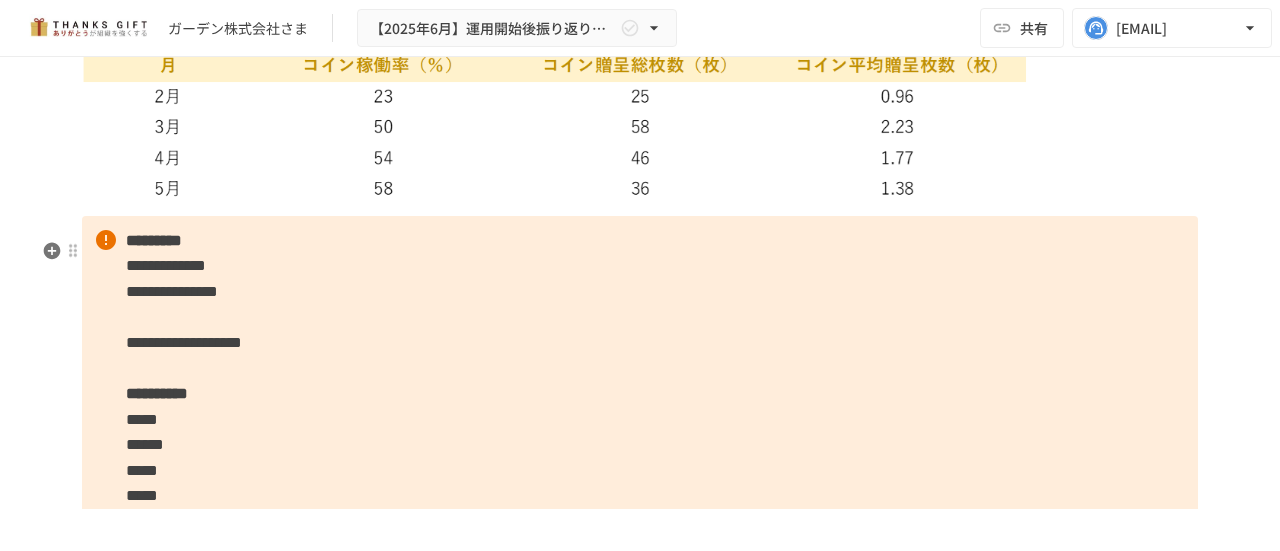 scroll, scrollTop: 3104, scrollLeft: 0, axis: vertical 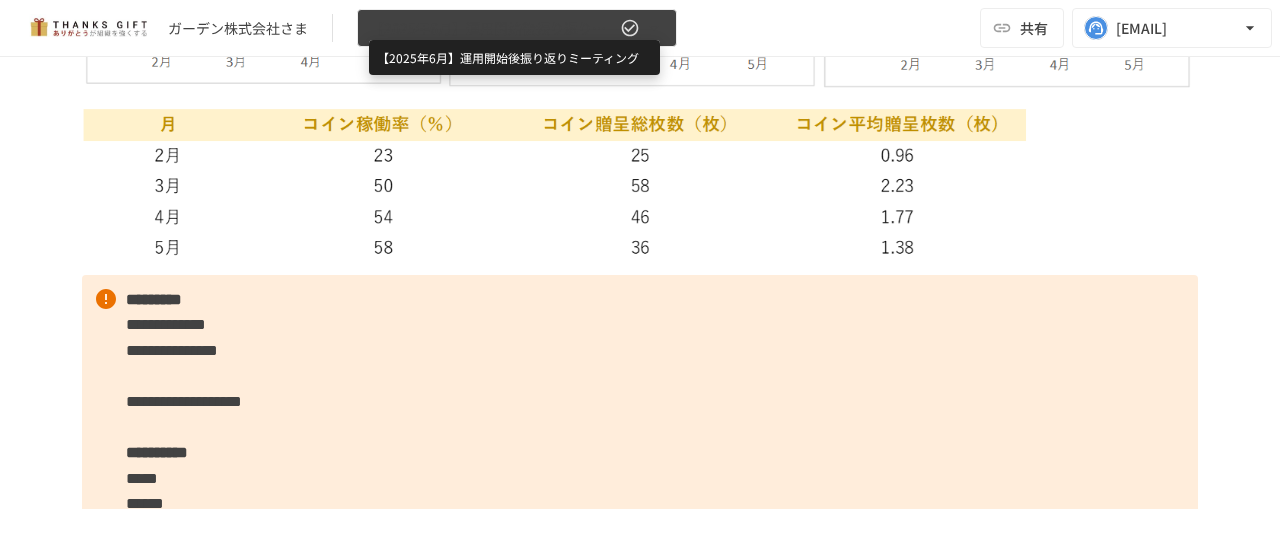 click on "【2025年6月】運用開始後振り返りミーティング" at bounding box center [493, 28] 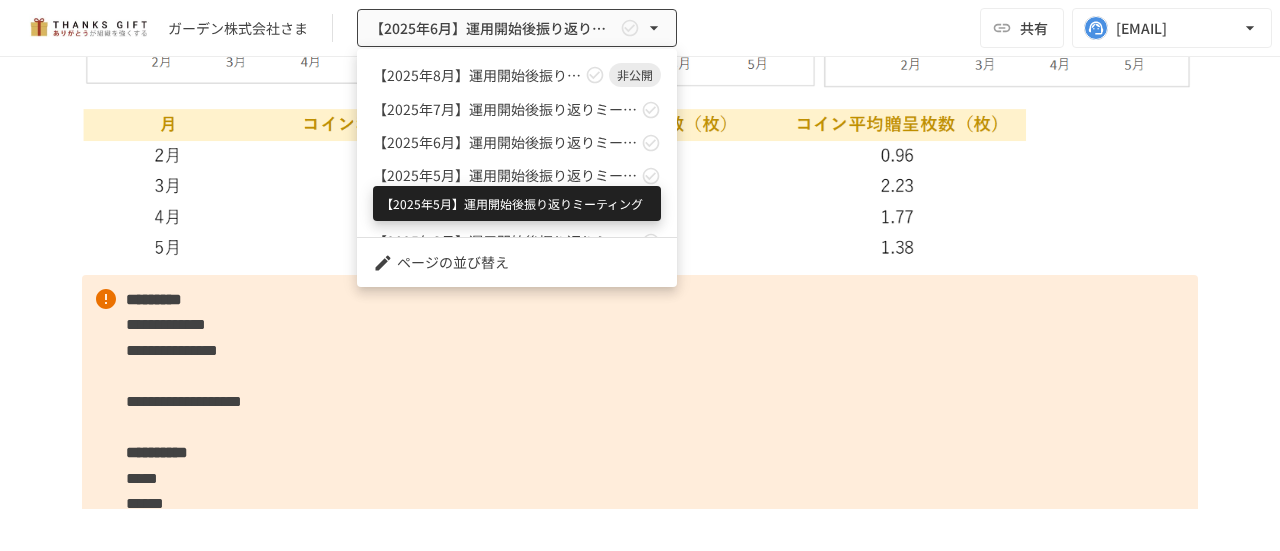 click on "【2025年5月】運用開始後振り返りミーティング" at bounding box center (505, 175) 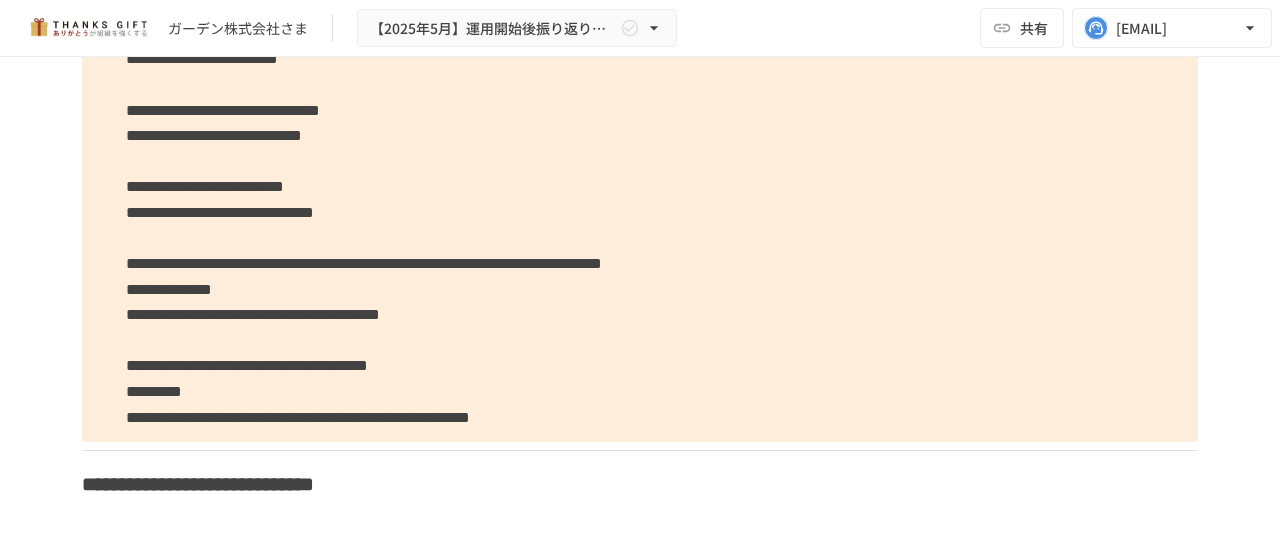 scroll, scrollTop: 5528, scrollLeft: 0, axis: vertical 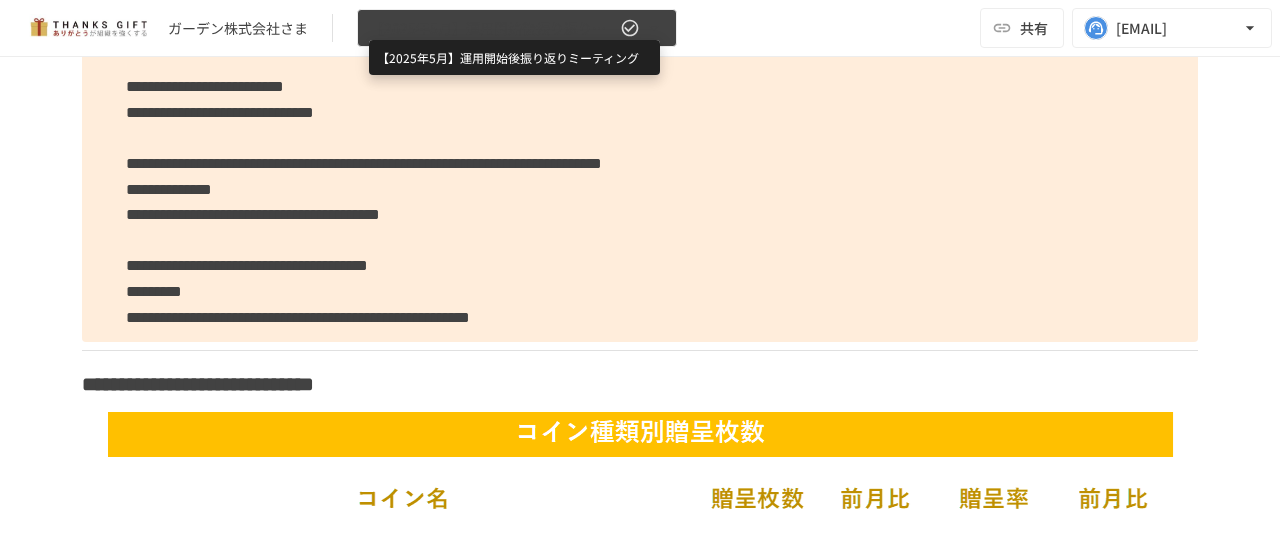 click on "【2025年5月】運用開始後振り返りミーティング" at bounding box center (493, 28) 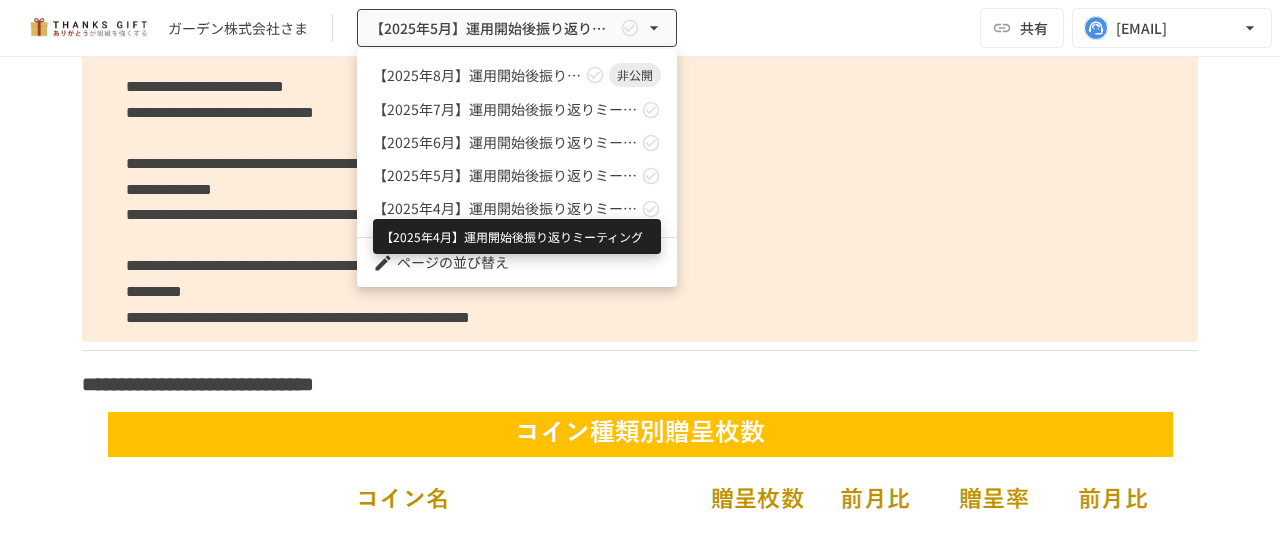click on "【2025年4月】運用開始後振り返りミーティング" at bounding box center (505, 208) 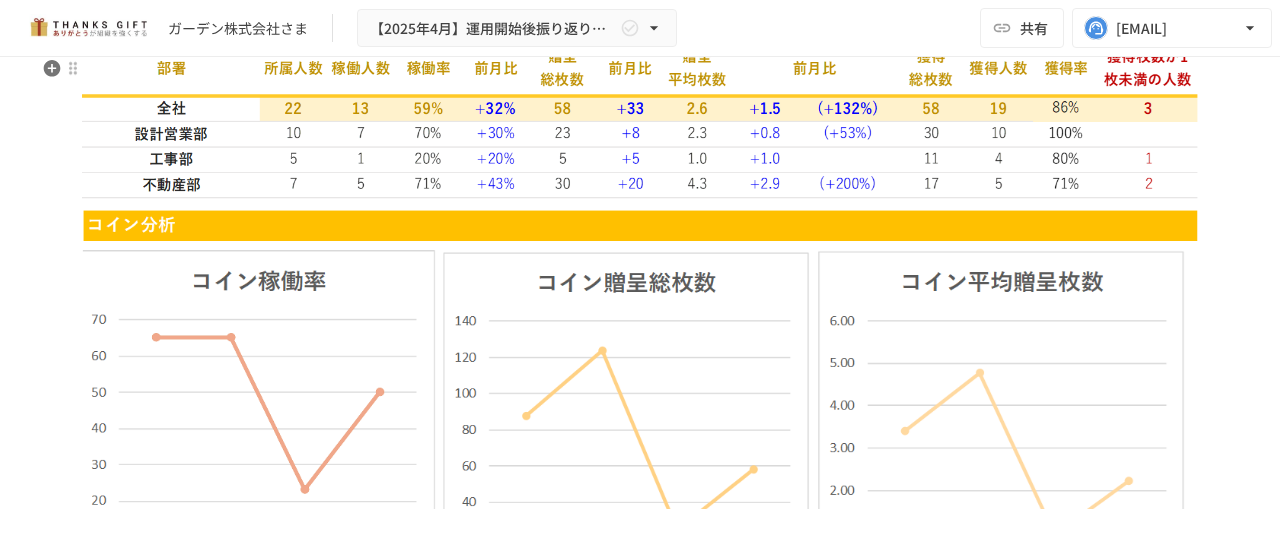 scroll, scrollTop: 4114, scrollLeft: 0, axis: vertical 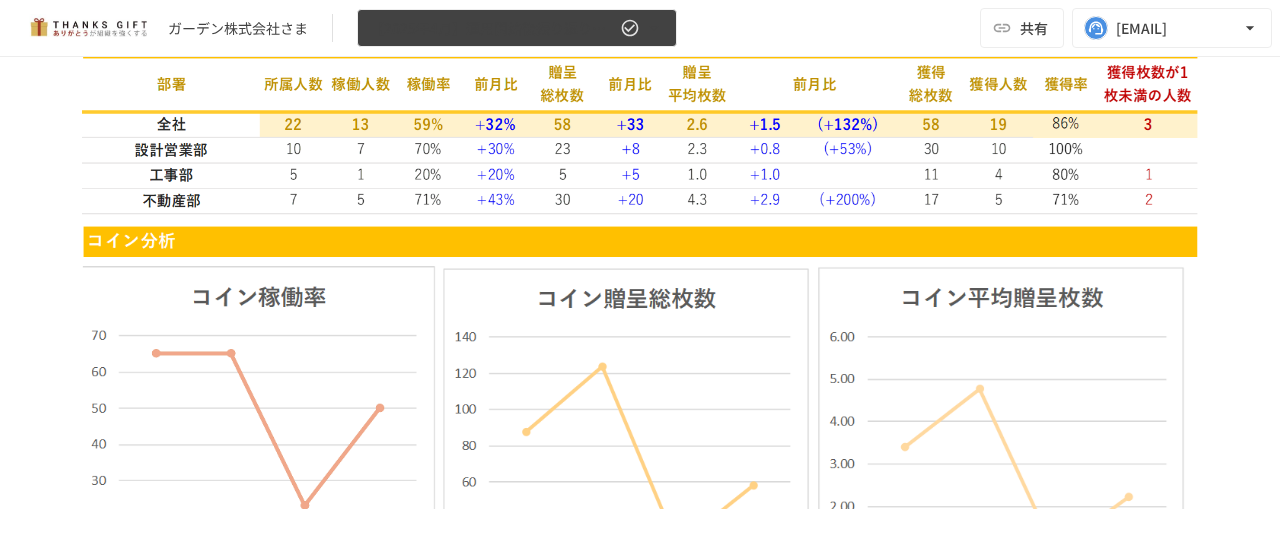 click on "【2025年4月】運用開始後振り返りミーティング" at bounding box center (517, 28) 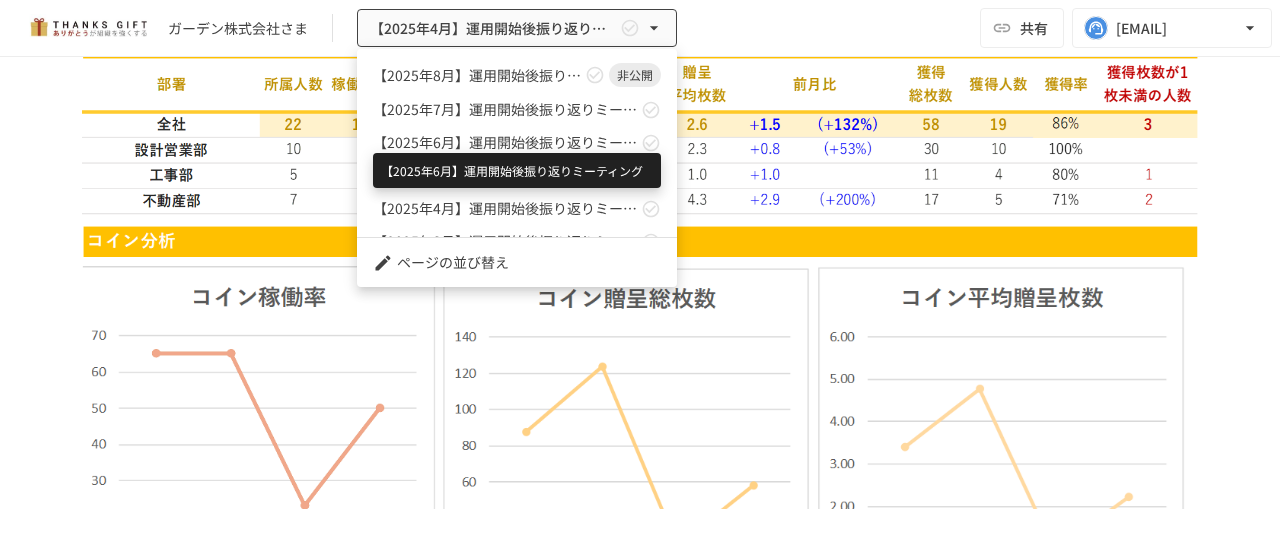 scroll, scrollTop: 100, scrollLeft: 0, axis: vertical 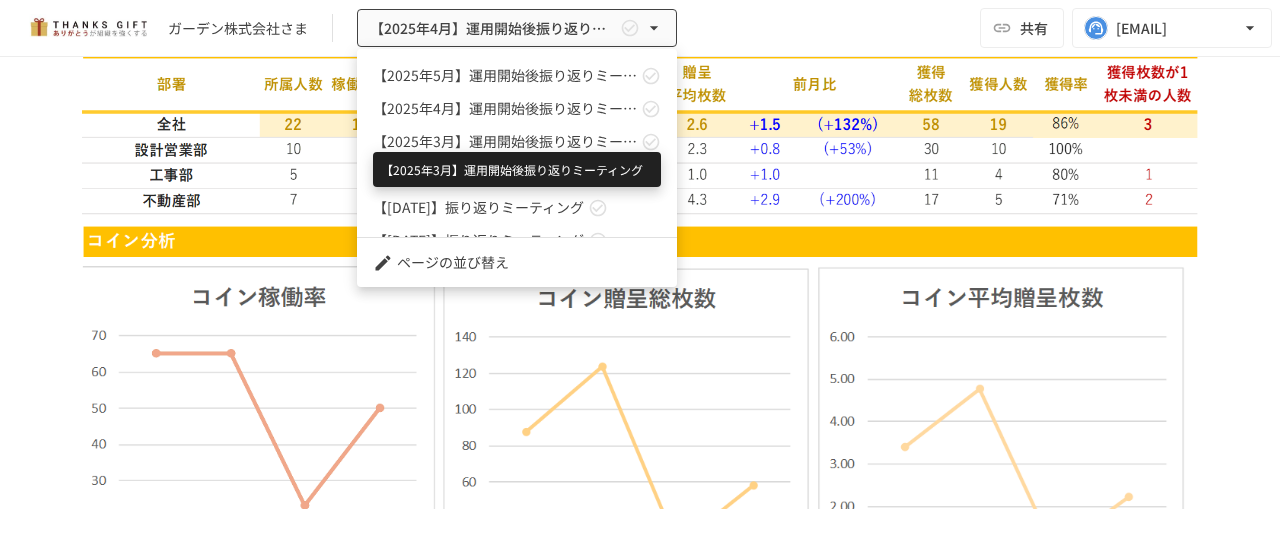 click on "【2025年3月】運用開始後振り返りミーティング" at bounding box center [505, 141] 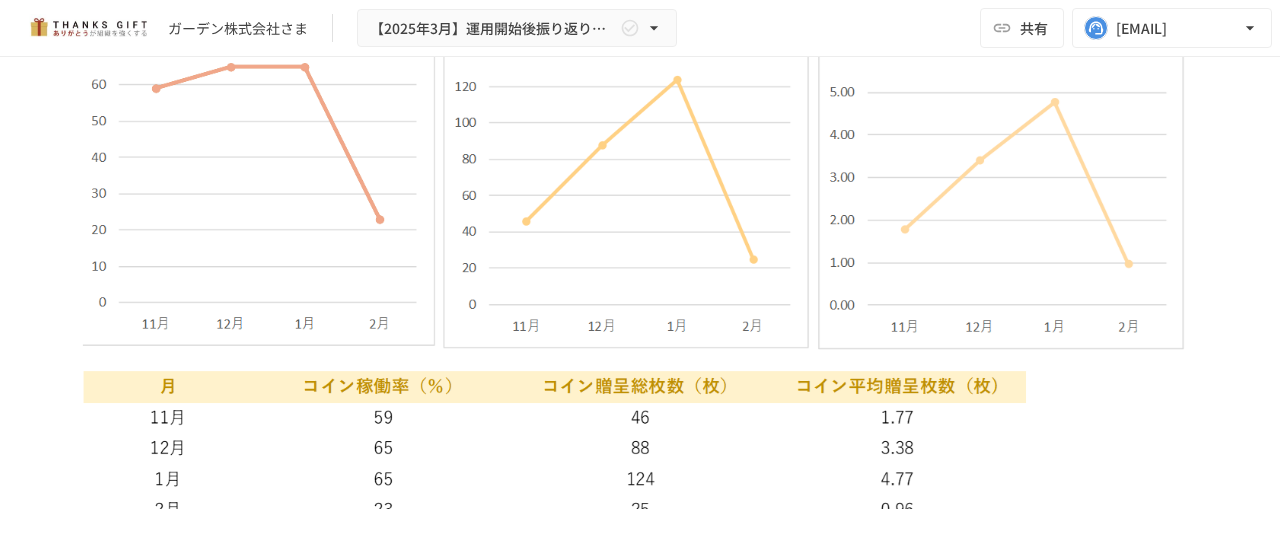 scroll, scrollTop: 4351, scrollLeft: 0, axis: vertical 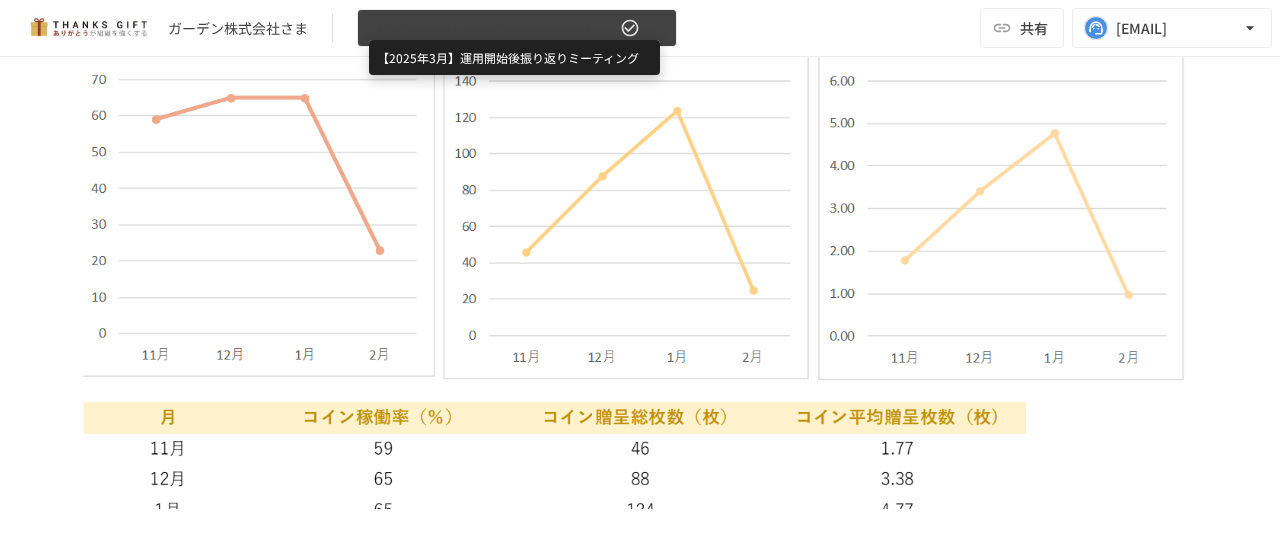 click on "【2025年3月】運用開始後振り返りミーティング" at bounding box center (493, 28) 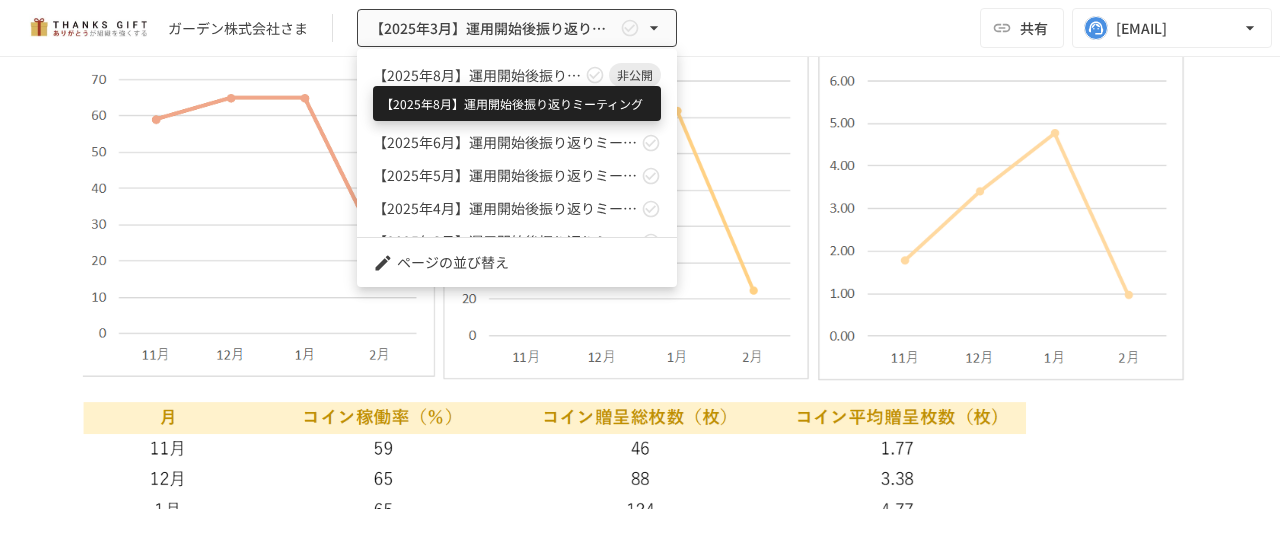 click on "【2025年8月】運用開始後振り返りミーティング" at bounding box center [477, 75] 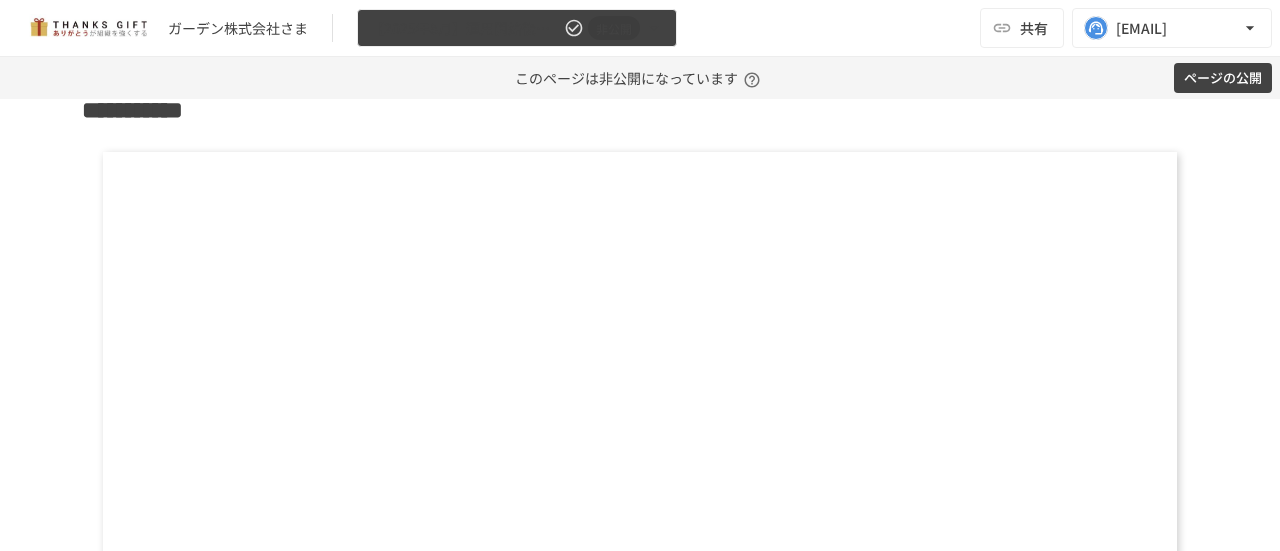 scroll, scrollTop: 8450, scrollLeft: 0, axis: vertical 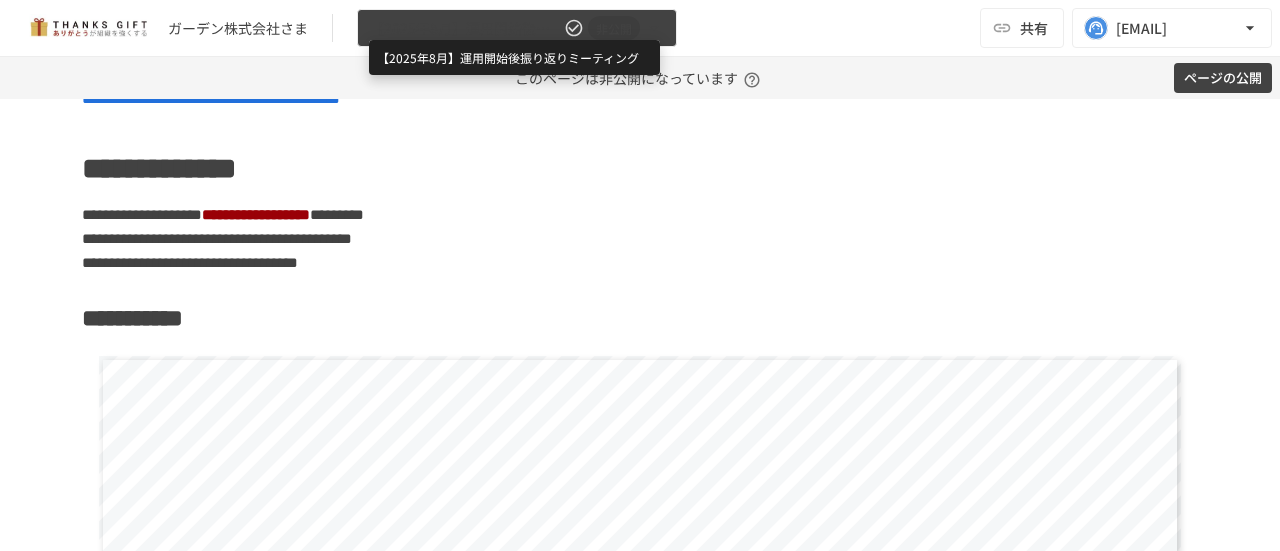 click on "【2025年8月】運用開始後振り返りミーティング" at bounding box center [465, 28] 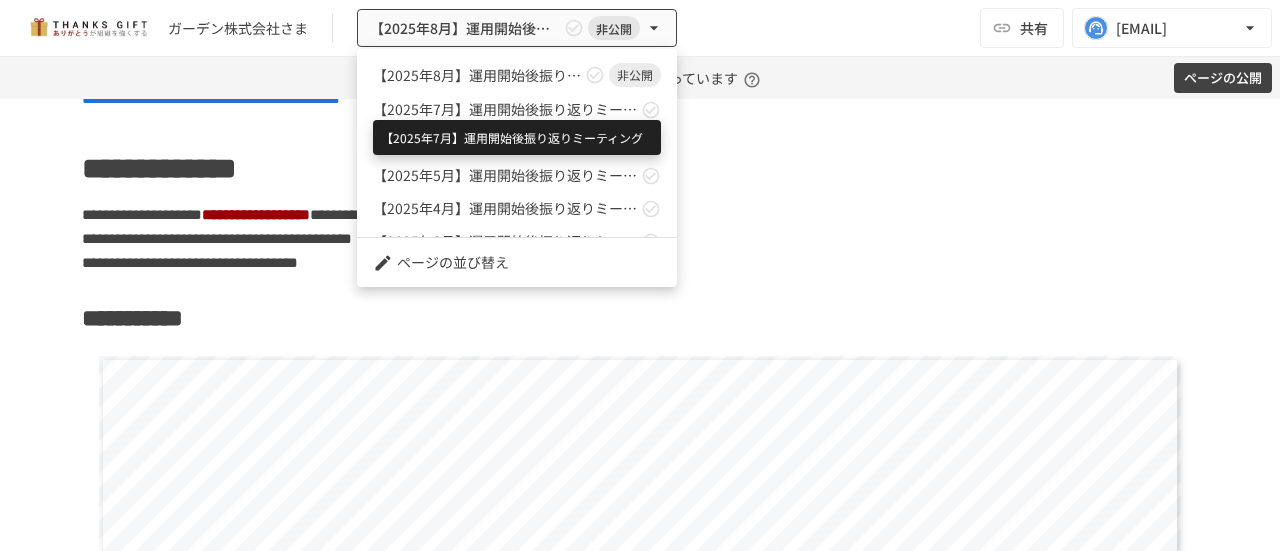 click on "【2025年7月】運用開始後振り返りミーティング" at bounding box center (505, 109) 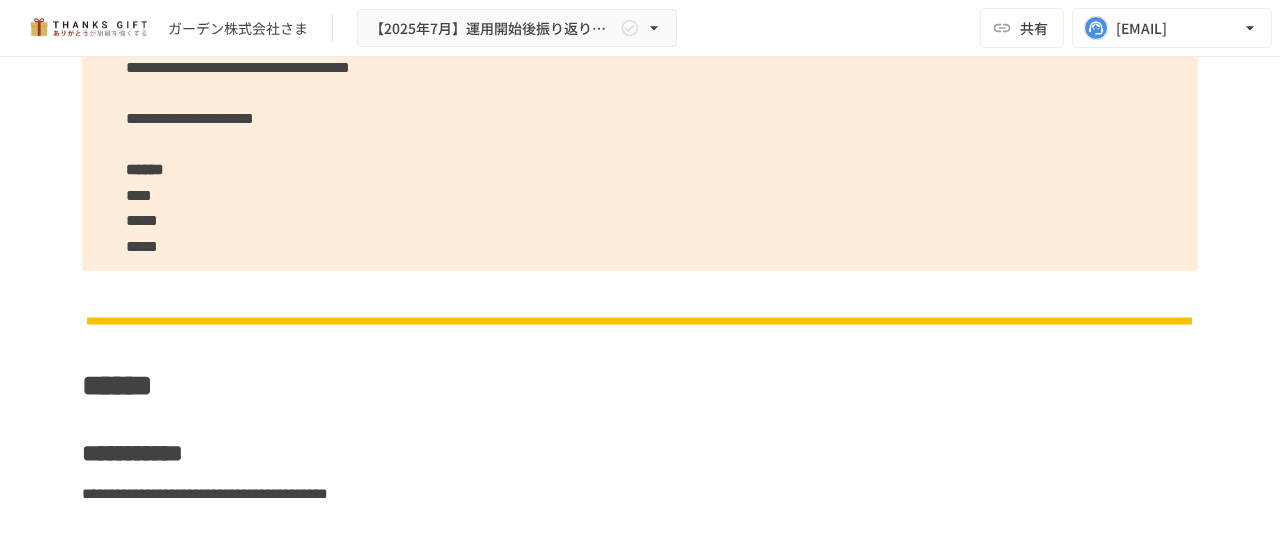 scroll, scrollTop: 7293, scrollLeft: 0, axis: vertical 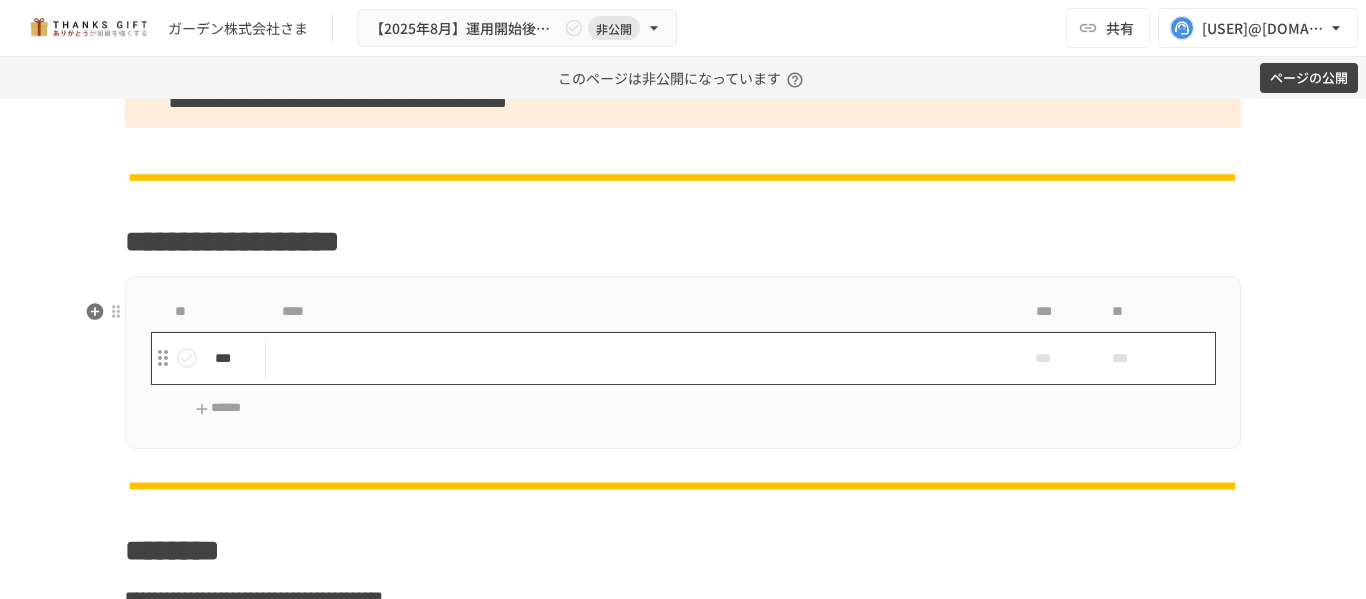 click at bounding box center (641, 358) 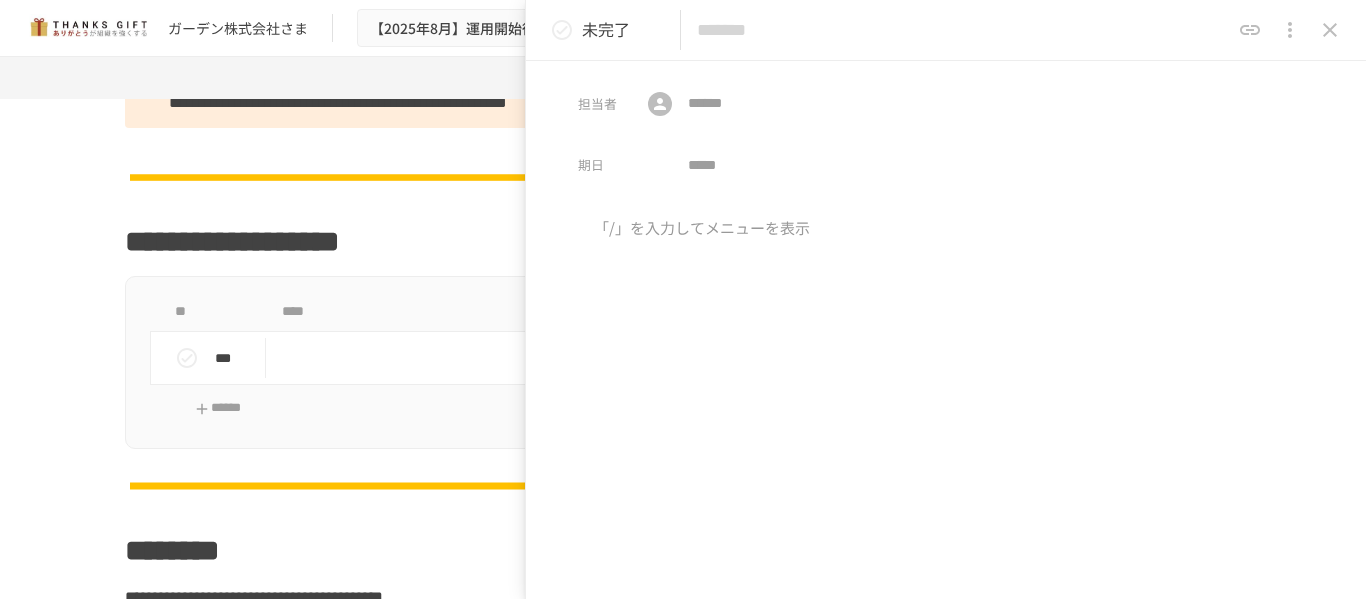 paste on "**********" 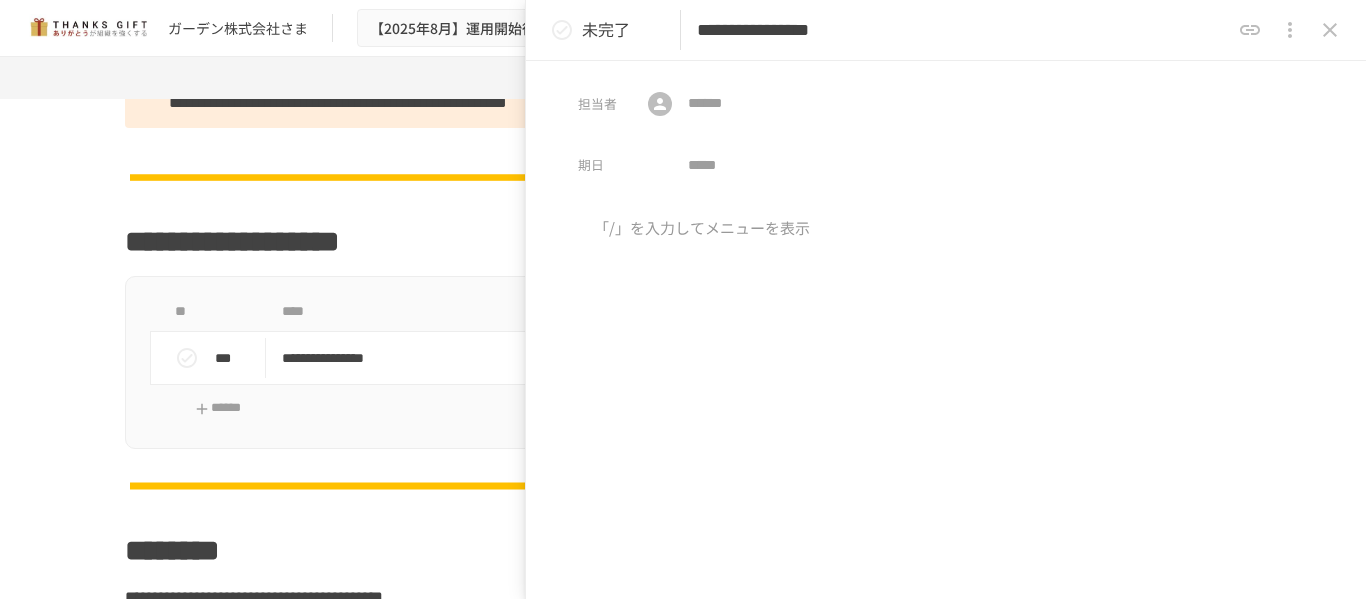 type on "**********" 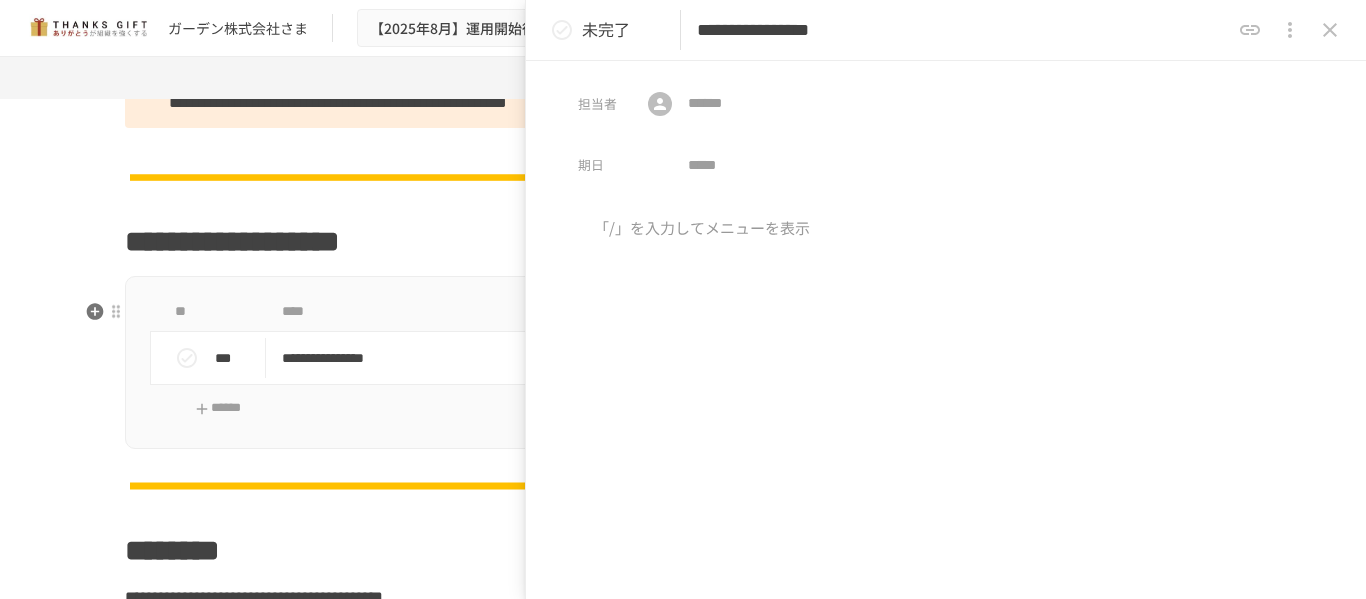 click on "******" at bounding box center [218, 408] 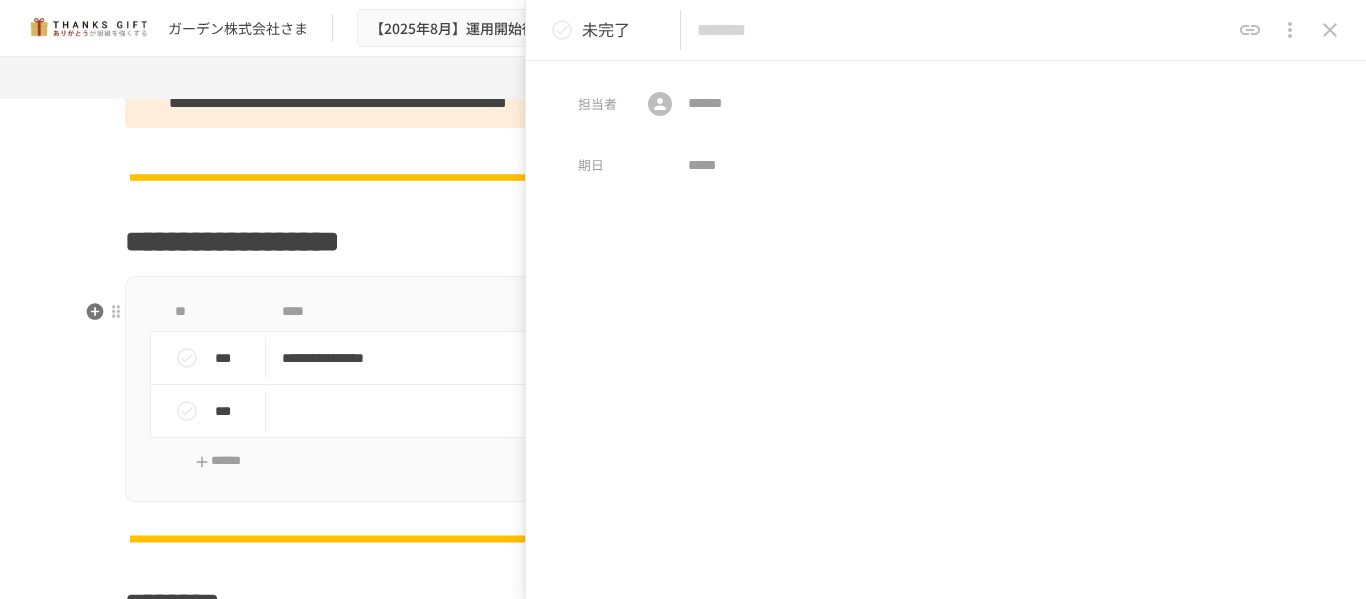 scroll, scrollTop: 349, scrollLeft: 0, axis: vertical 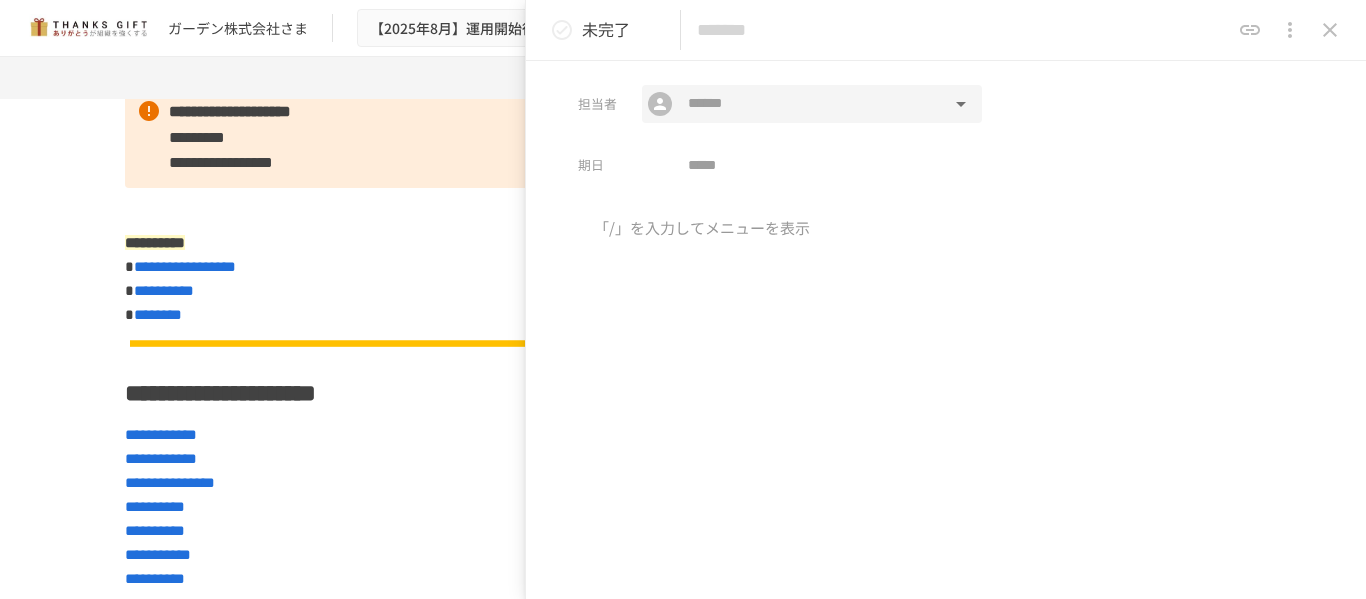 paste on "**********" 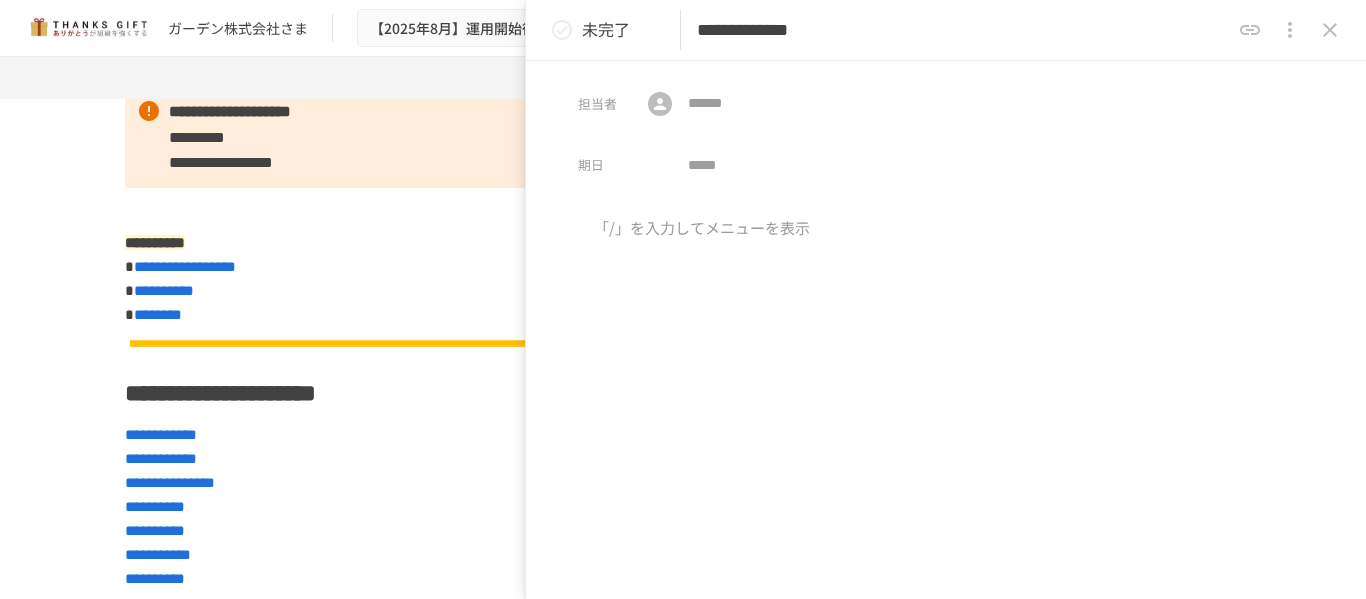 type on "**********" 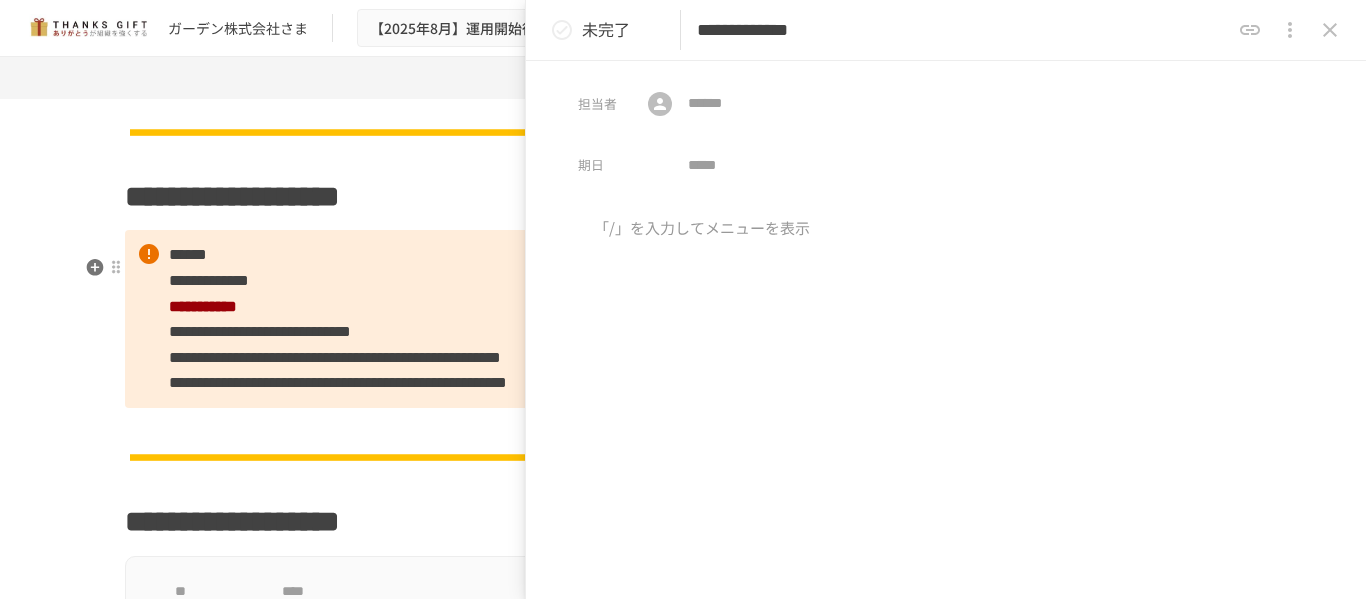 scroll, scrollTop: 1749, scrollLeft: 0, axis: vertical 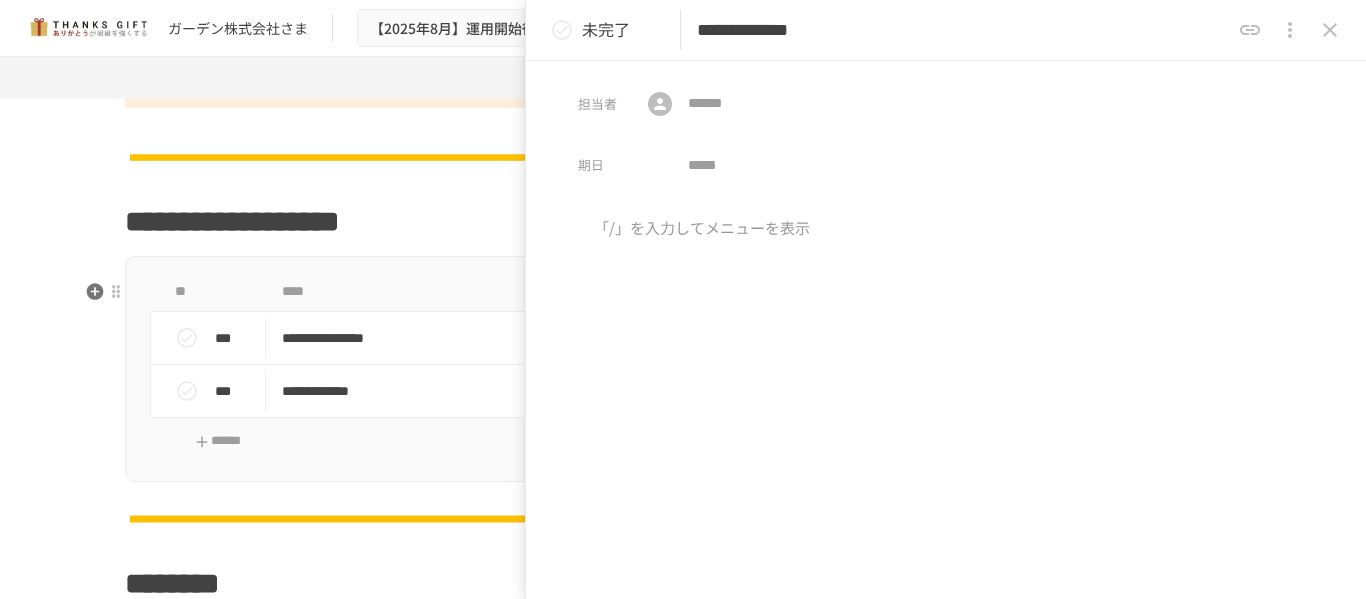 drag, startPoint x: 238, startPoint y: 464, endPoint x: 328, endPoint y: 413, distance: 103.44564 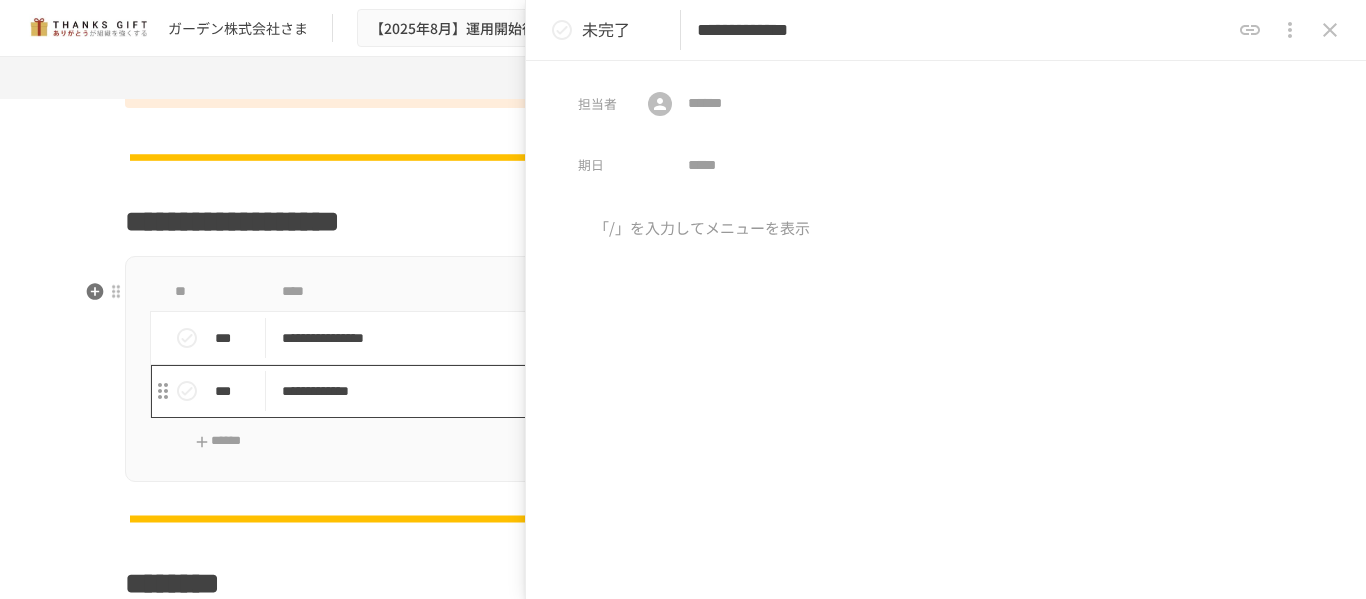 scroll, scrollTop: 349, scrollLeft: 0, axis: vertical 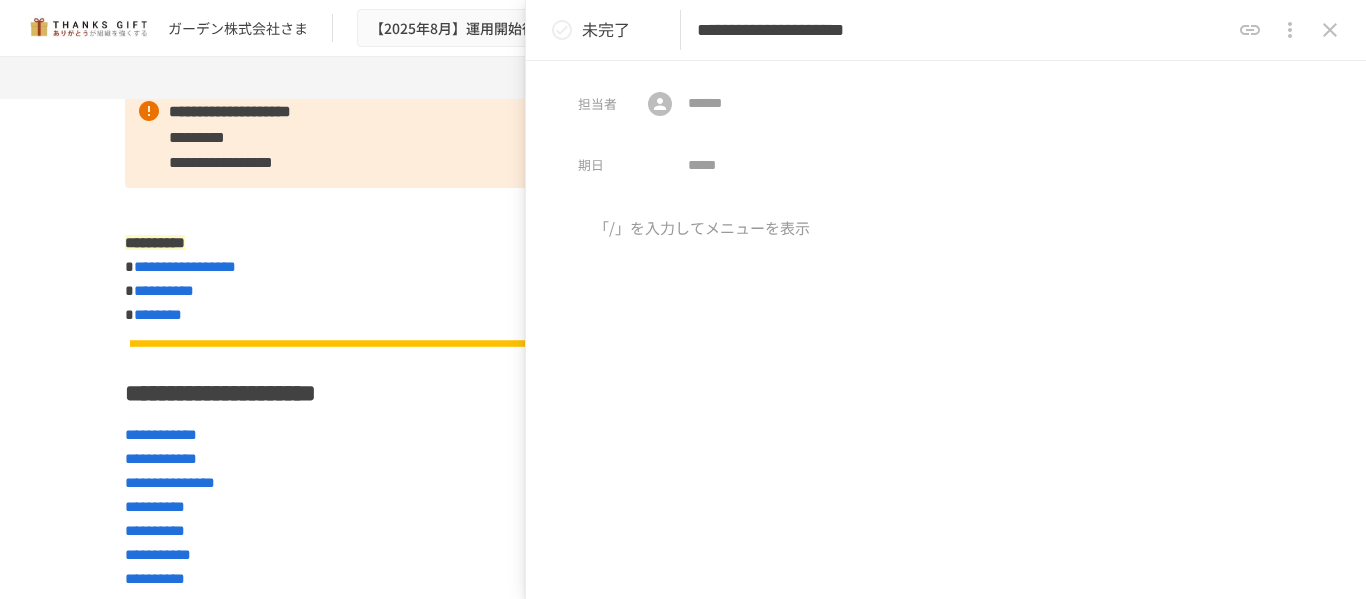 type on "**********" 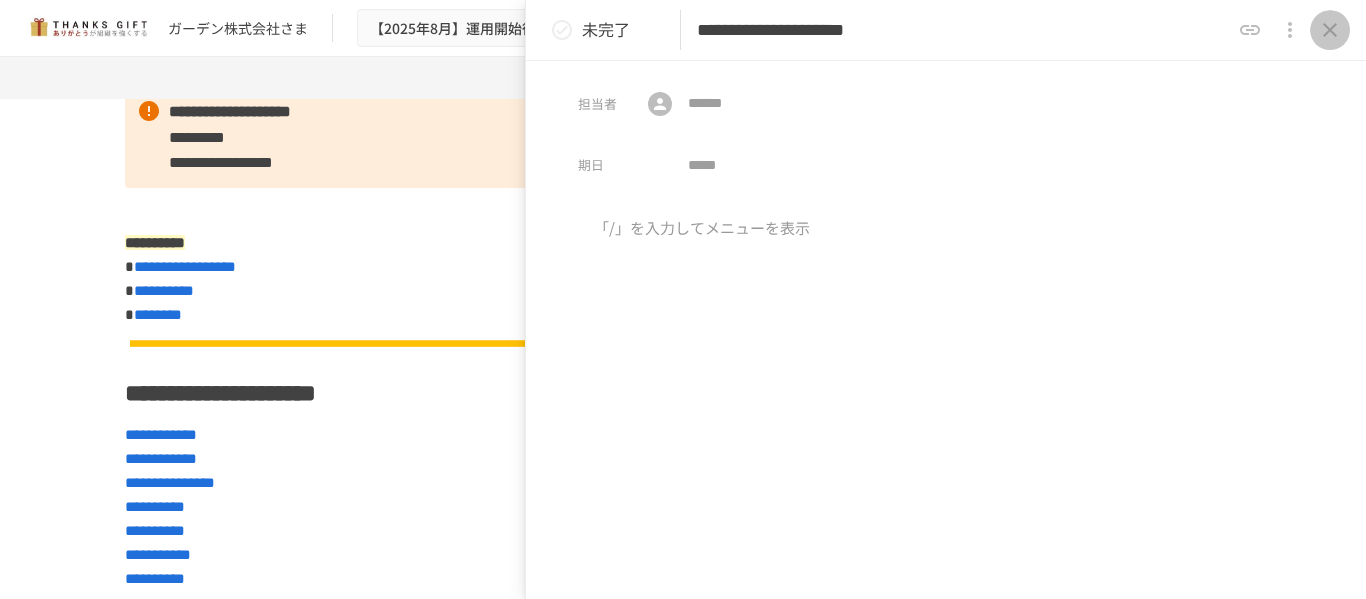 click 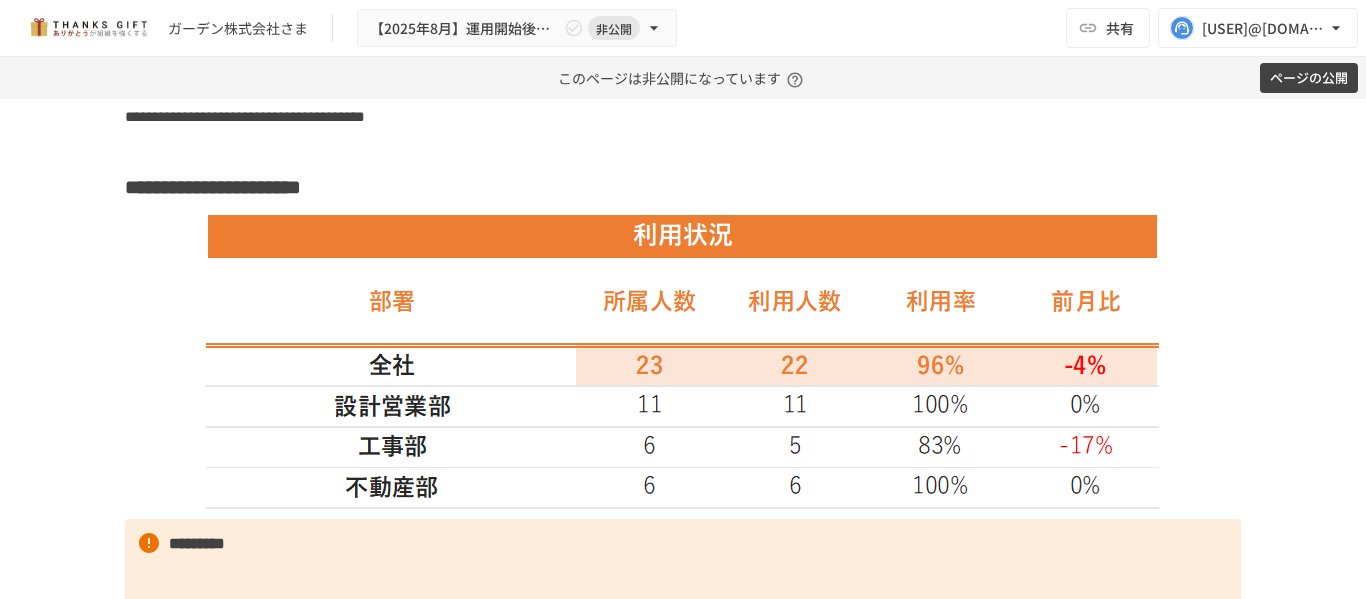 scroll, scrollTop: 2449, scrollLeft: 0, axis: vertical 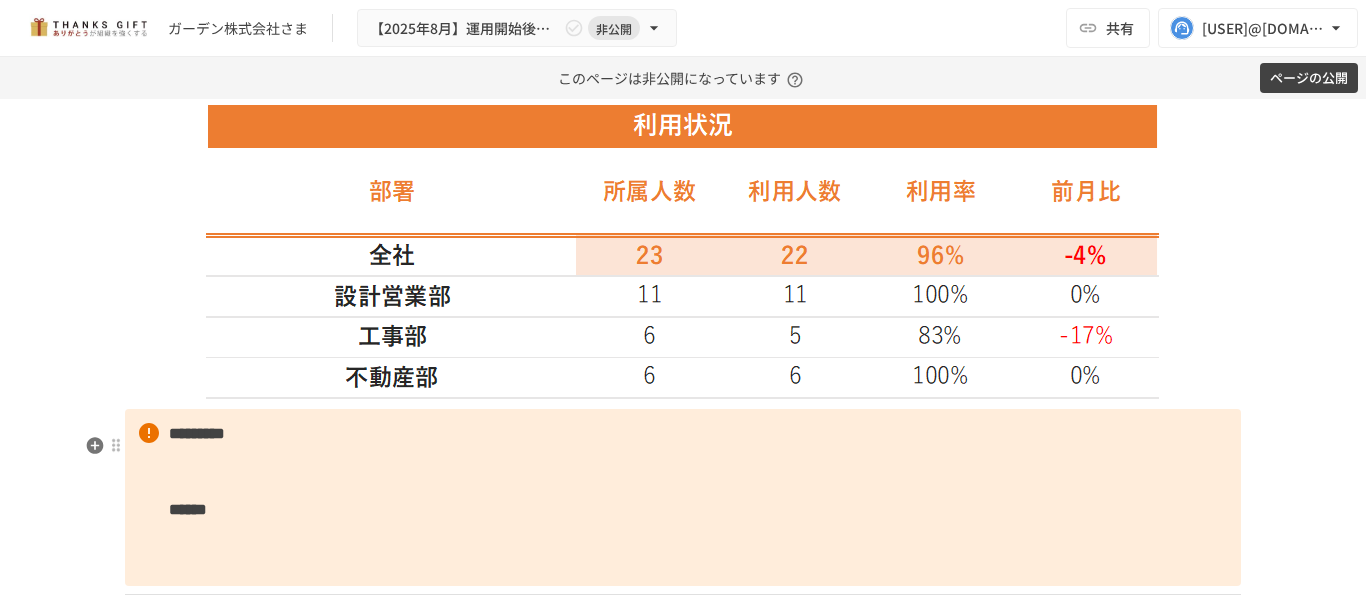 click on "********* ******" at bounding box center [683, 498] 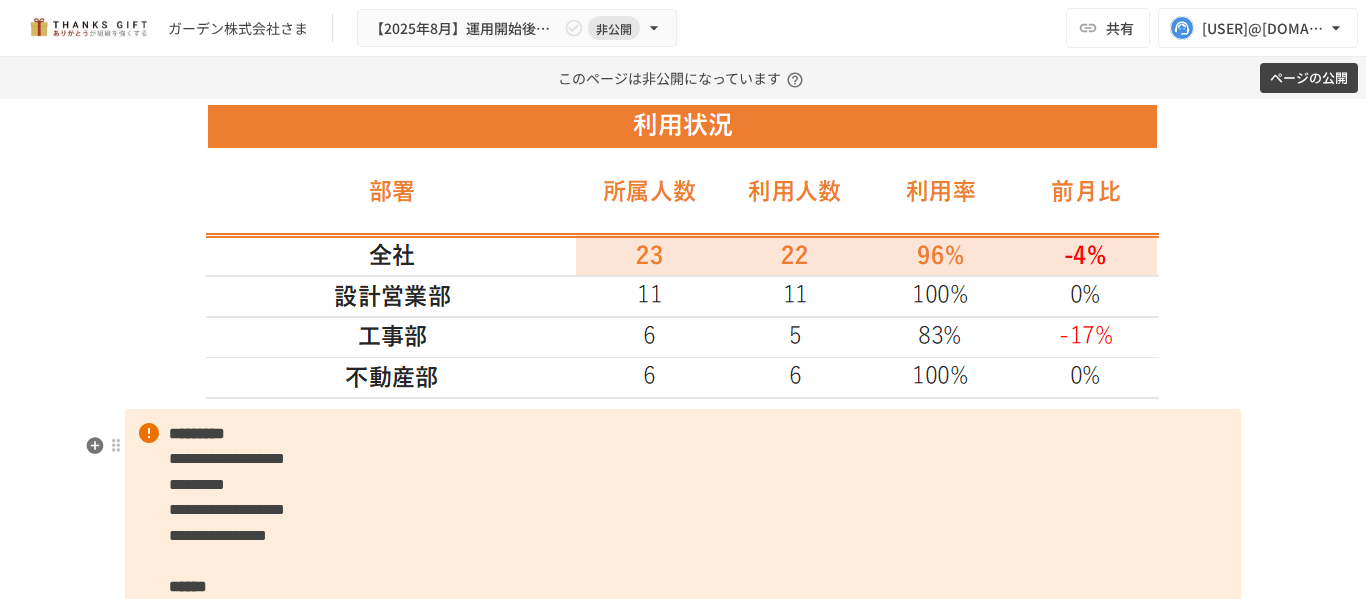 click on "**********" at bounding box center (227, 458) 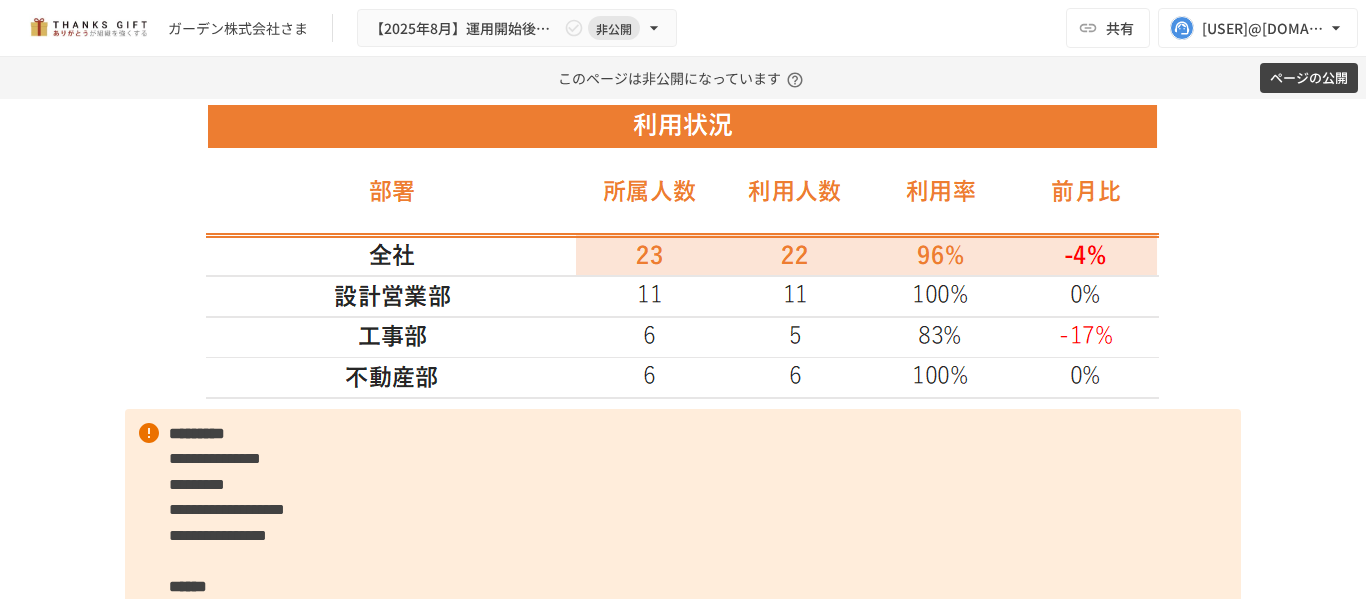 type 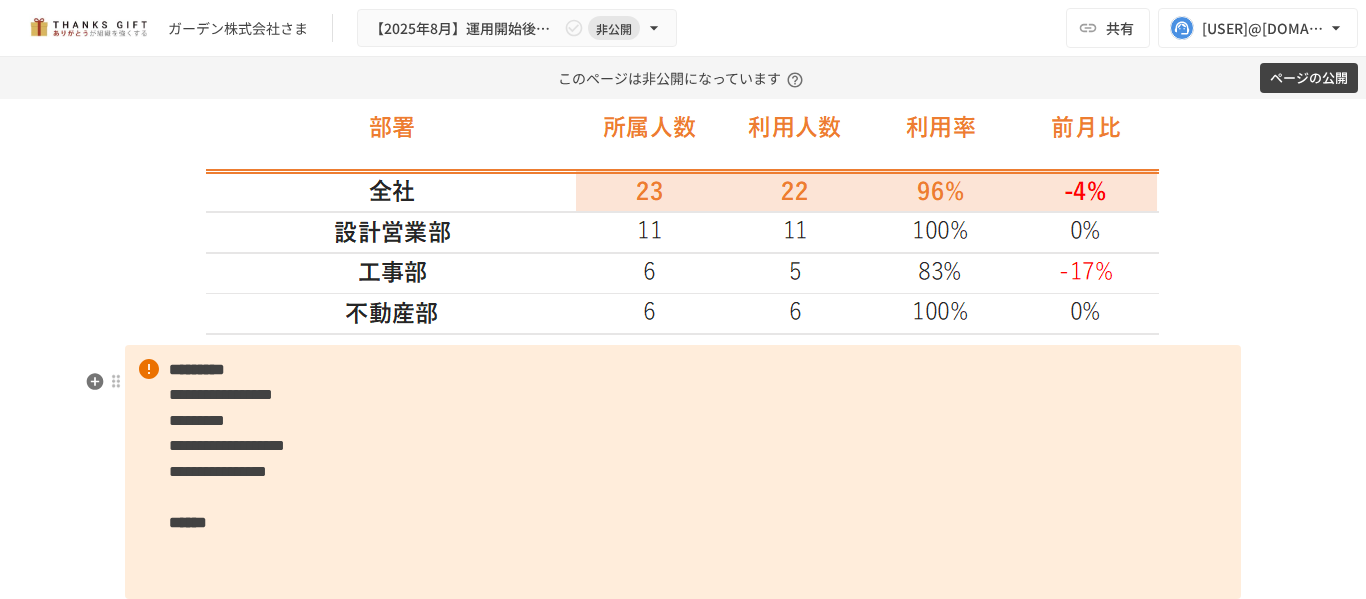 scroll, scrollTop: 2549, scrollLeft: 0, axis: vertical 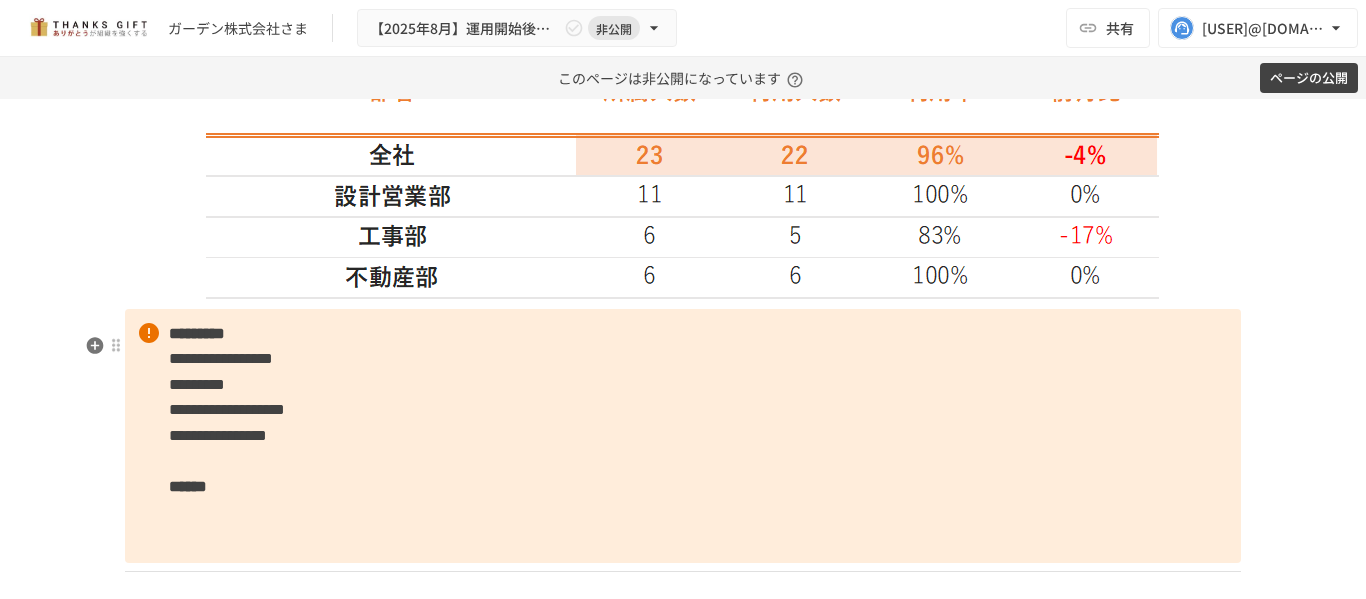 click on "**********" at bounding box center (683, 436) 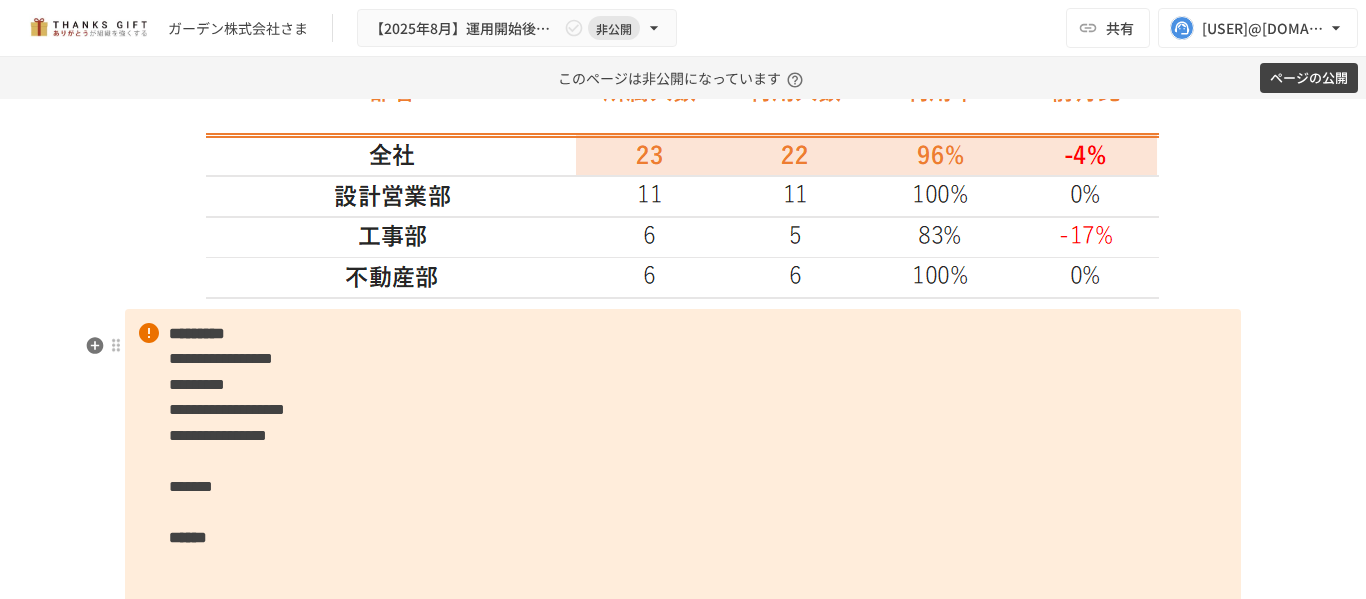 click on "**********" at bounding box center [683, 462] 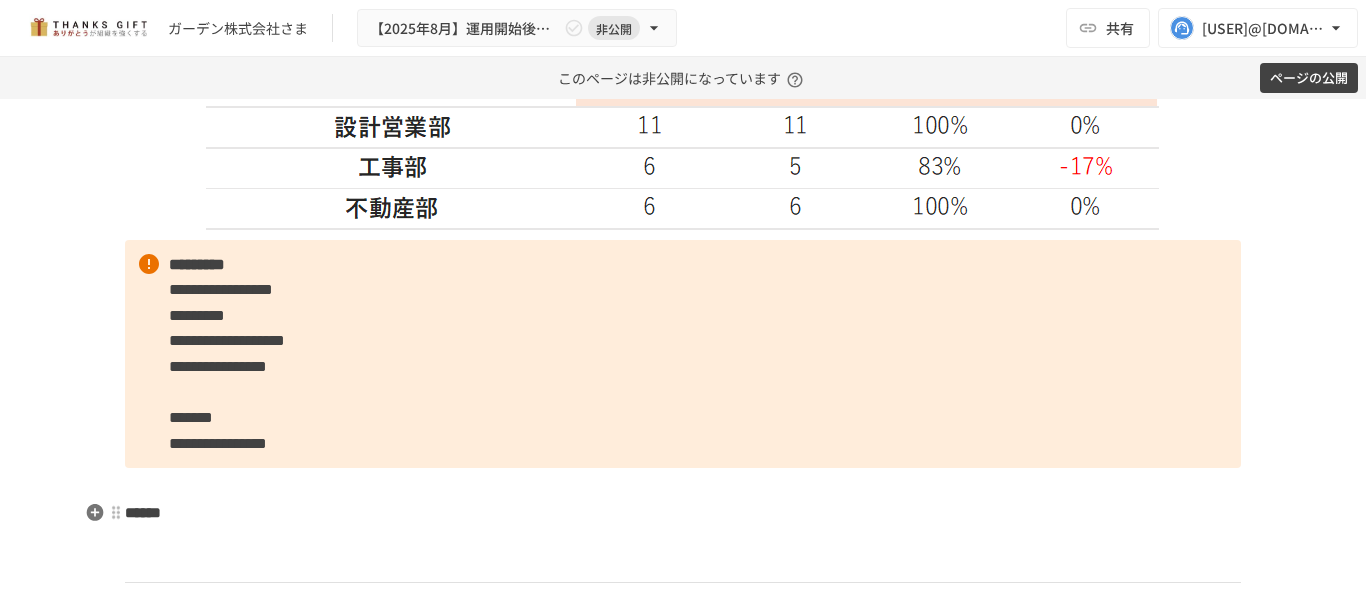scroll, scrollTop: 2649, scrollLeft: 0, axis: vertical 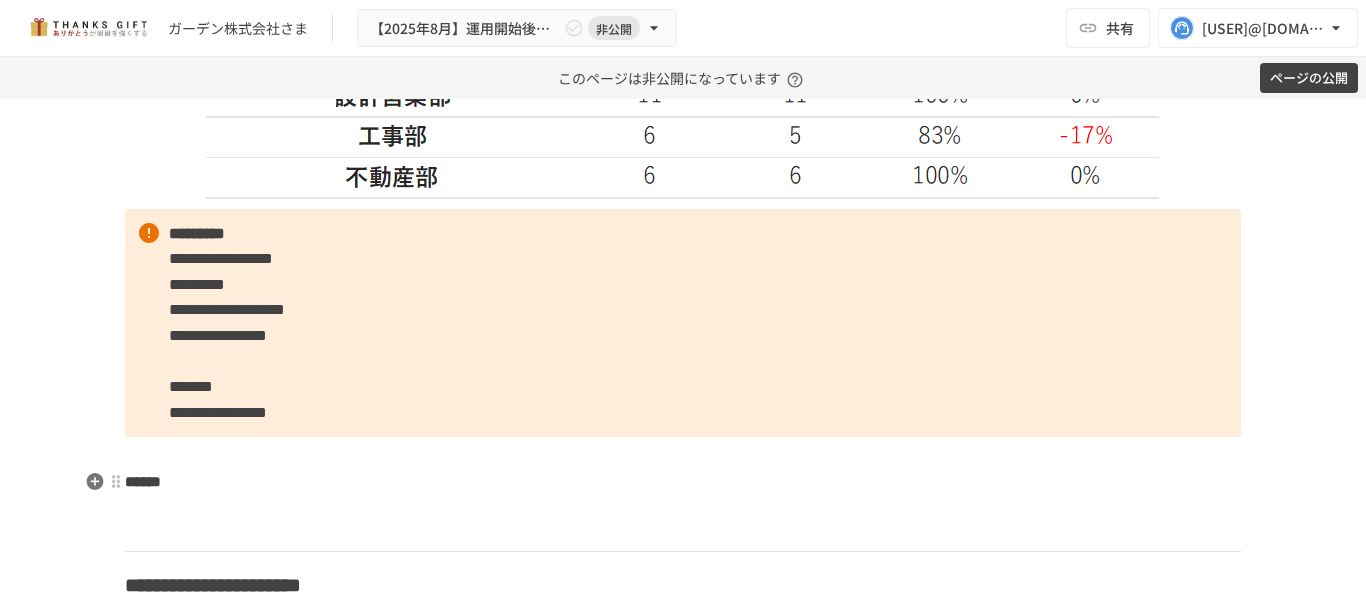 click on "**********" at bounding box center (683, 3298) 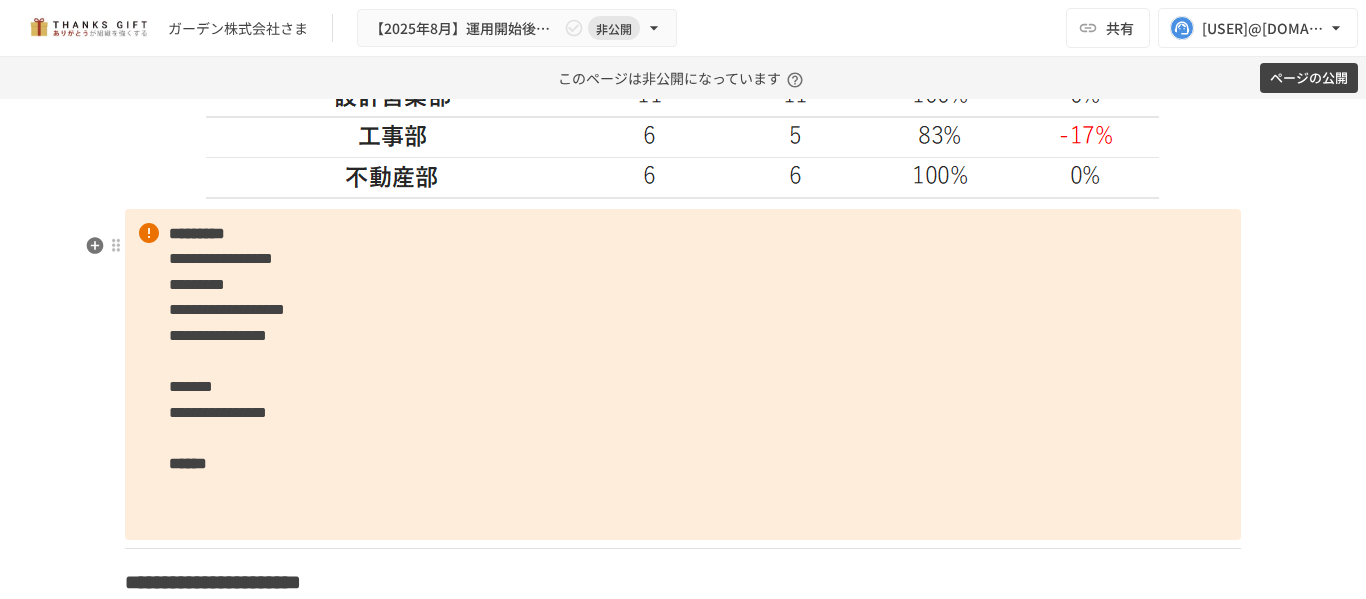click on "**********" at bounding box center (218, 412) 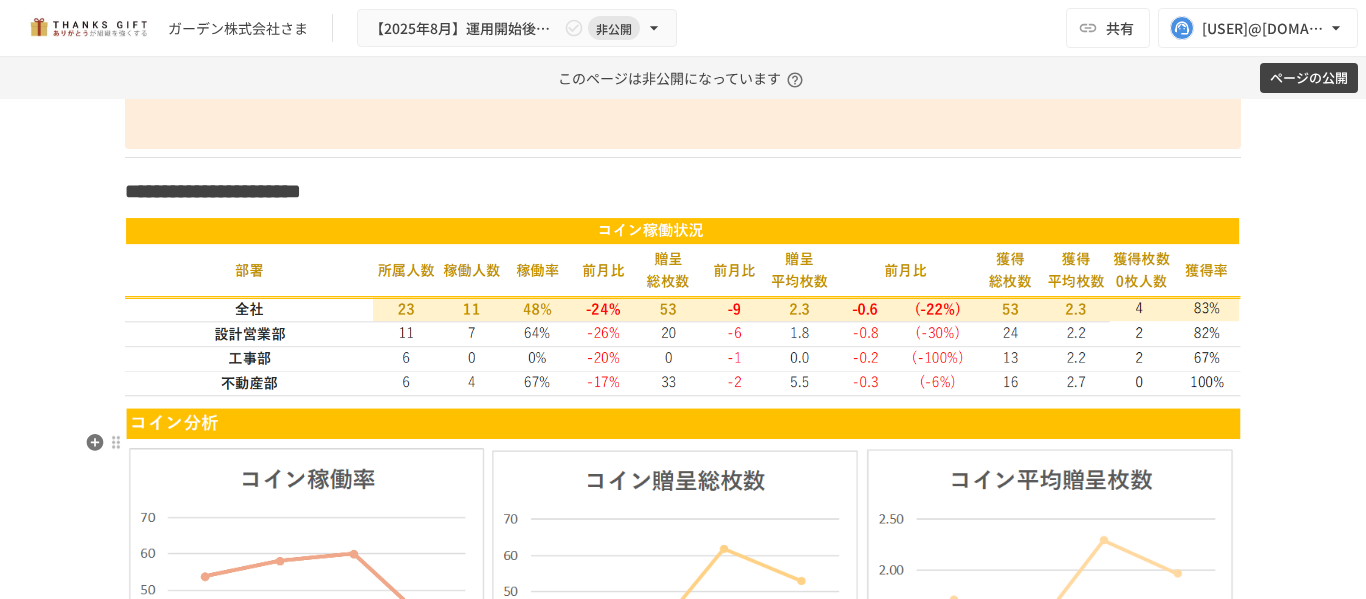 scroll, scrollTop: 3049, scrollLeft: 0, axis: vertical 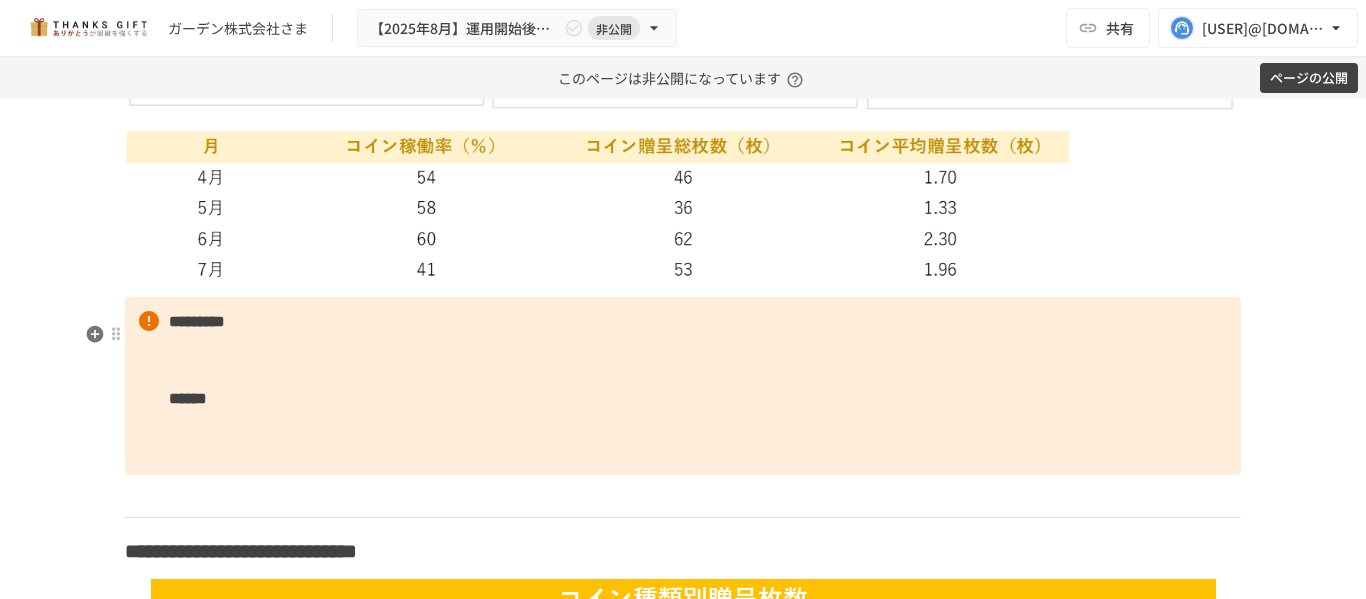 click on "********* ******" at bounding box center (683, 386) 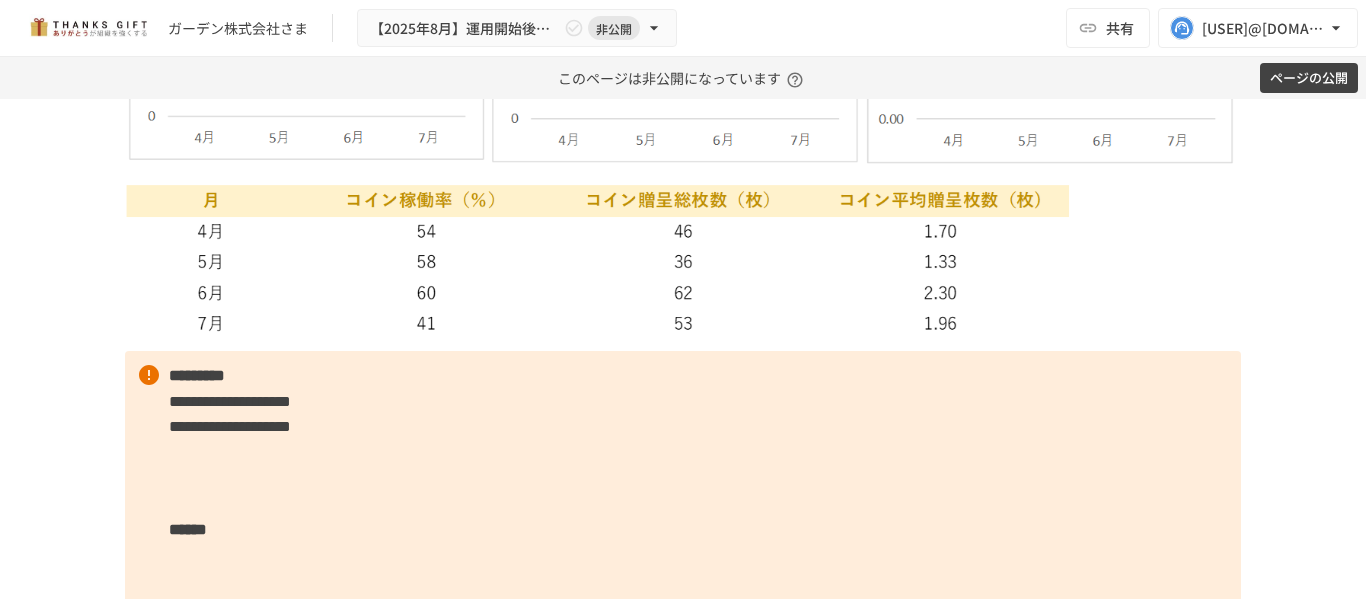 scroll, scrollTop: 3649, scrollLeft: 0, axis: vertical 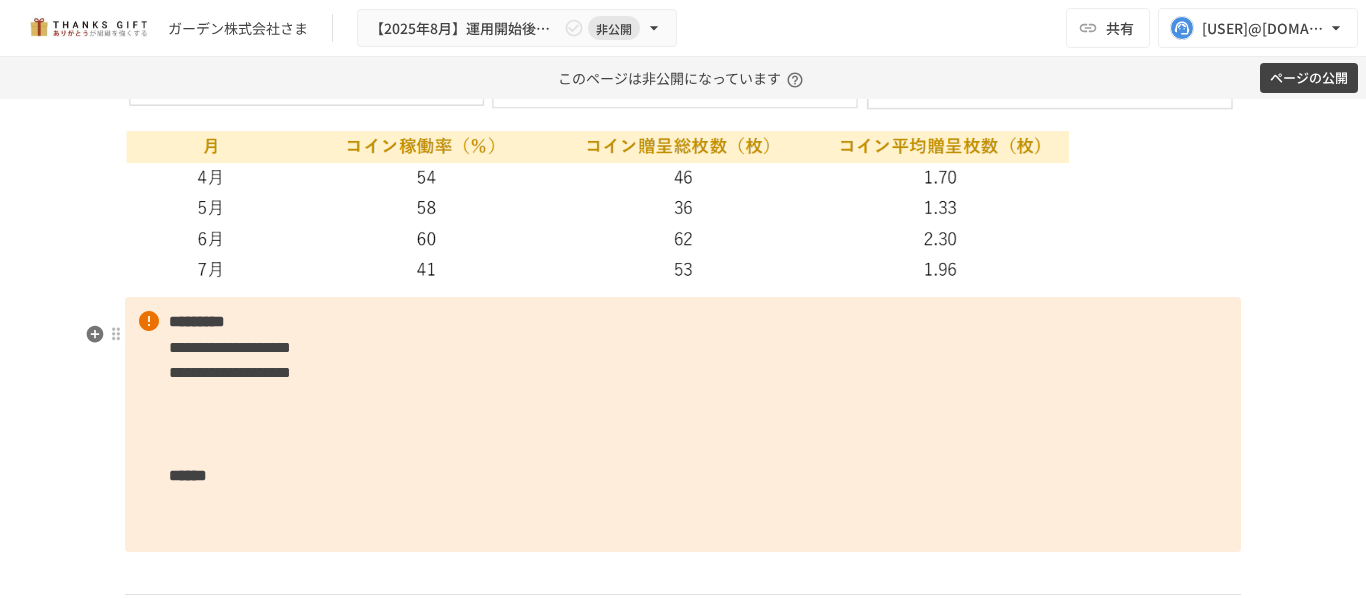 click on "**********" at bounding box center (683, 424) 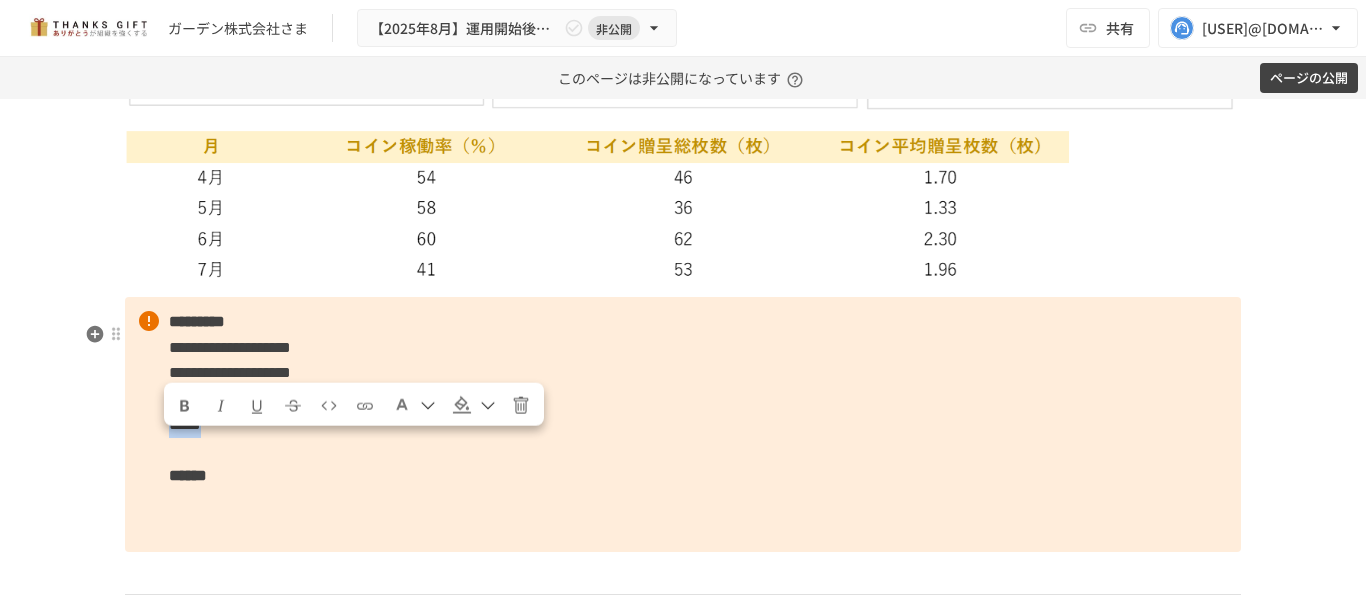 drag, startPoint x: 278, startPoint y: 456, endPoint x: 159, endPoint y: 455, distance: 119.0042 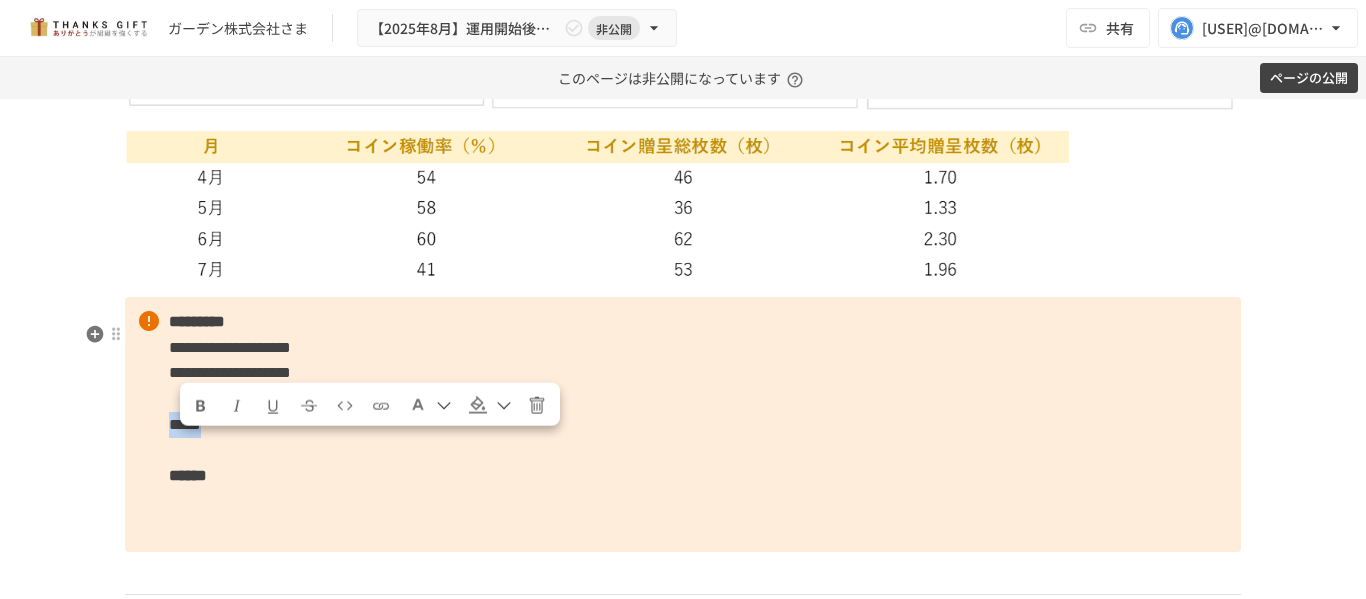 drag, startPoint x: 269, startPoint y: 438, endPoint x: 134, endPoint y: 457, distance: 136.33047 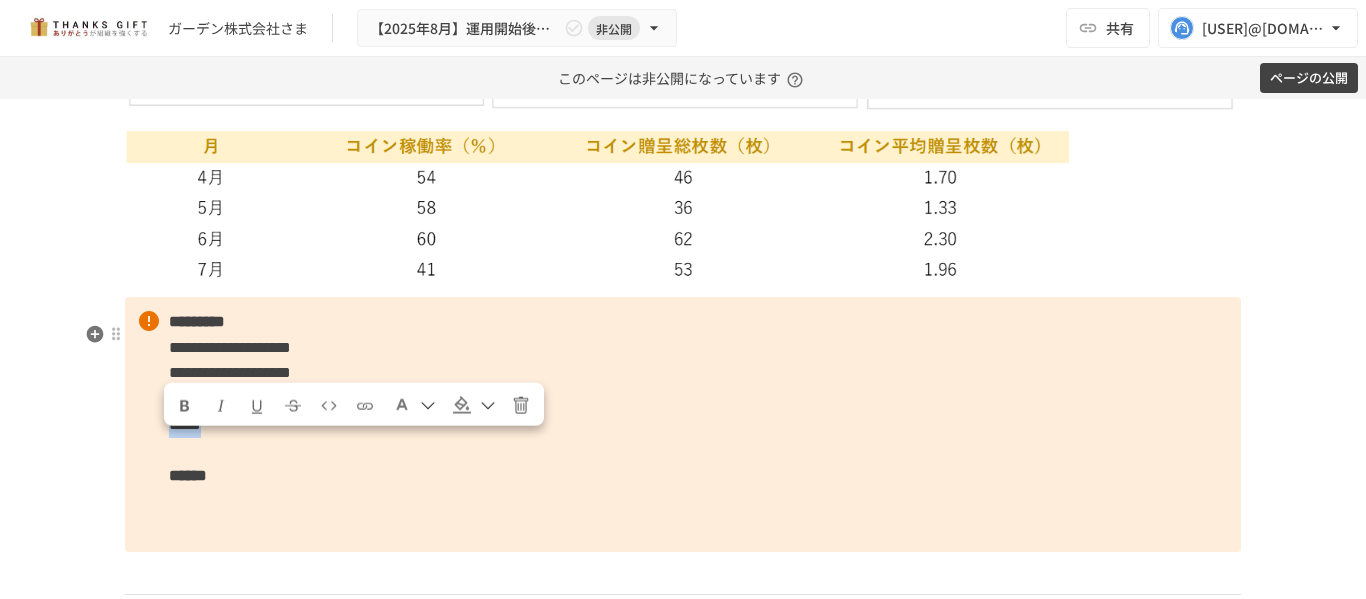 click at bounding box center [185, 406] 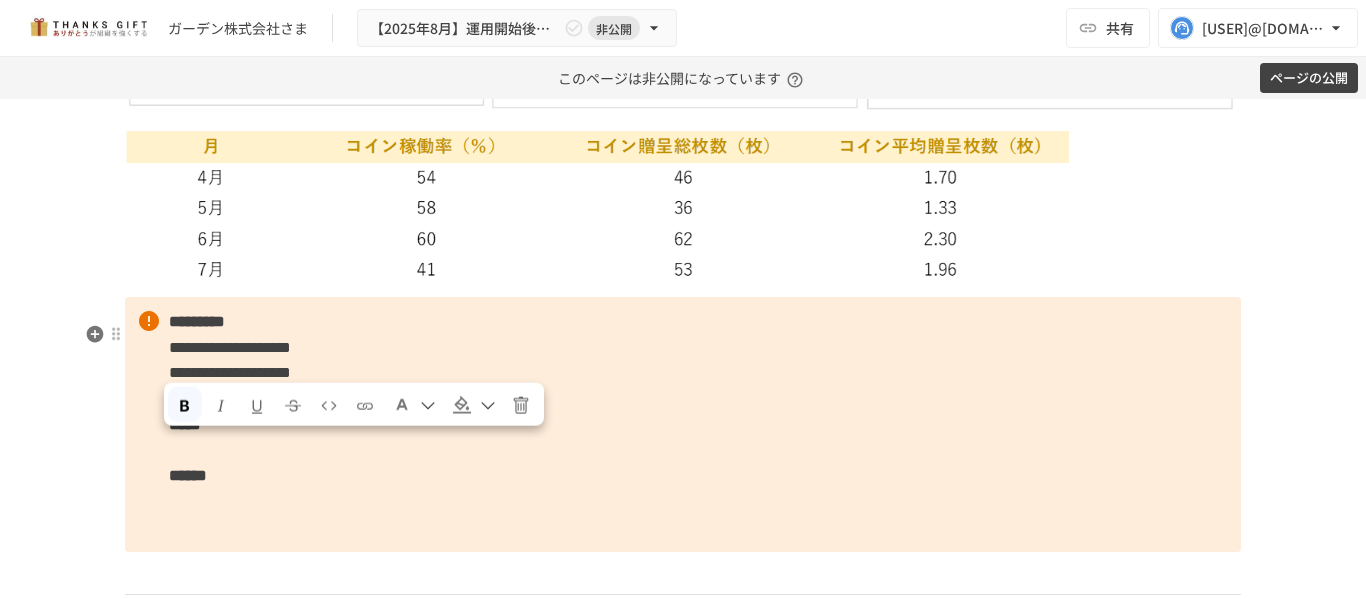 click on "**********" at bounding box center [683, 424] 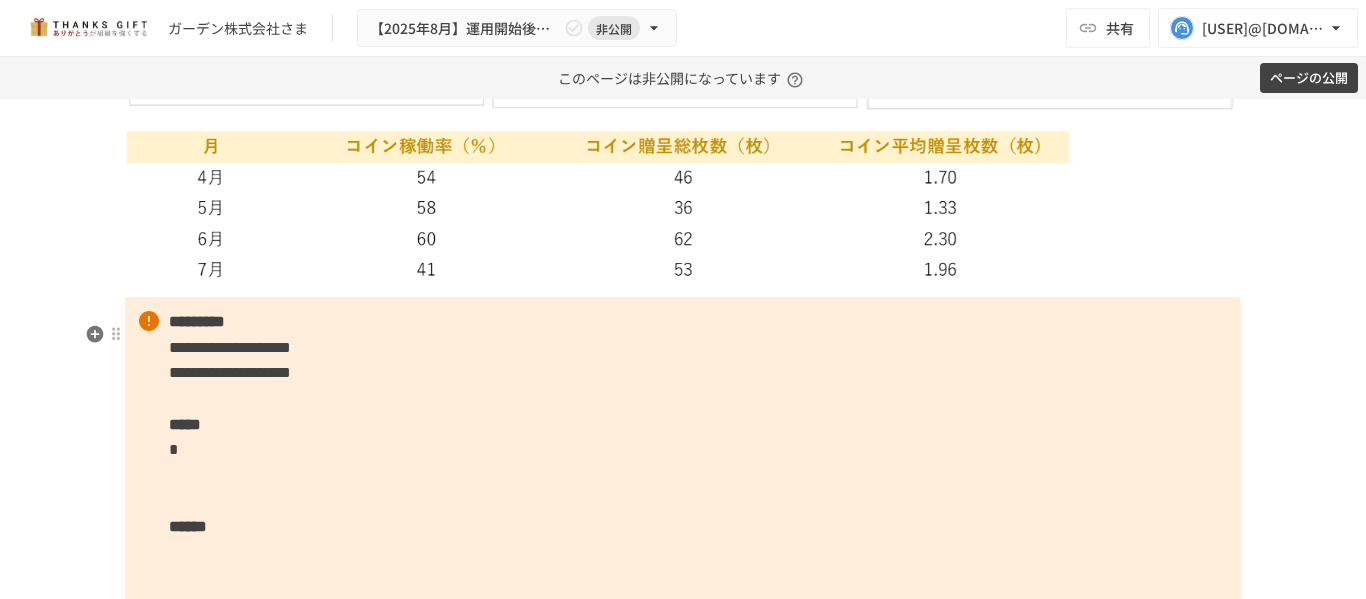 click on "**********" at bounding box center (683, 450) 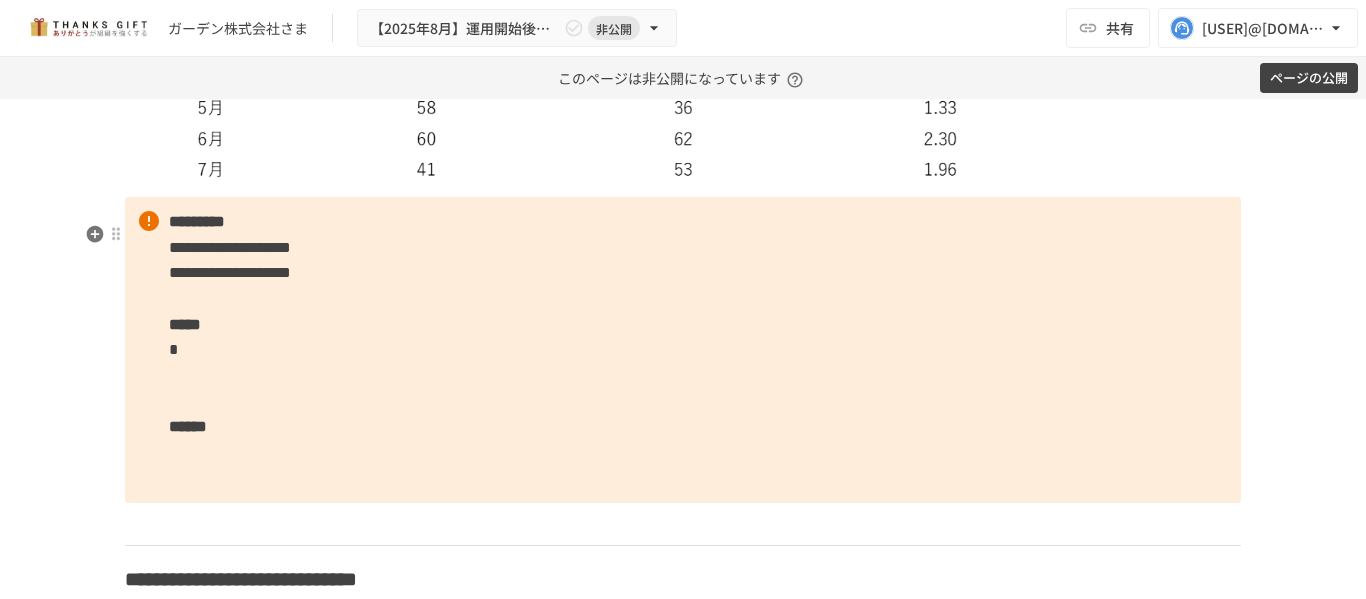 scroll, scrollTop: 3949, scrollLeft: 0, axis: vertical 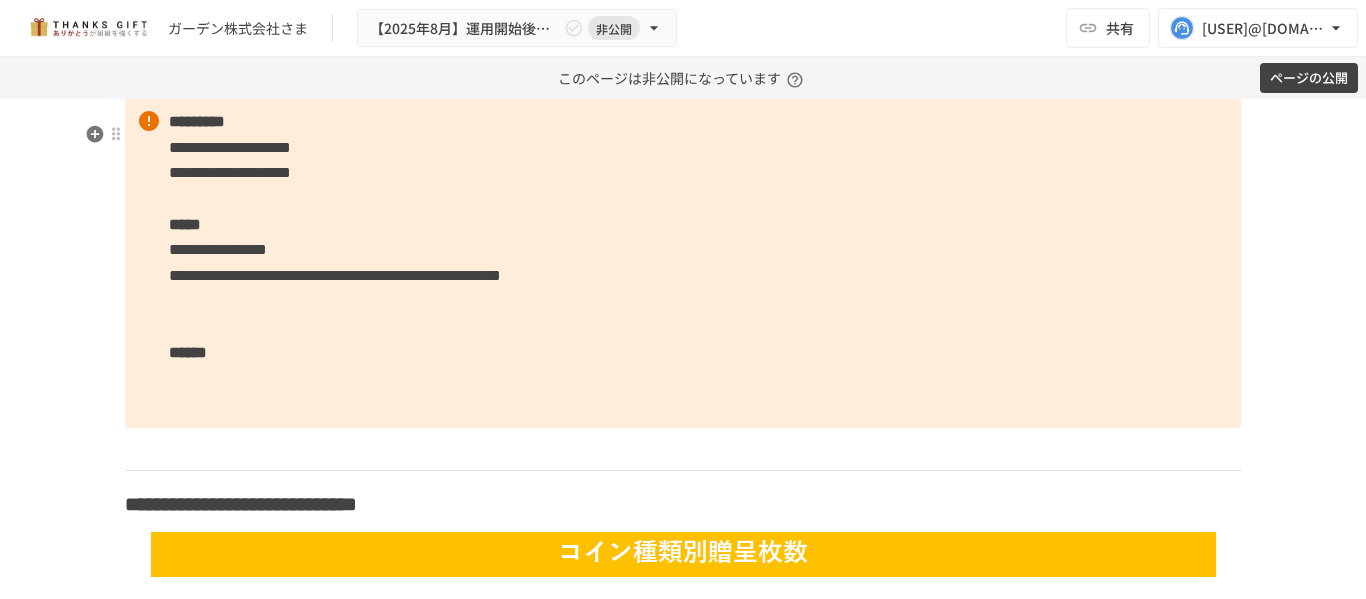 click on "**********" at bounding box center (683, 262) 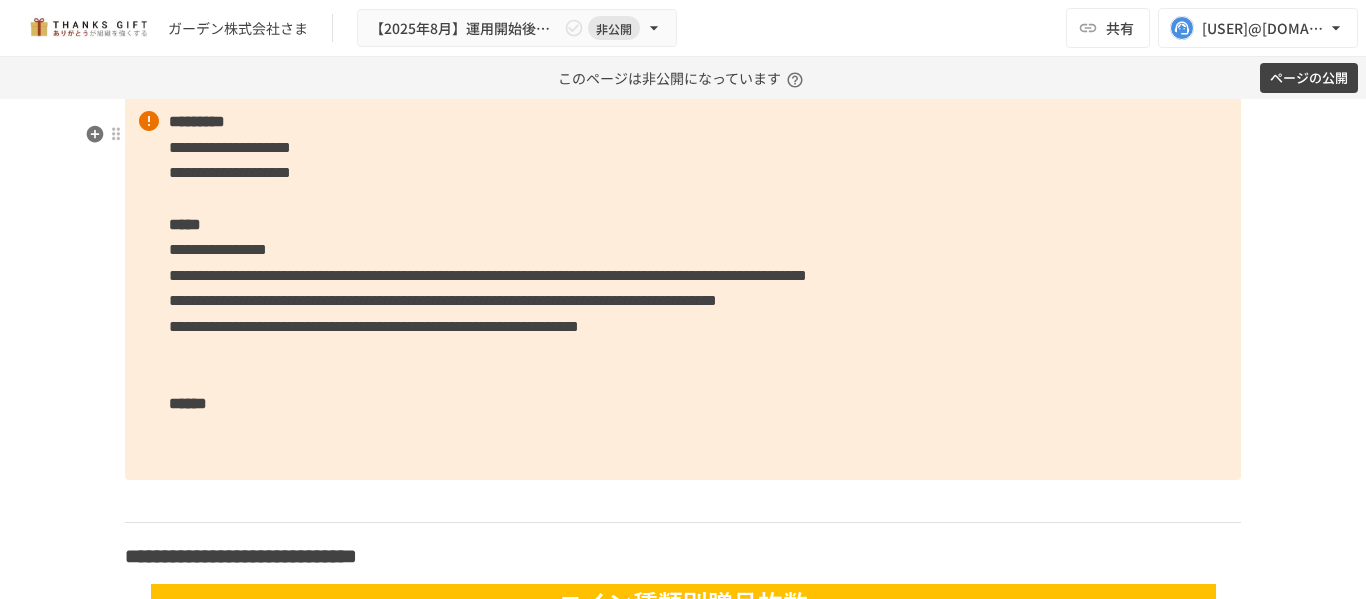 click on "**********" at bounding box center (374, 326) 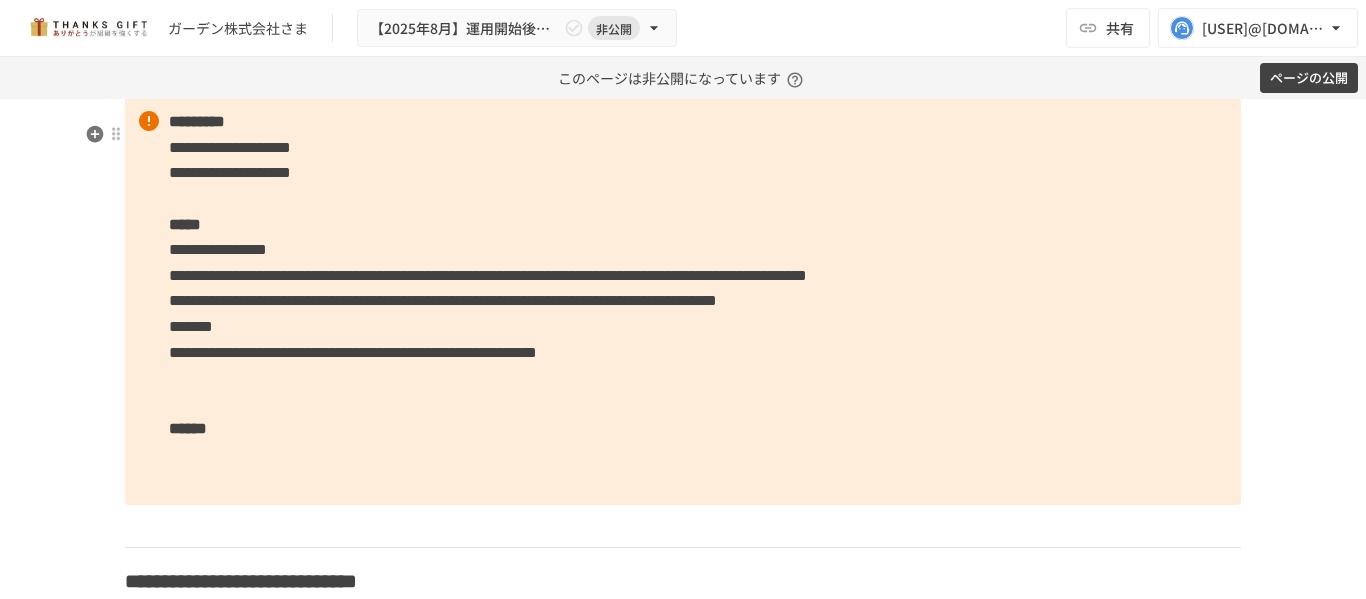 click on "**********" at bounding box center [353, 352] 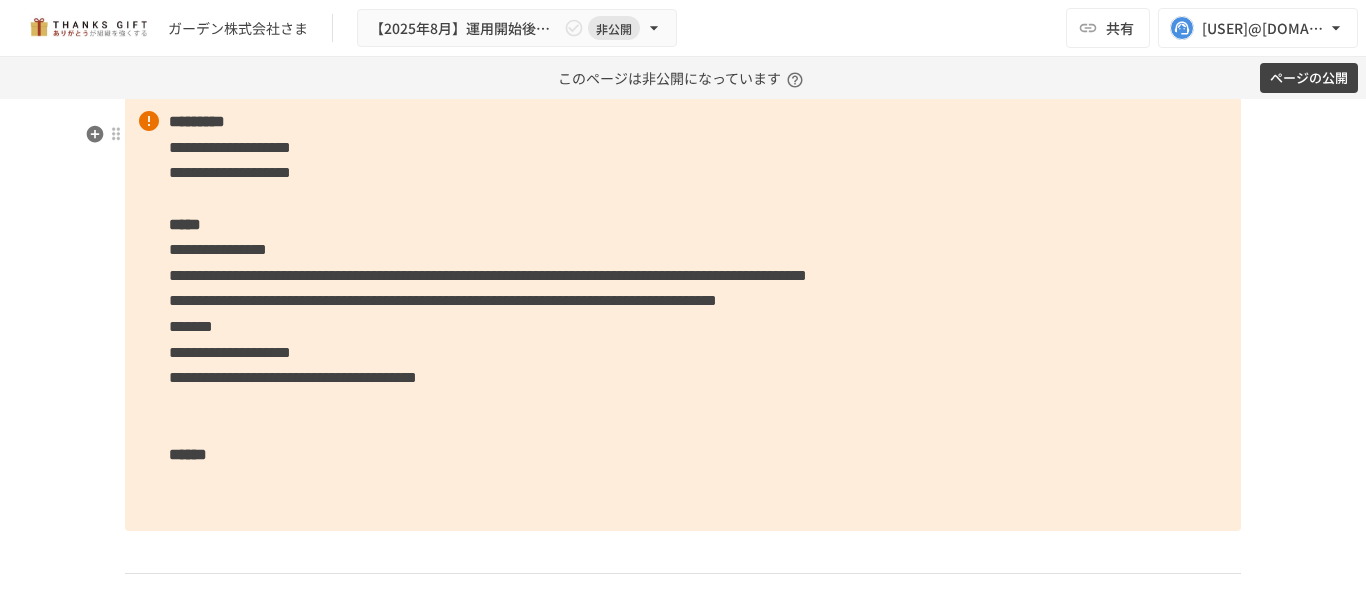 click on "**********" at bounding box center [683, 314] 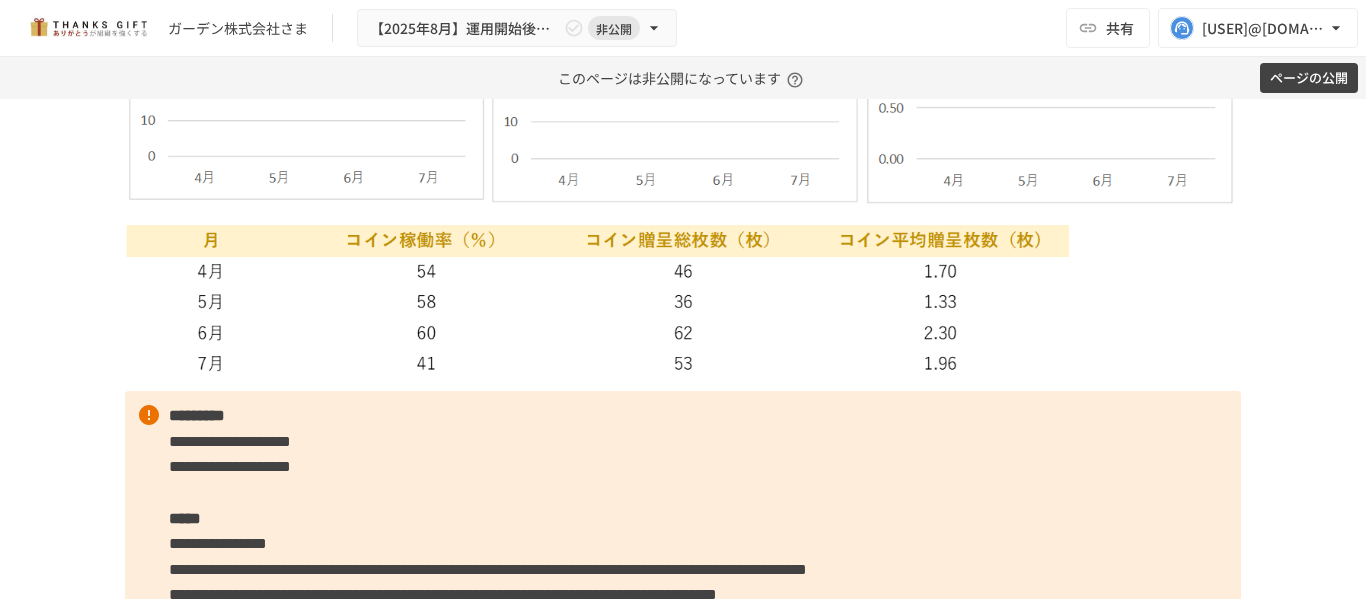 scroll, scrollTop: 3649, scrollLeft: 0, axis: vertical 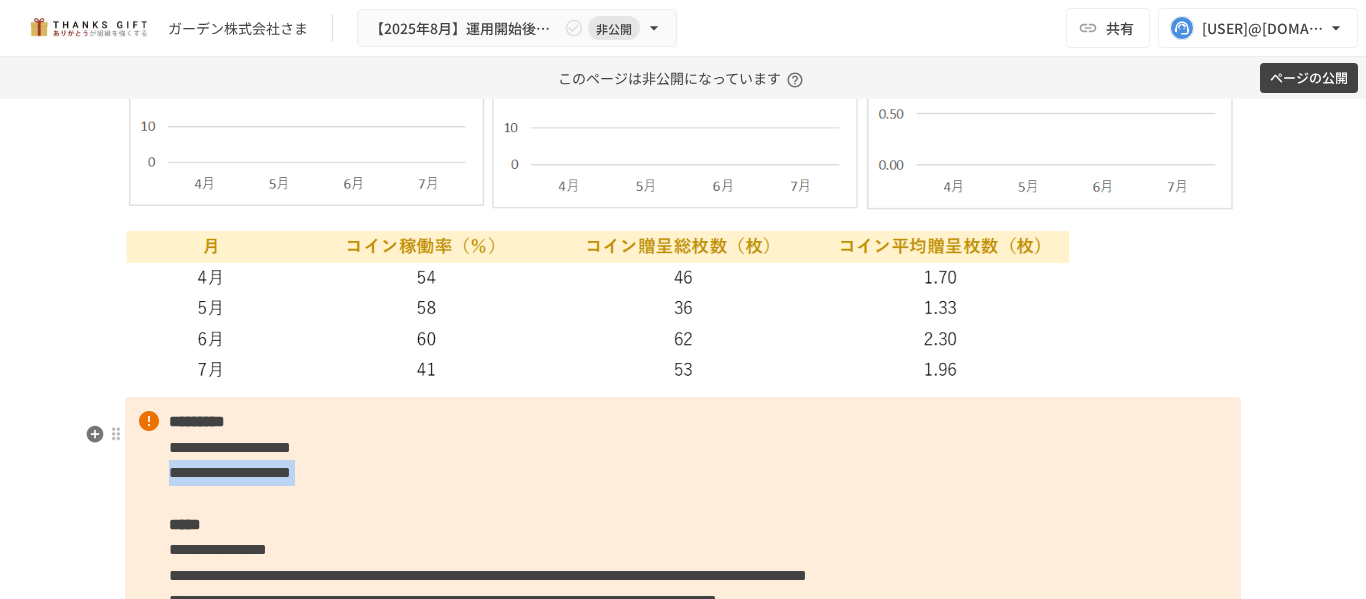 click on "**********" at bounding box center [683, 639] 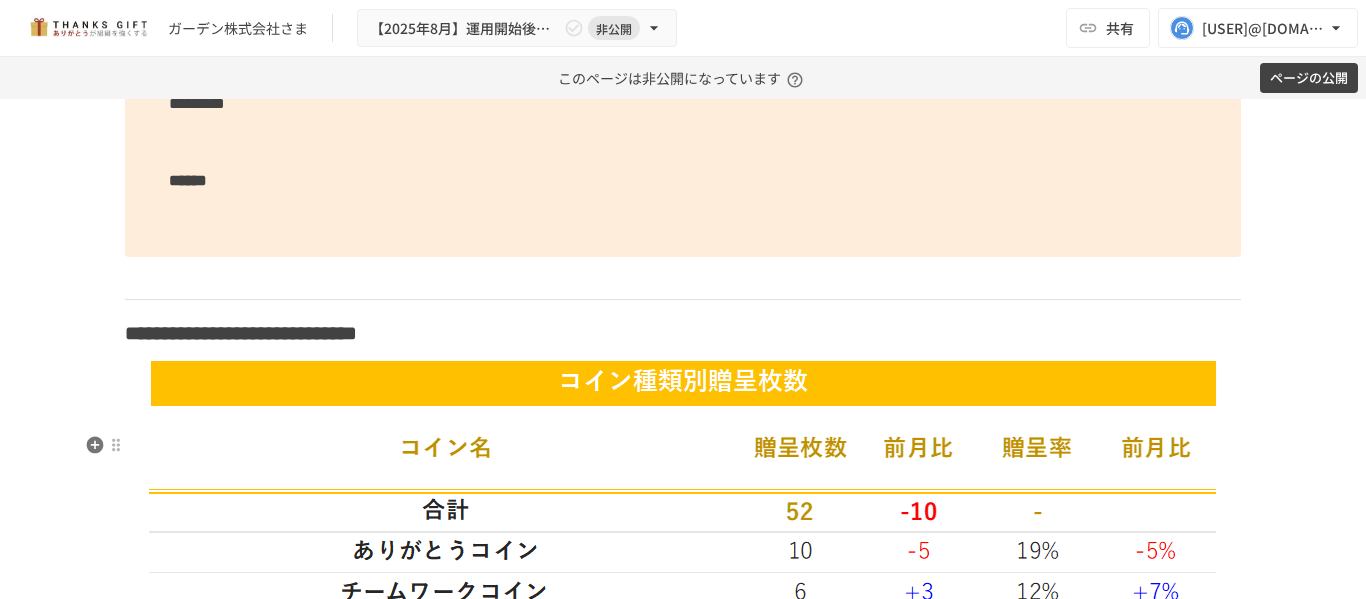 scroll, scrollTop: 4349, scrollLeft: 0, axis: vertical 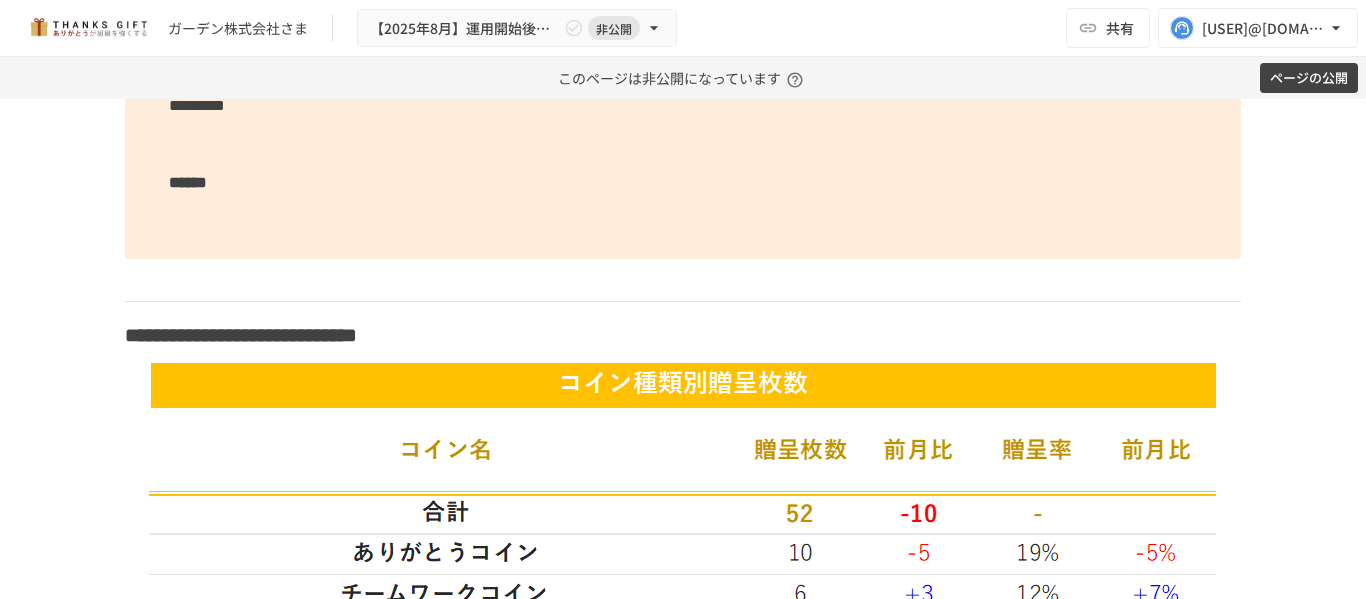 click on "**********" at bounding box center [683, -23] 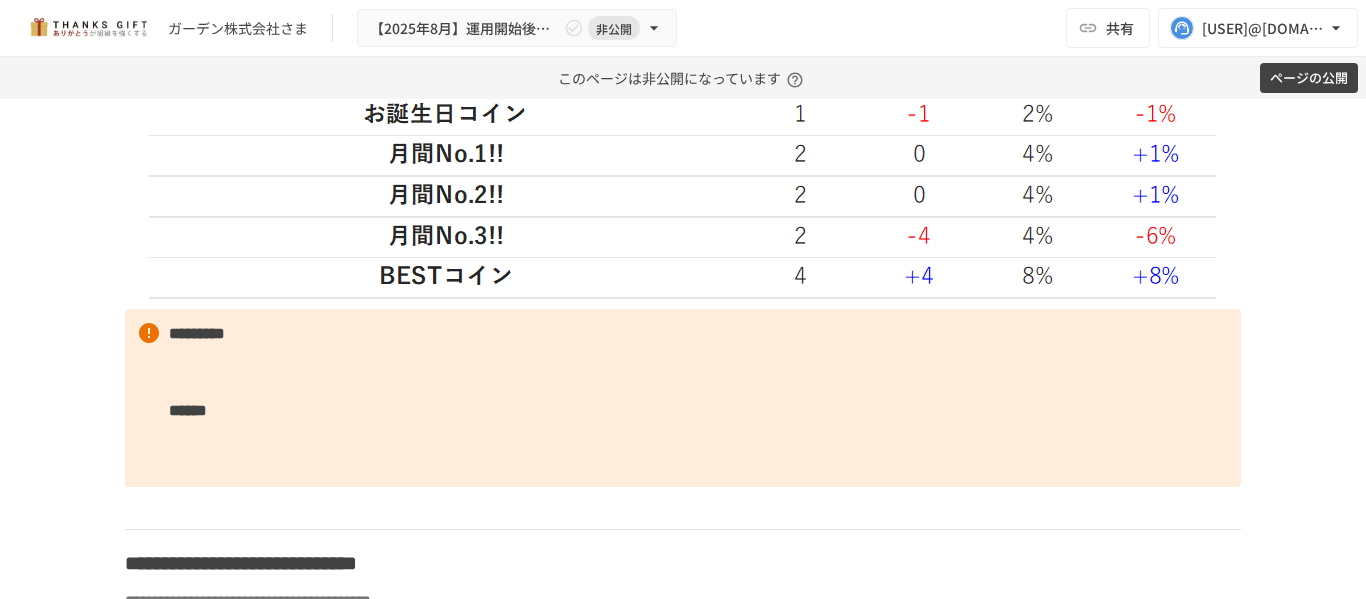 scroll, scrollTop: 5049, scrollLeft: 0, axis: vertical 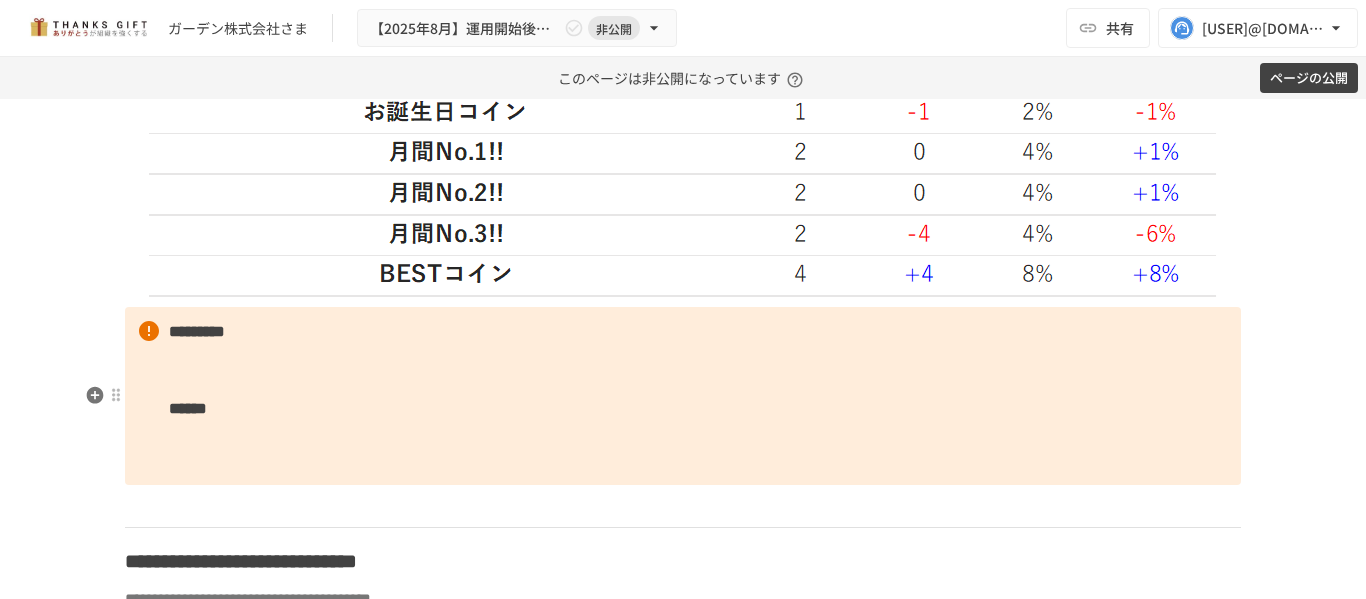 click on "********* ******" at bounding box center [683, 396] 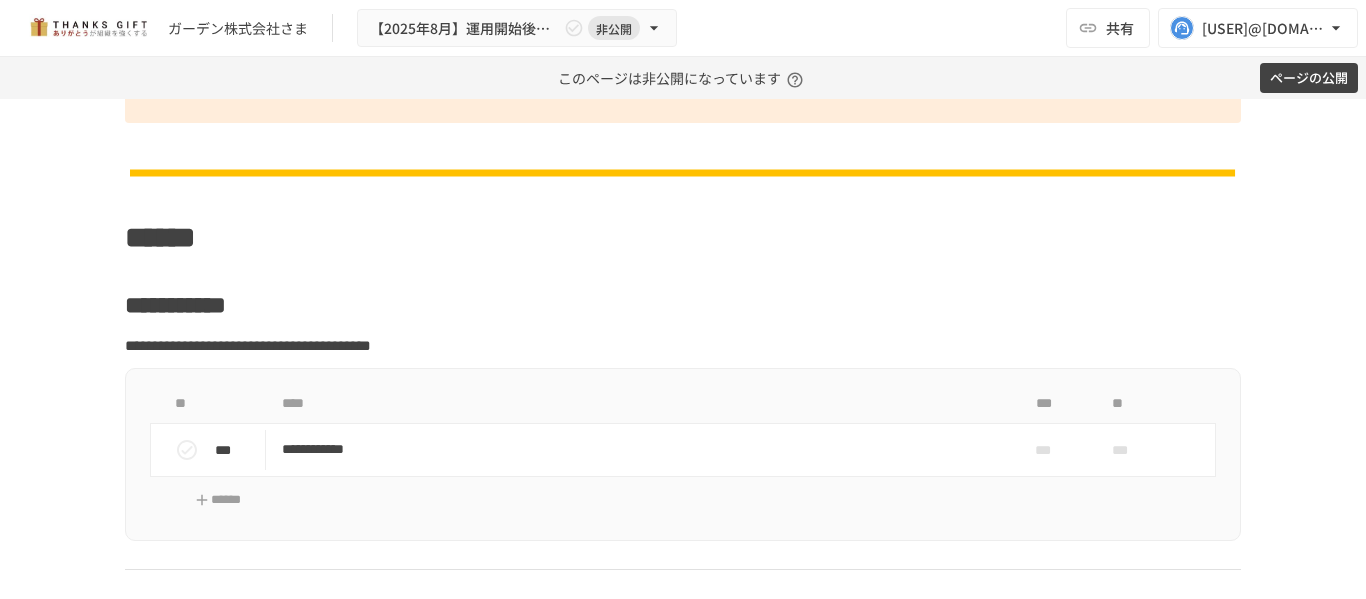 scroll, scrollTop: 7249, scrollLeft: 0, axis: vertical 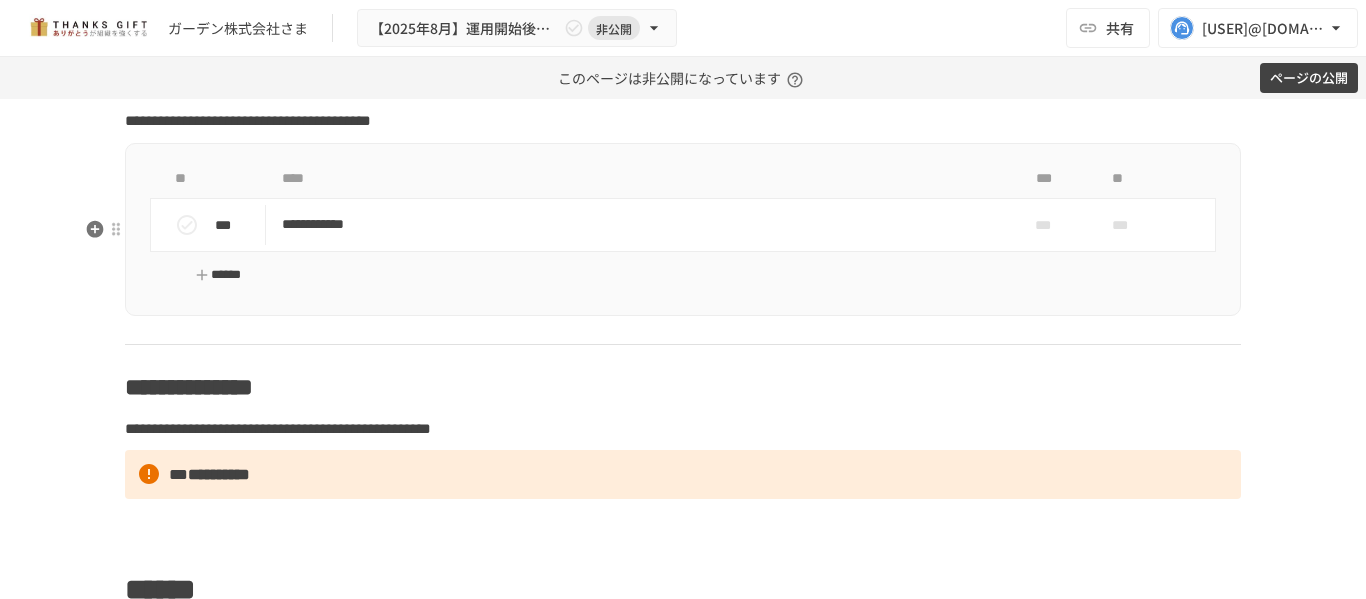 click on "******" at bounding box center [218, 275] 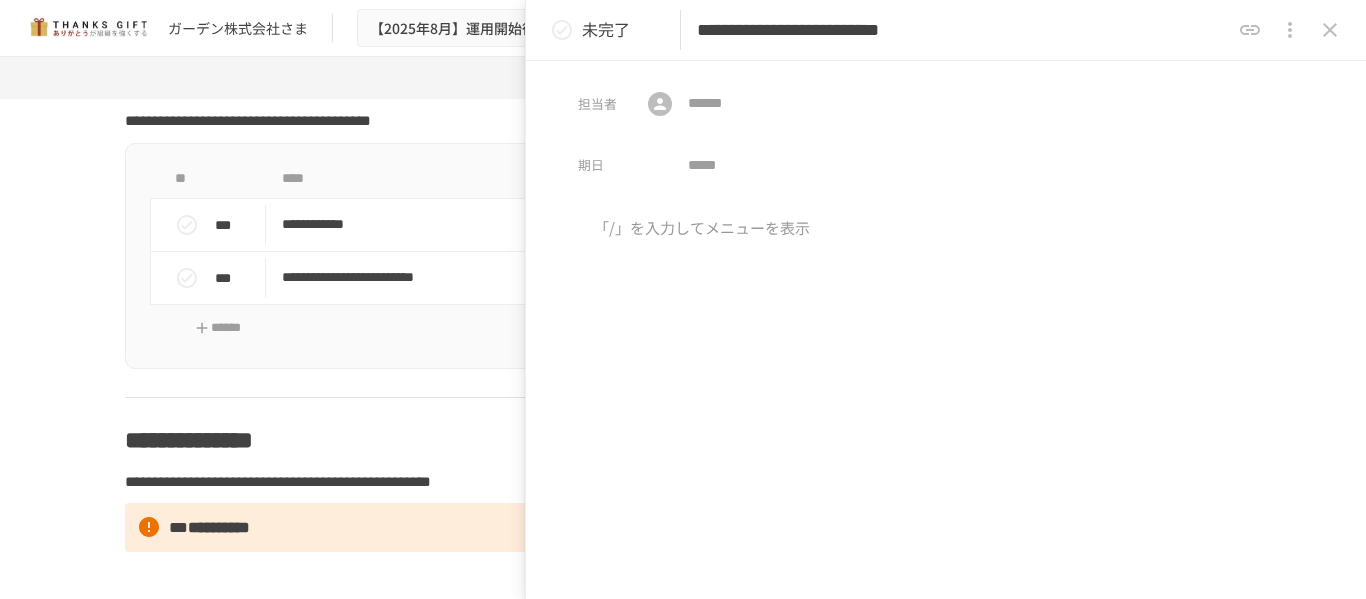 type on "**********" 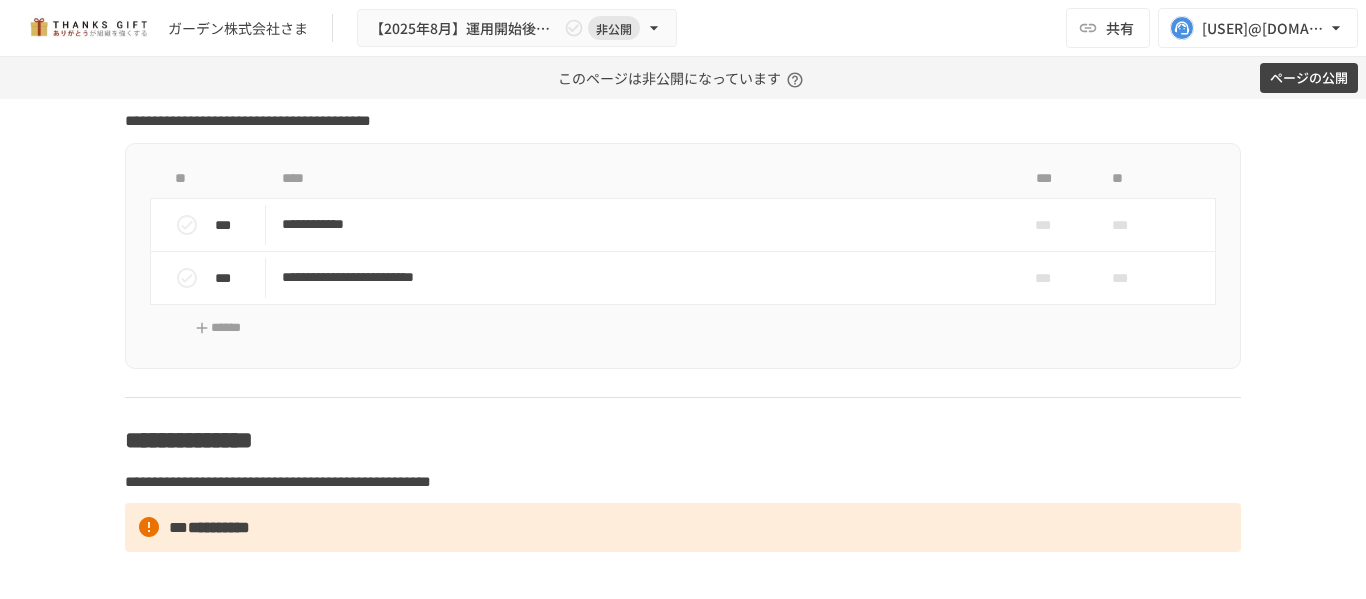 scroll, scrollTop: 5524, scrollLeft: 0, axis: vertical 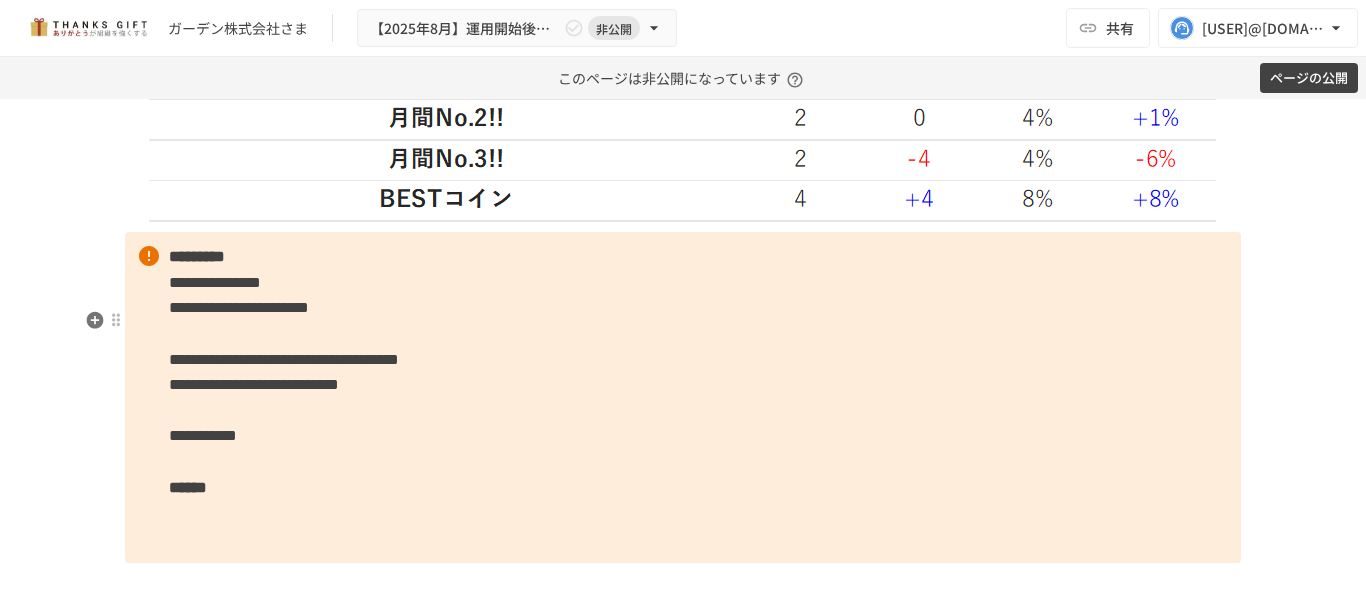 click on "**********" at bounding box center [284, 359] 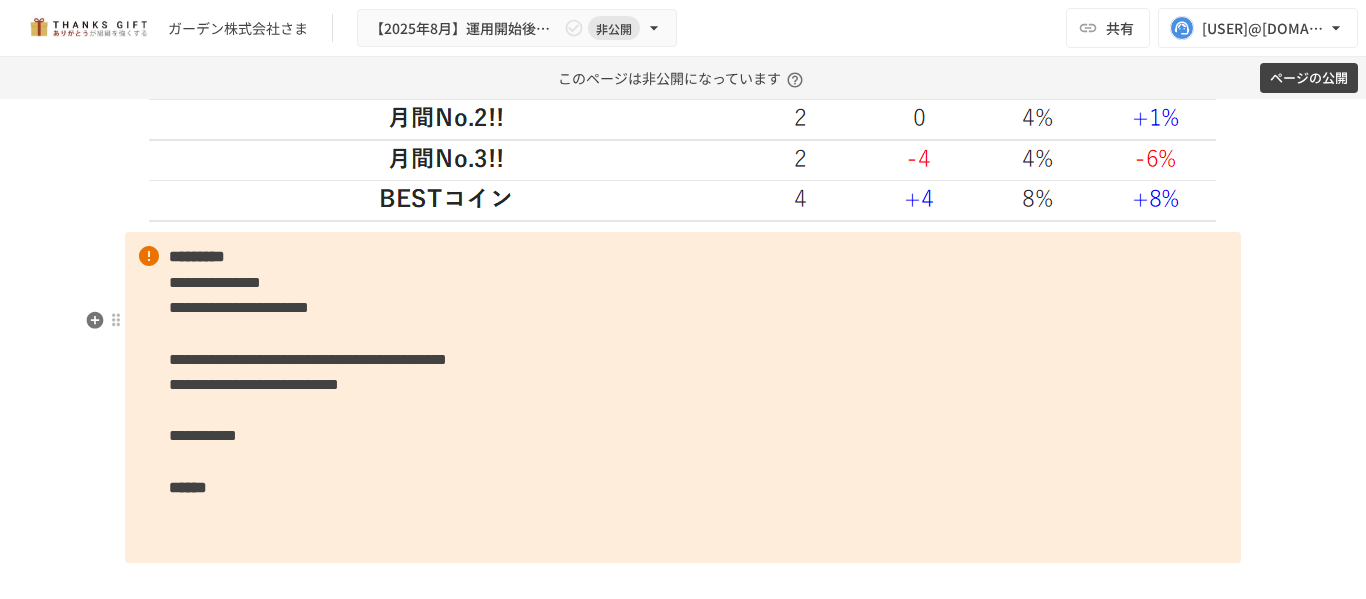 click on "**********" at bounding box center (683, 397) 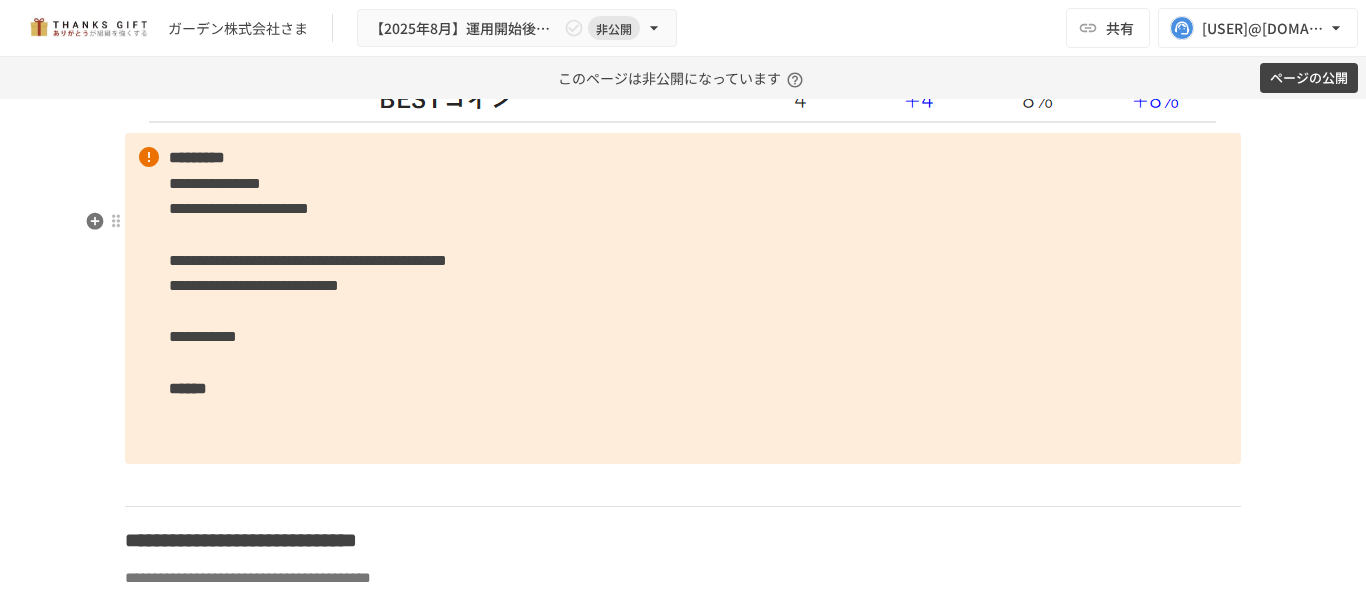 scroll, scrollTop: 5224, scrollLeft: 0, axis: vertical 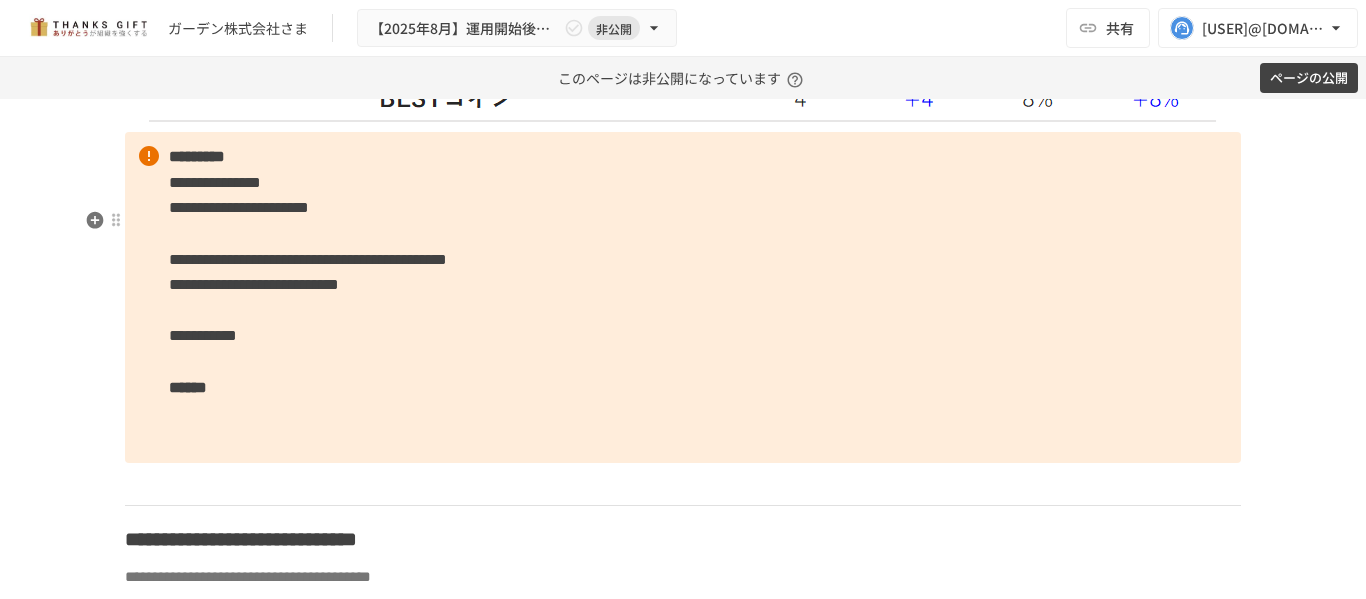 click on "**********" at bounding box center [683, 297] 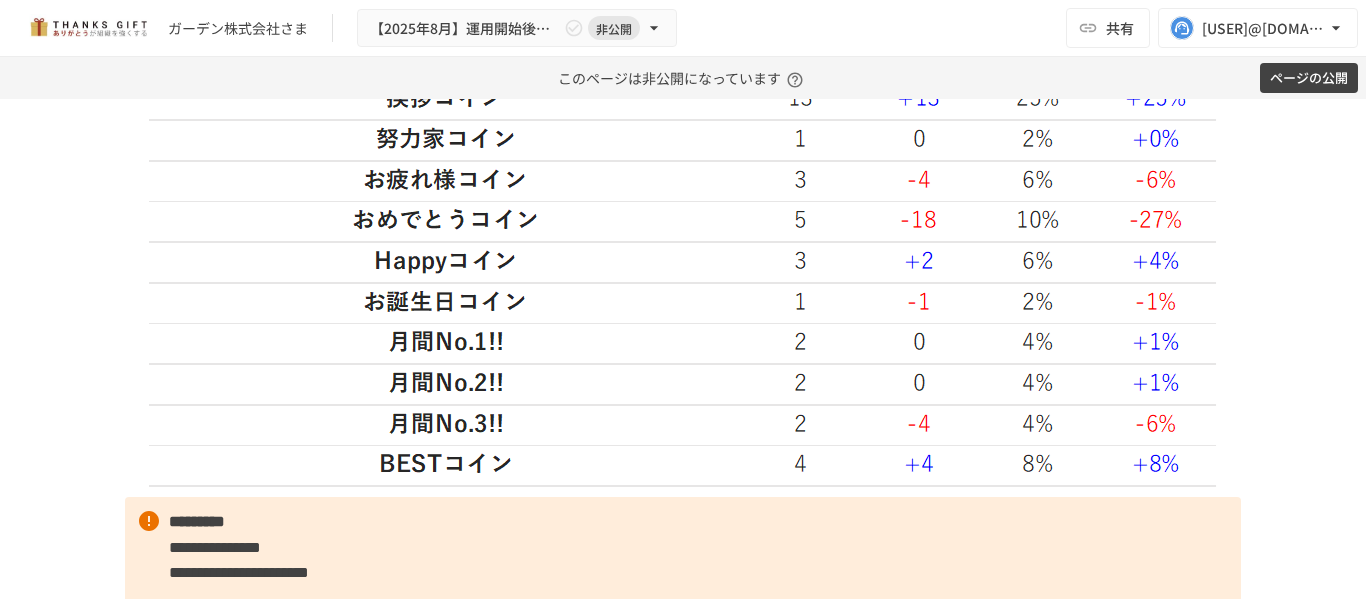 scroll, scrollTop: 4824, scrollLeft: 0, axis: vertical 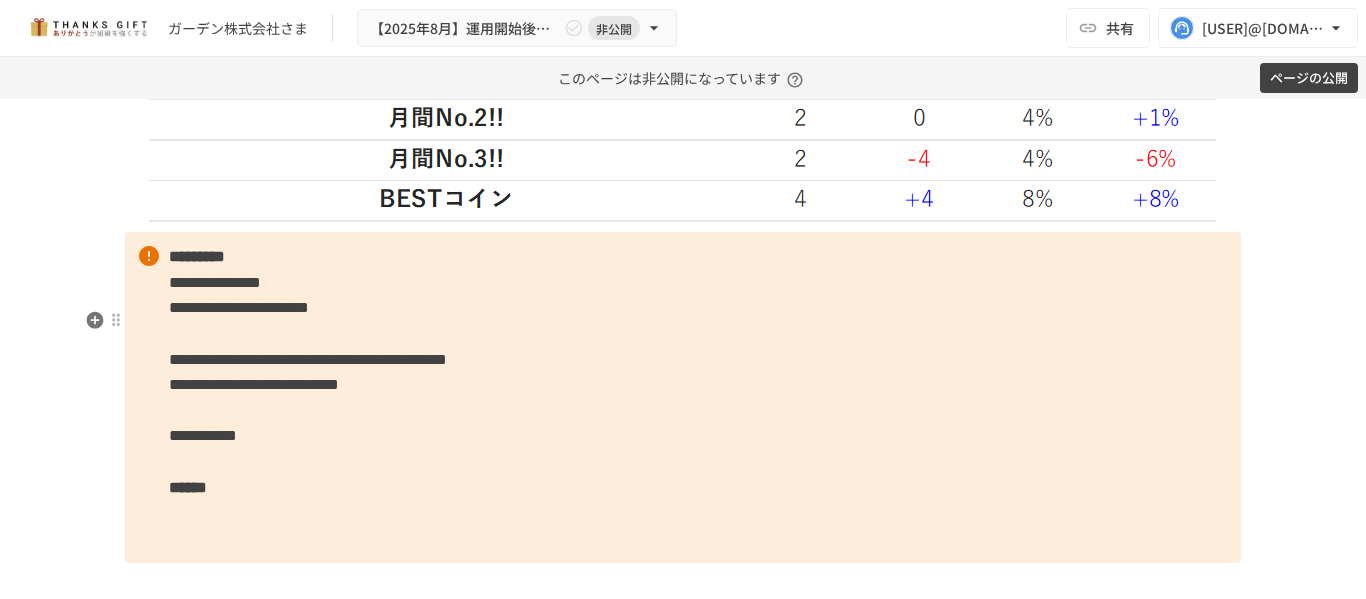 drag, startPoint x: 356, startPoint y: 507, endPoint x: 319, endPoint y: 518, distance: 38.600517 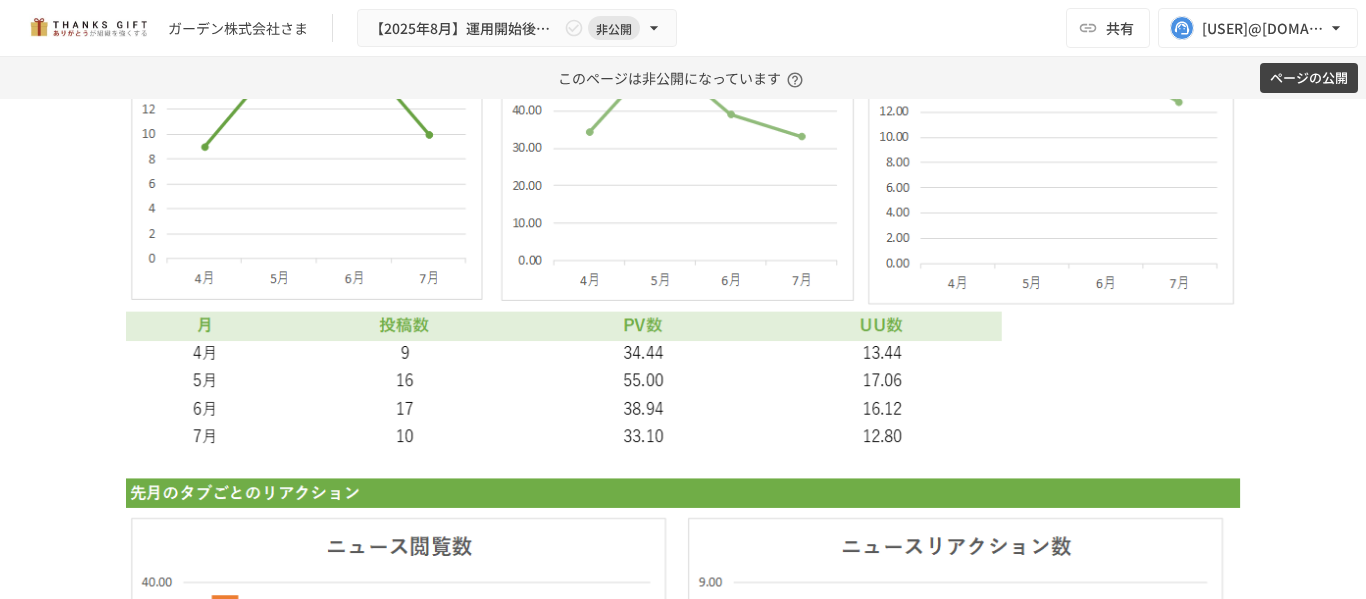 scroll, scrollTop: 6124, scrollLeft: 0, axis: vertical 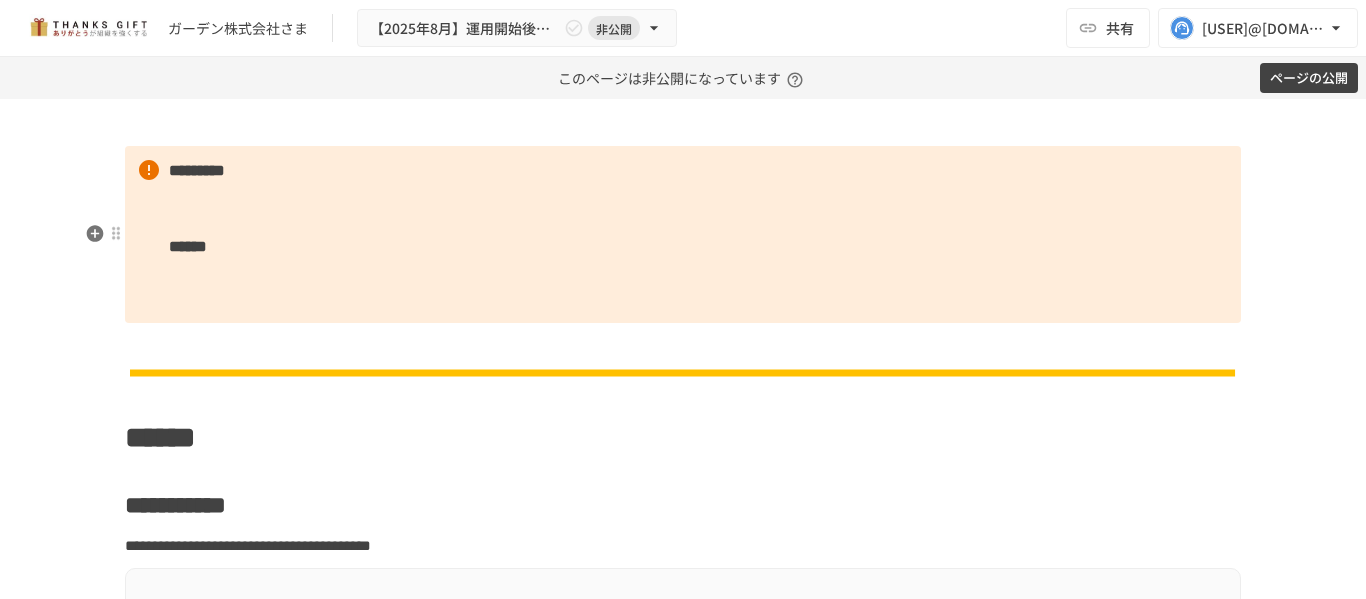 click on "********* ******" at bounding box center [683, 235] 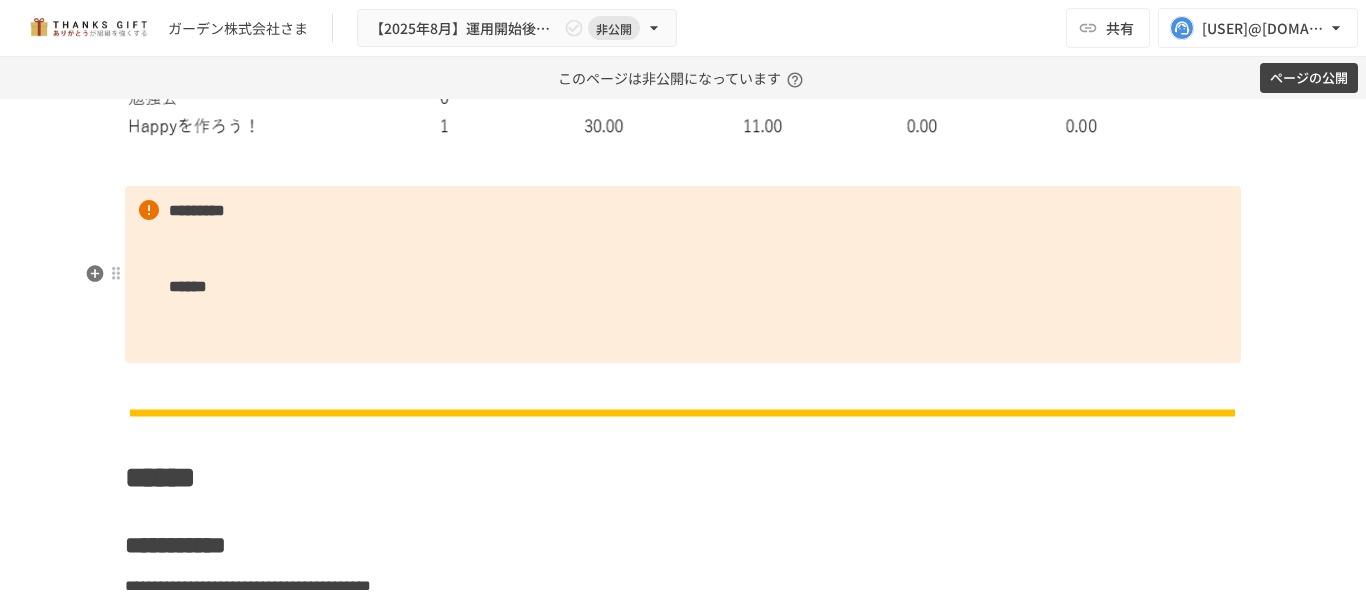 scroll, scrollTop: 6824, scrollLeft: 0, axis: vertical 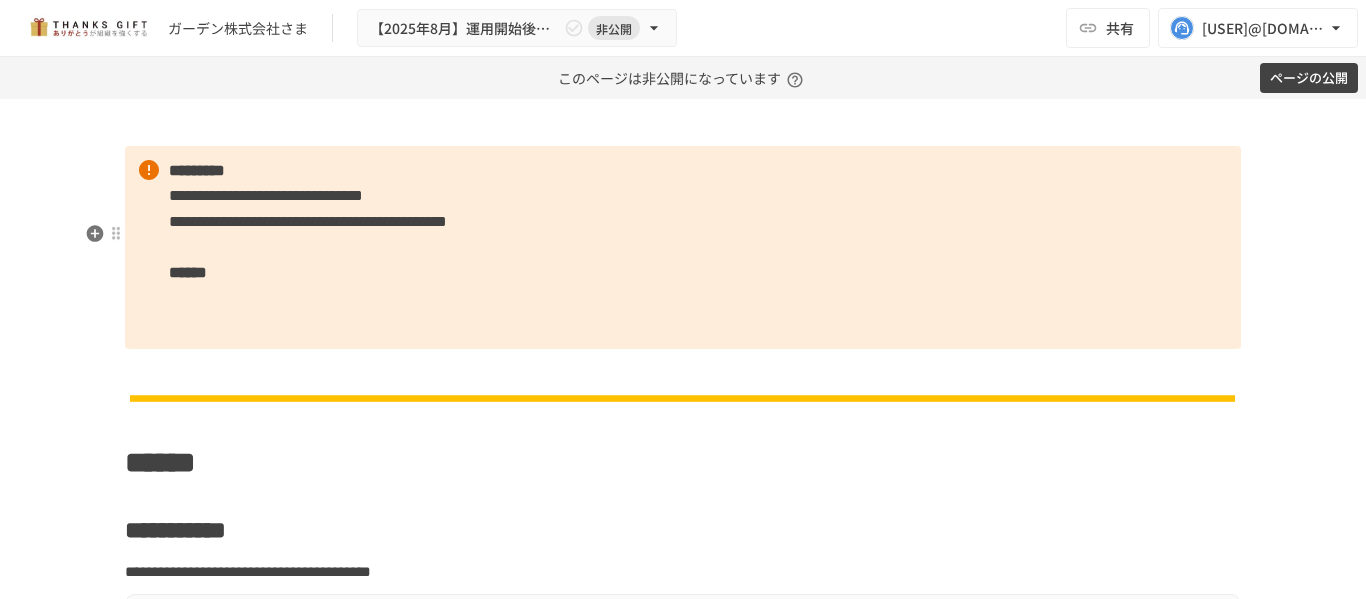 click on "**********" at bounding box center (308, 221) 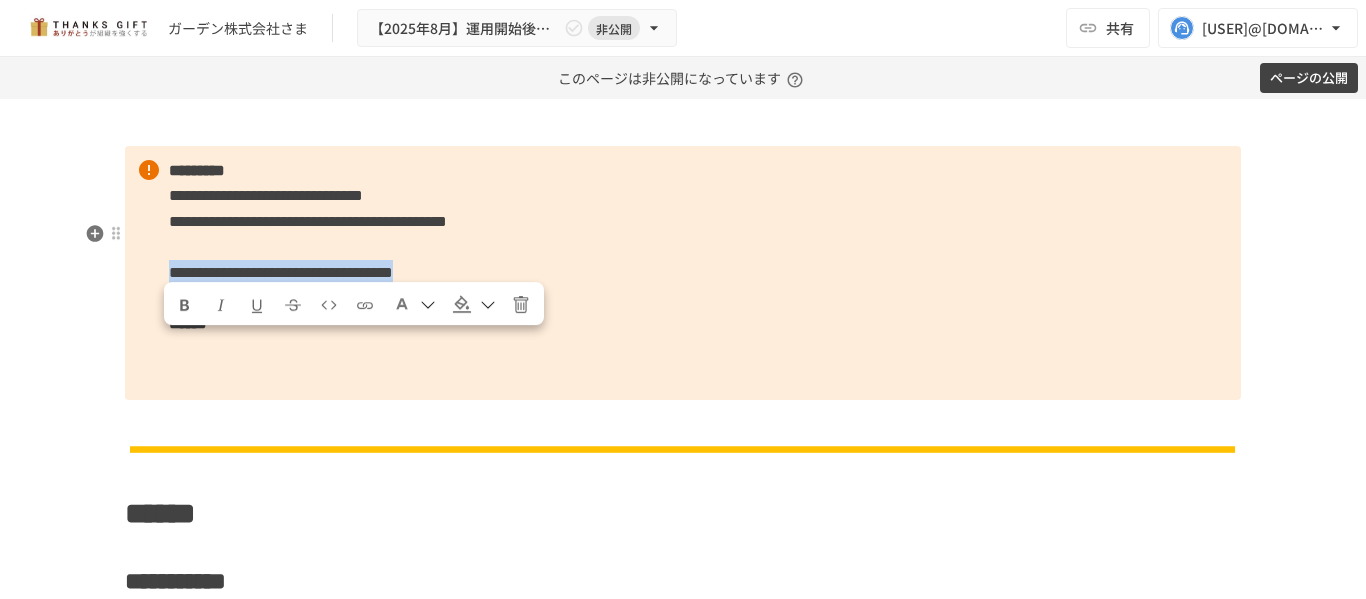 drag, startPoint x: 812, startPoint y: 349, endPoint x: 156, endPoint y: 338, distance: 656.0922 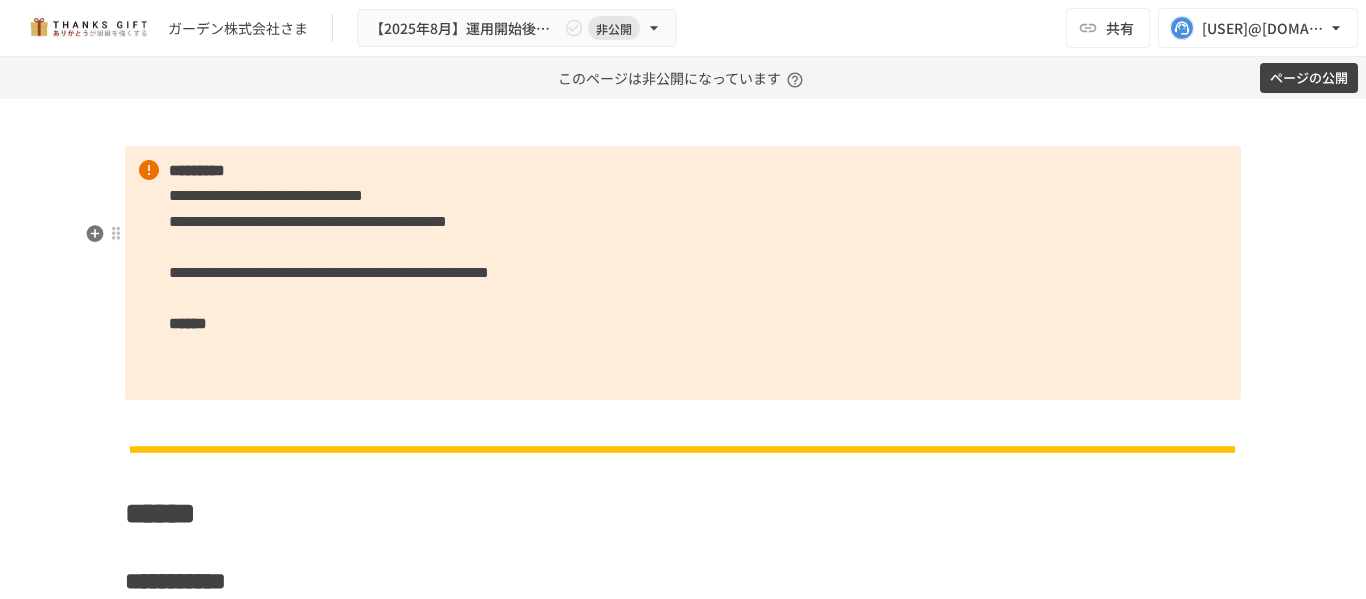 click on "**********" at bounding box center [683, 273] 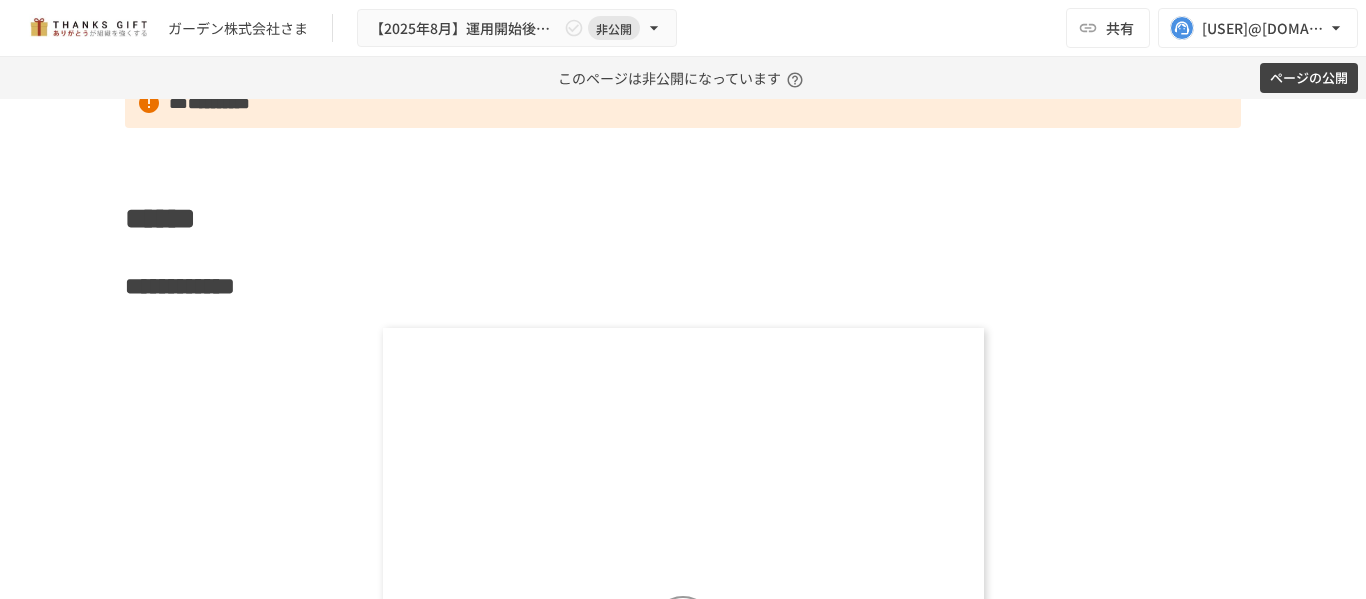 scroll, scrollTop: 8124, scrollLeft: 0, axis: vertical 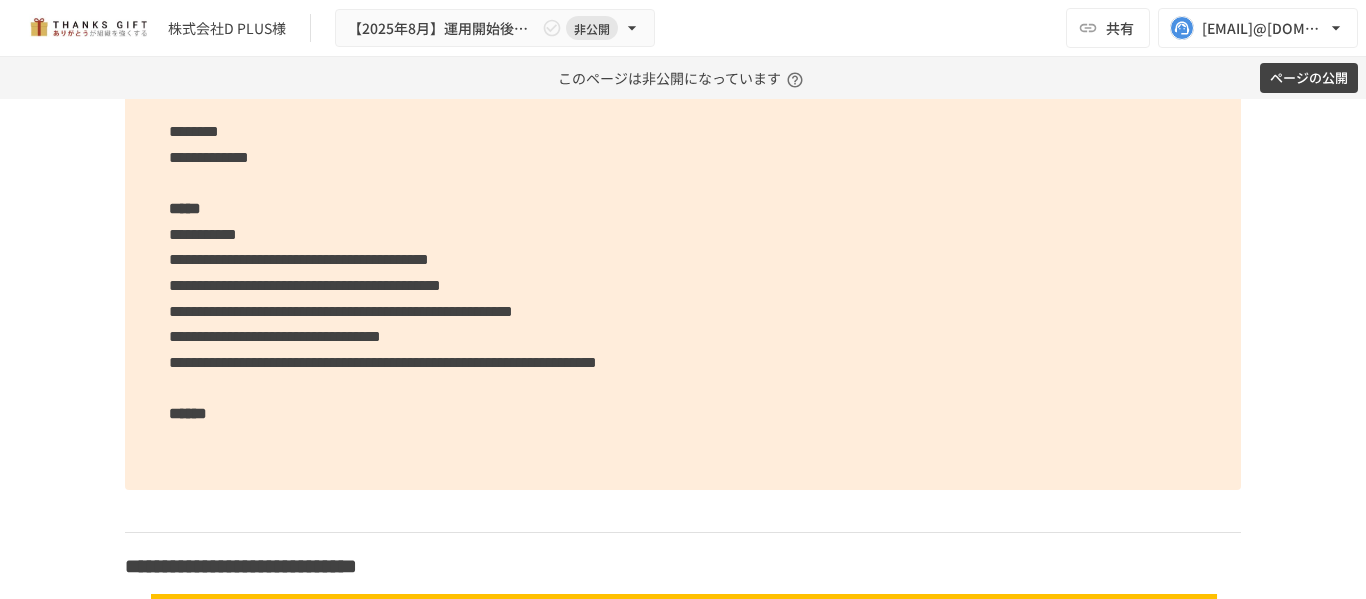 click on "**********" at bounding box center (683, 234) 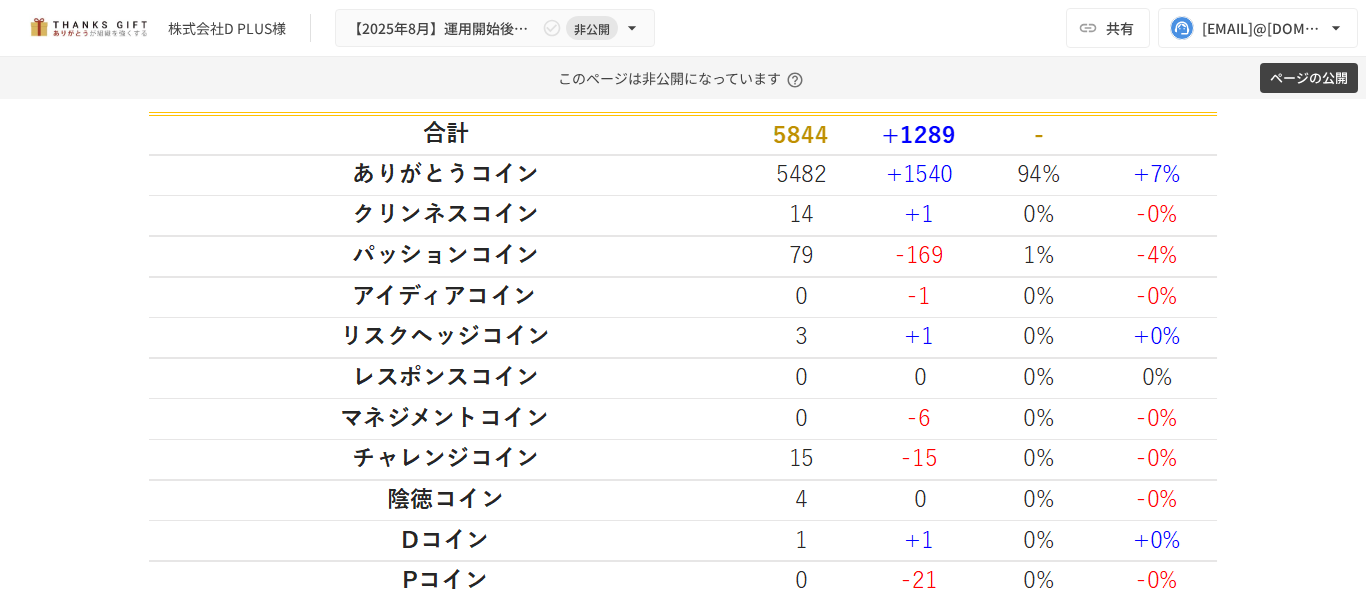 scroll, scrollTop: 6808, scrollLeft: 0, axis: vertical 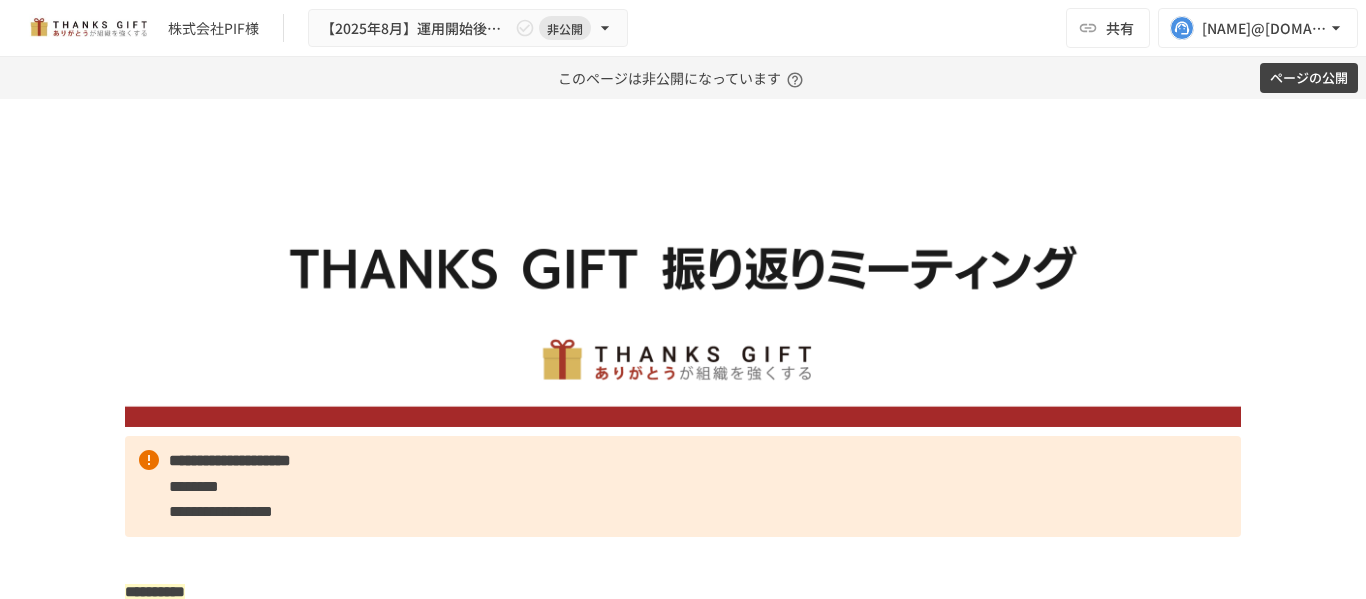 click on "ページの公開" at bounding box center (1309, 78) 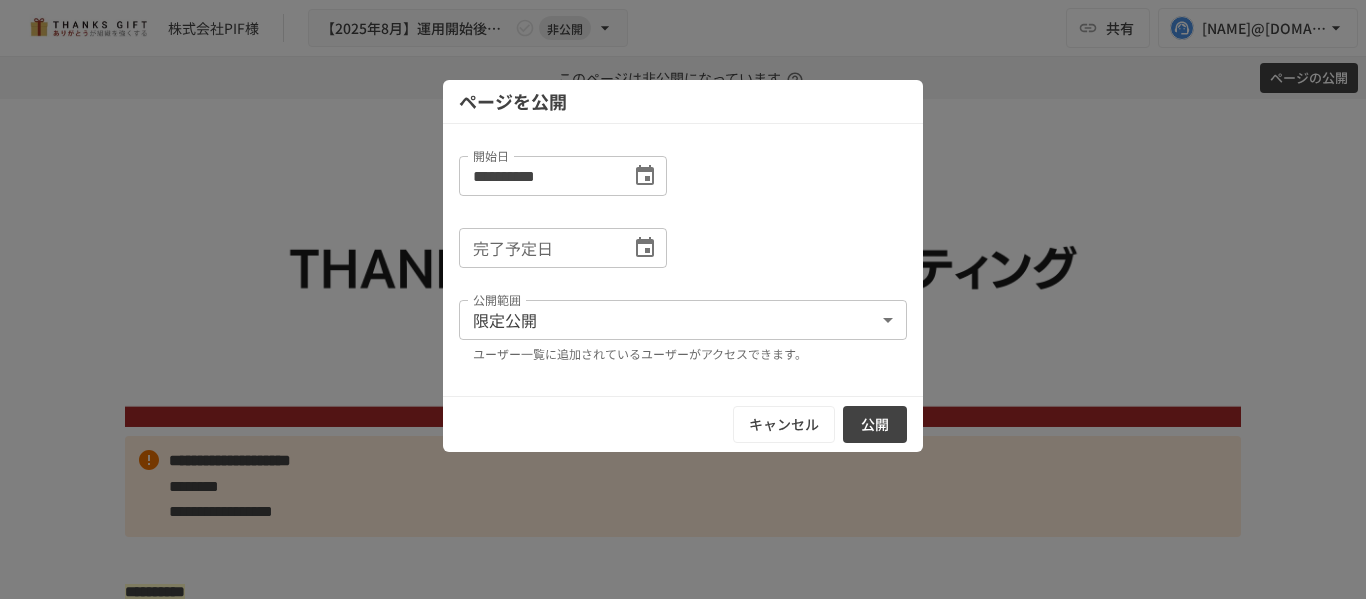 scroll, scrollTop: 8351, scrollLeft: 0, axis: vertical 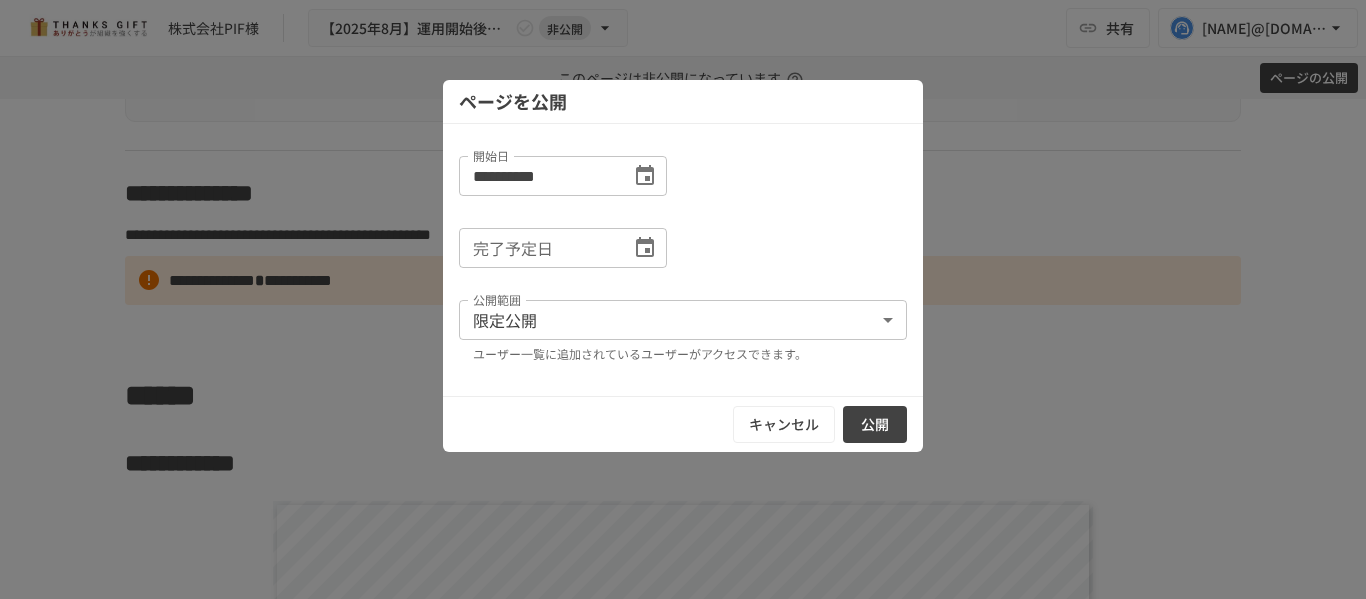 click on "公開" at bounding box center [875, 424] 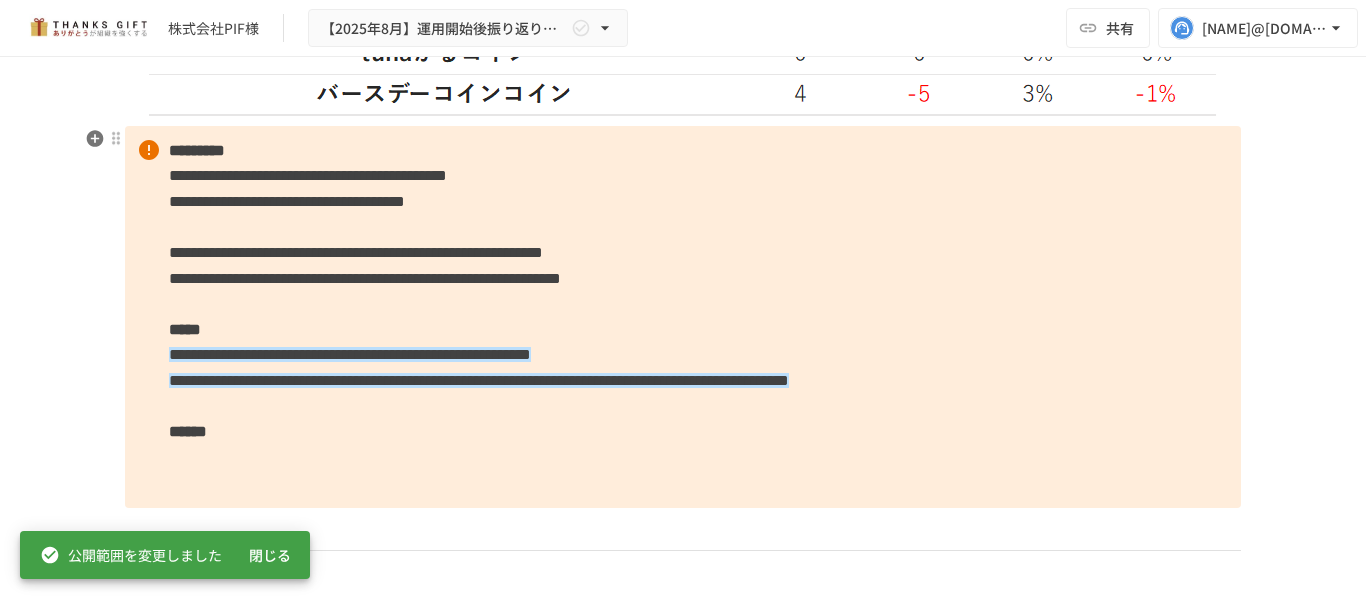 scroll, scrollTop: 5951, scrollLeft: 0, axis: vertical 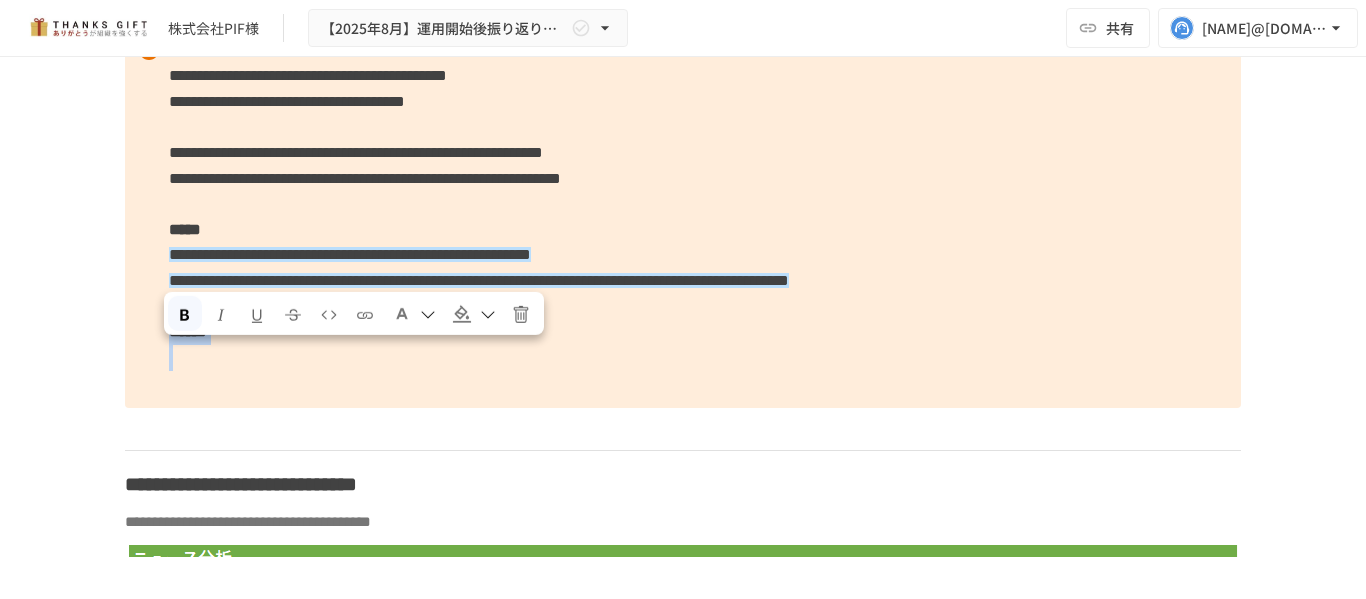 drag, startPoint x: 135, startPoint y: 420, endPoint x: 116, endPoint y: 351, distance: 71.568146 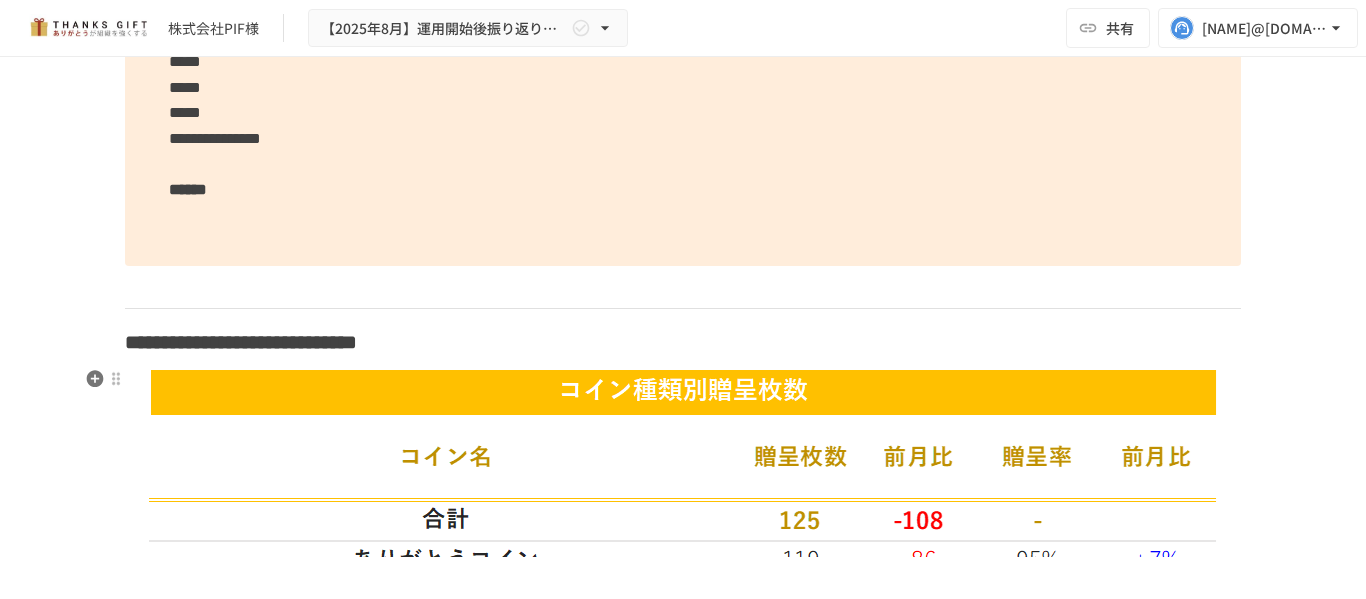 scroll, scrollTop: 4751, scrollLeft: 0, axis: vertical 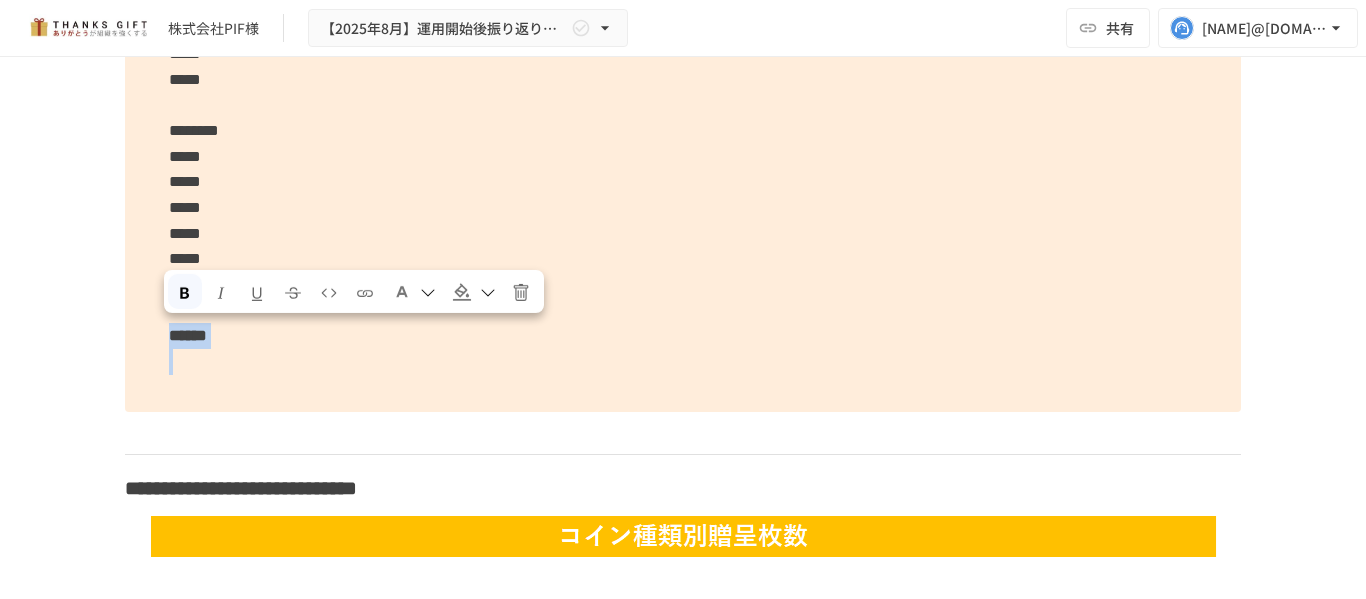drag, startPoint x: 166, startPoint y: 403, endPoint x: 157, endPoint y: 333, distance: 70.5762 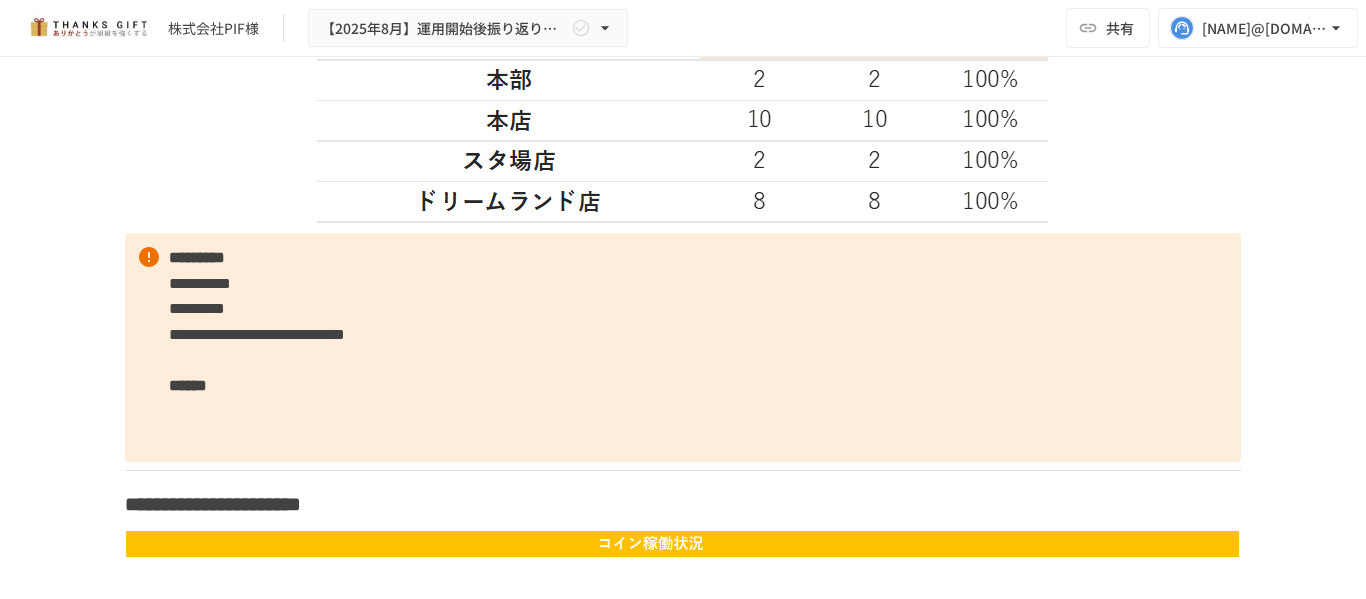 scroll, scrollTop: 3051, scrollLeft: 0, axis: vertical 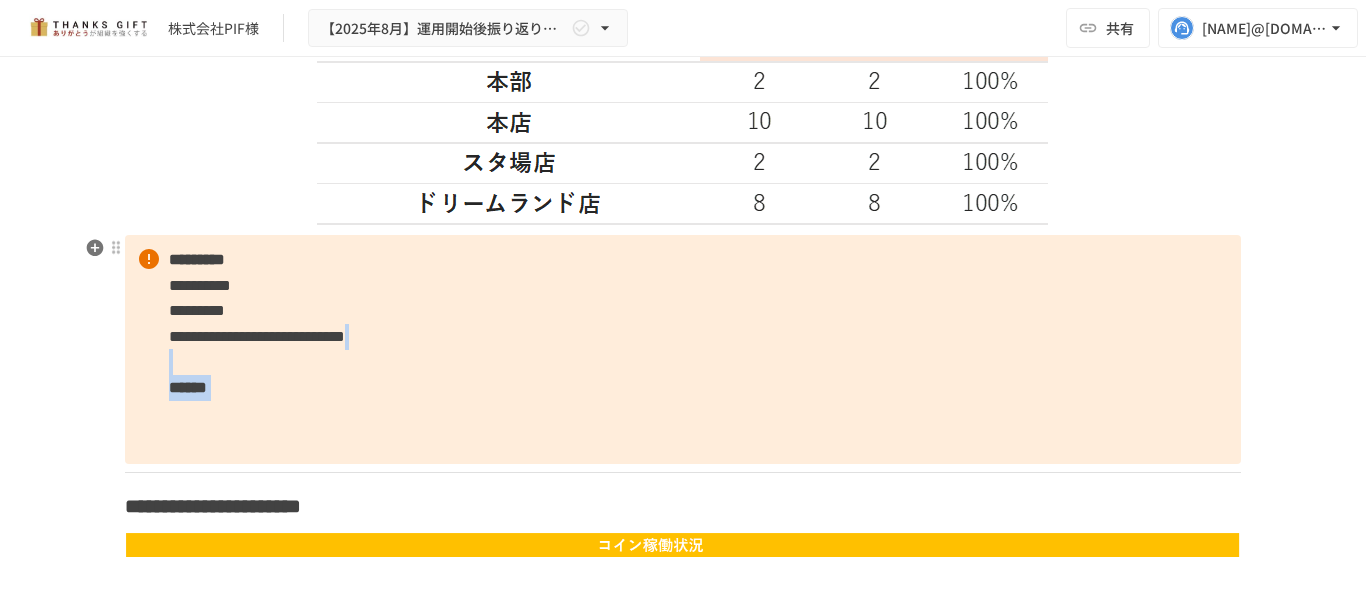 drag, startPoint x: 170, startPoint y: 413, endPoint x: 177, endPoint y: 352, distance: 61.400326 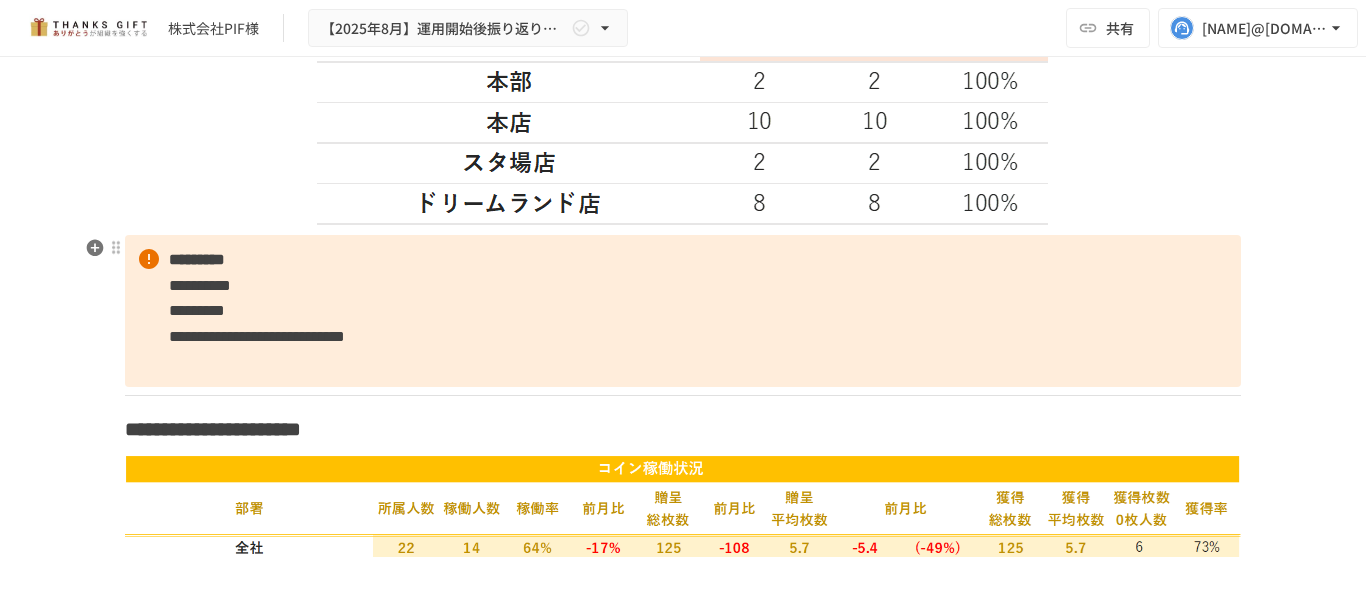 click on "**********" at bounding box center (683, 311) 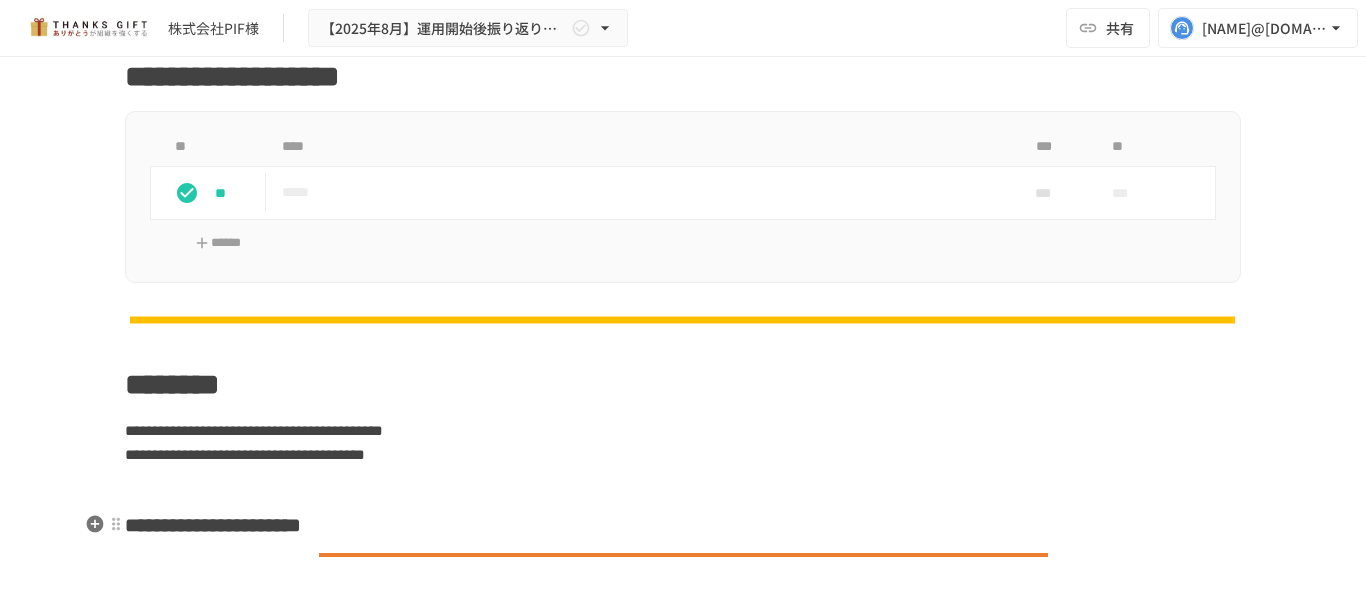scroll, scrollTop: 2251, scrollLeft: 0, axis: vertical 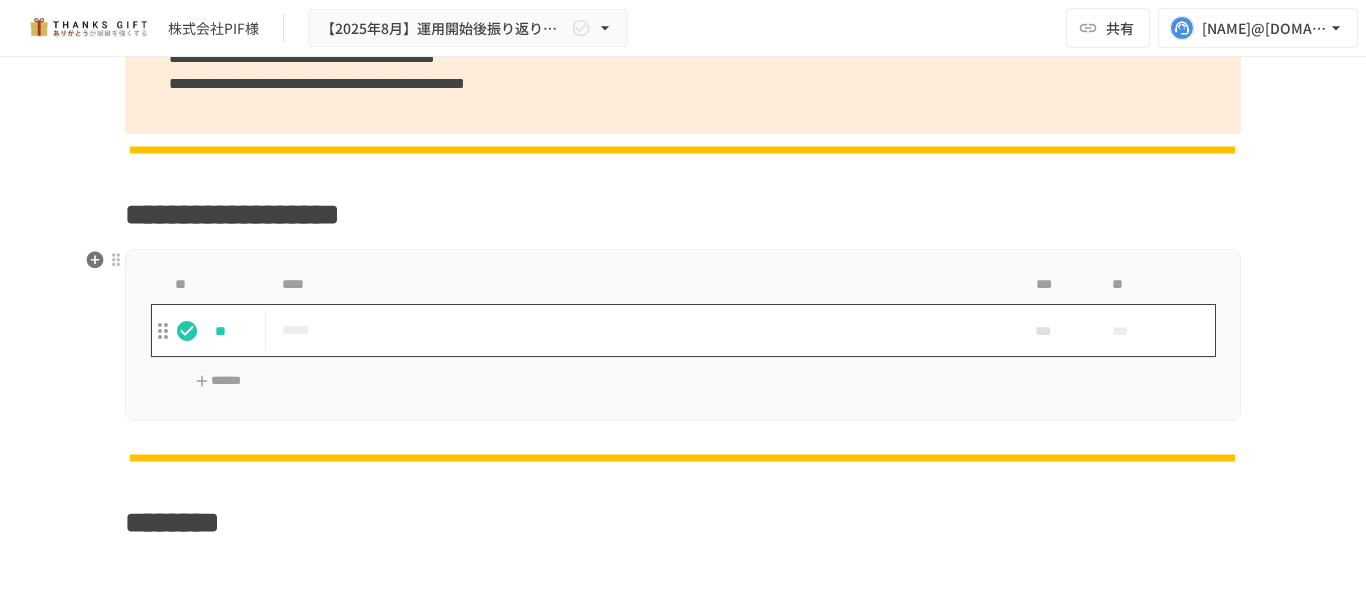 click on "*****" at bounding box center [641, 330] 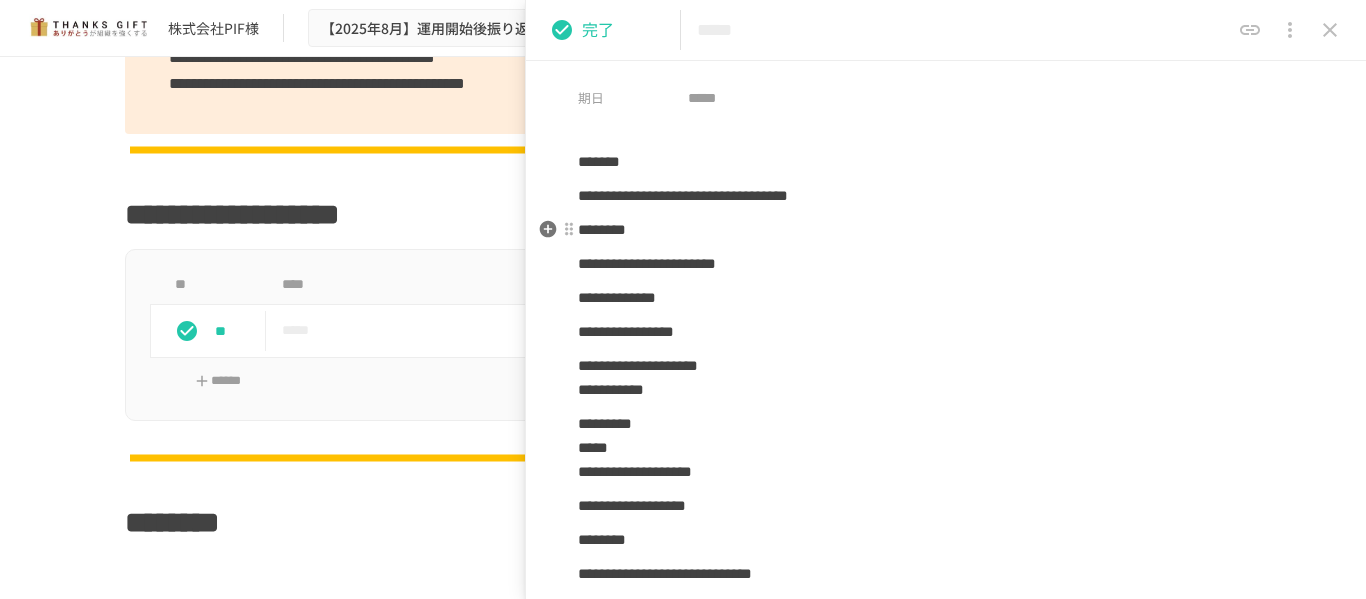 scroll, scrollTop: 100, scrollLeft: 0, axis: vertical 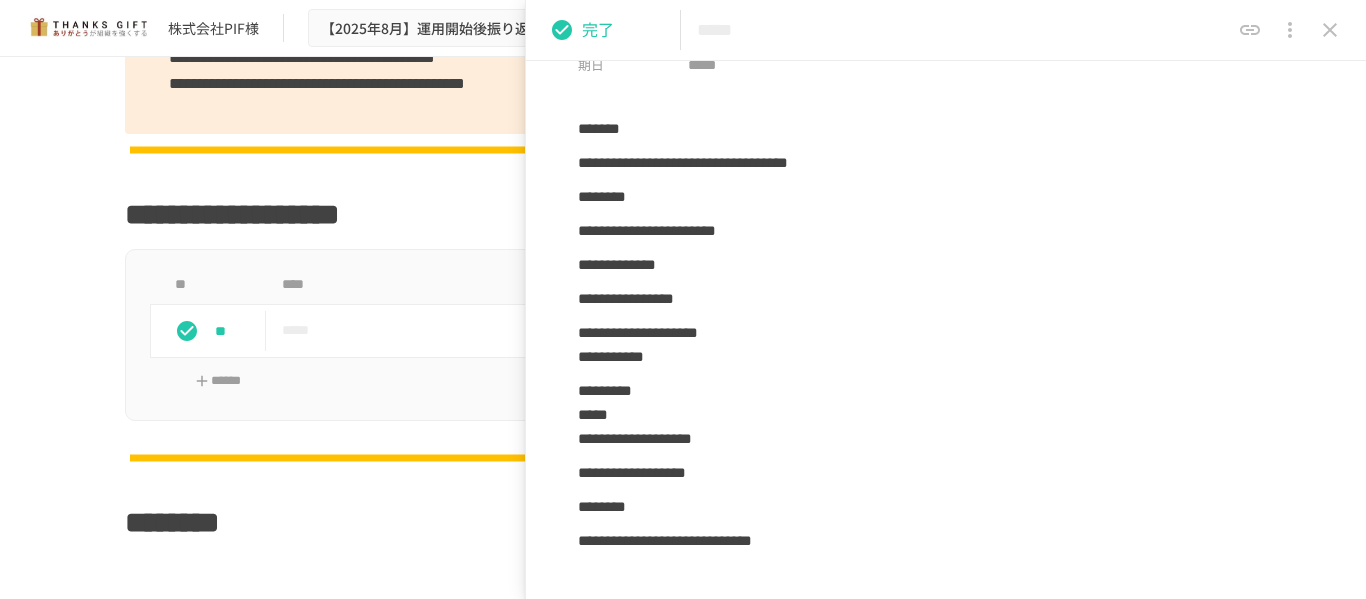 click 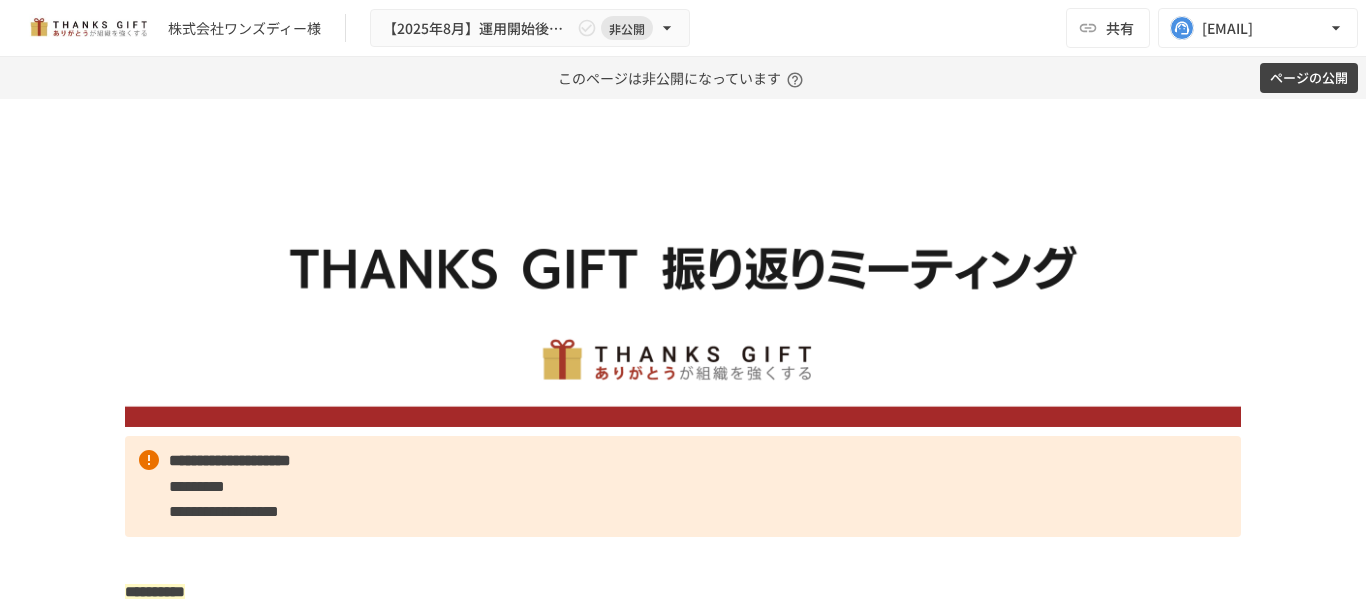scroll, scrollTop: 0, scrollLeft: 0, axis: both 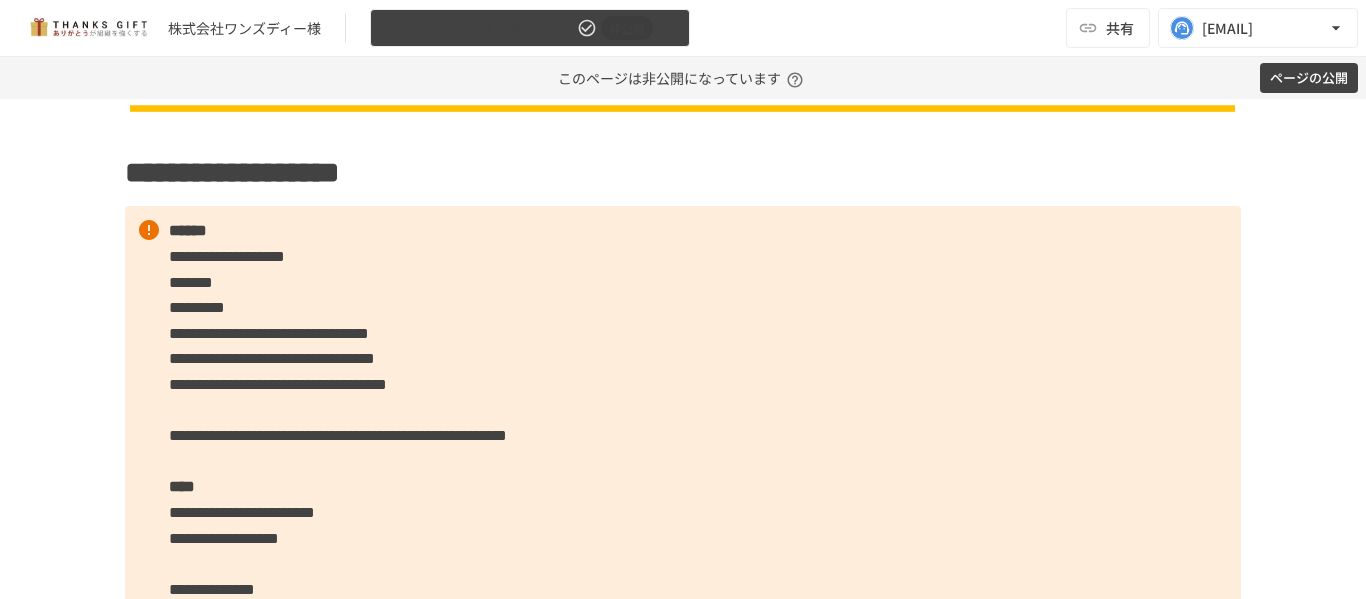 click on "【2025年8月】運用開始後振り返りミーティング" at bounding box center [478, 28] 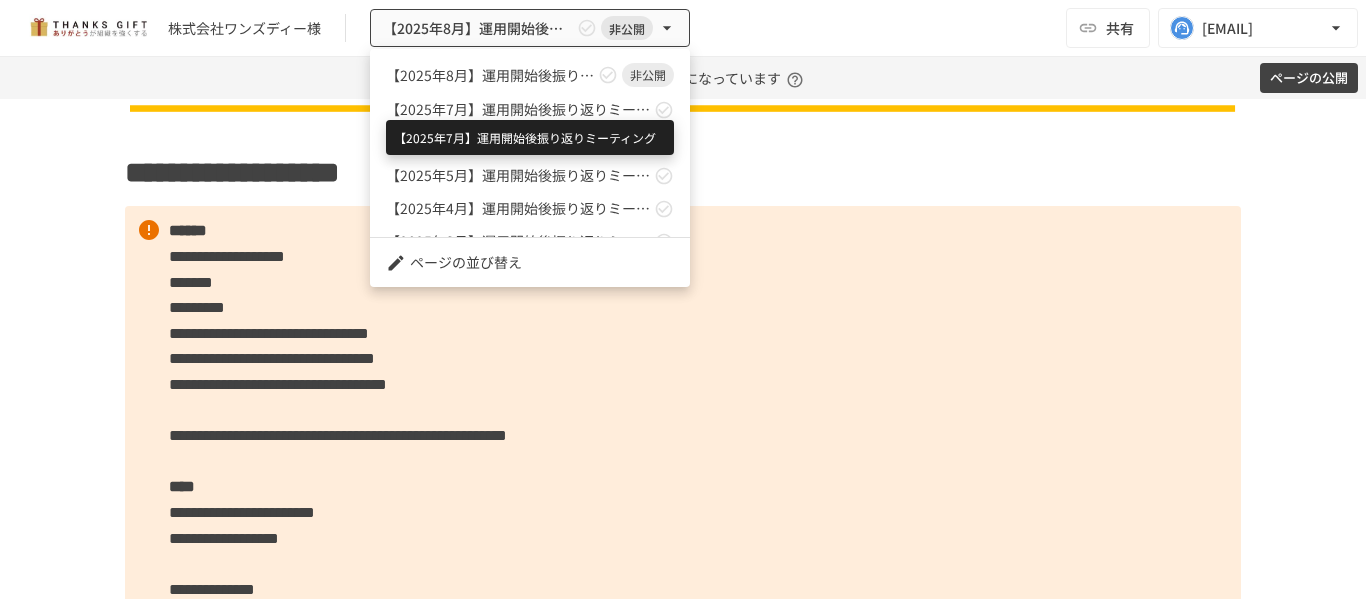 click on "【2025年7月】運用開始後振り返りミーティング" at bounding box center [518, 109] 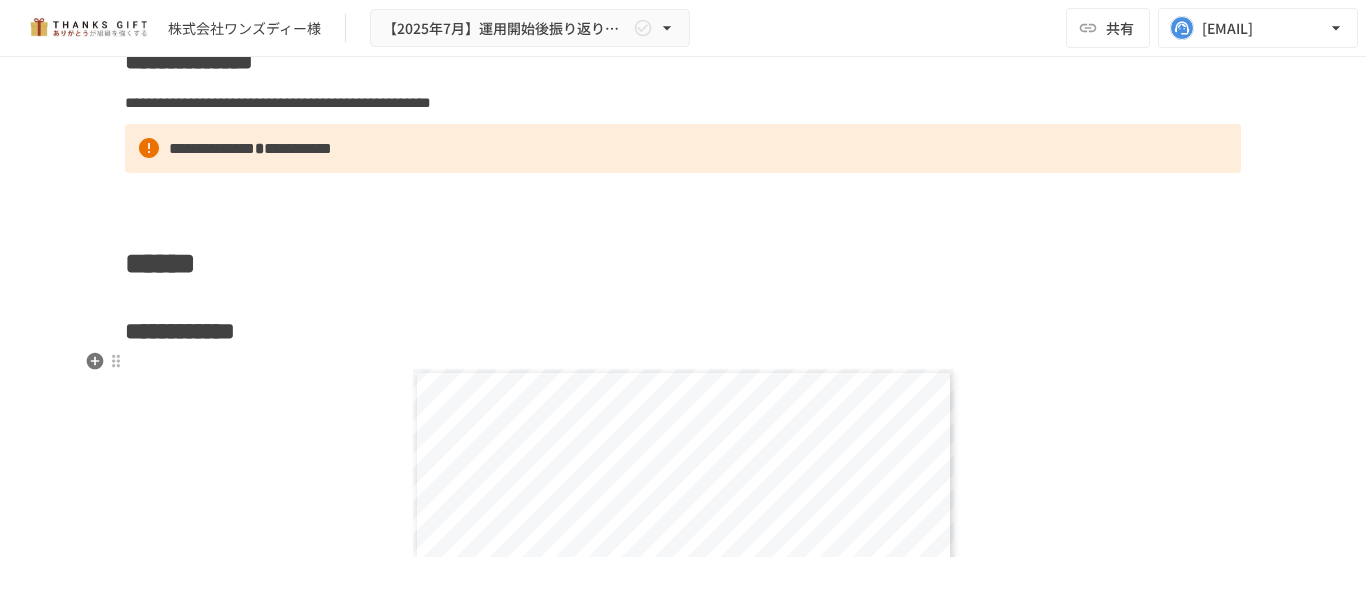 scroll, scrollTop: 7851, scrollLeft: 0, axis: vertical 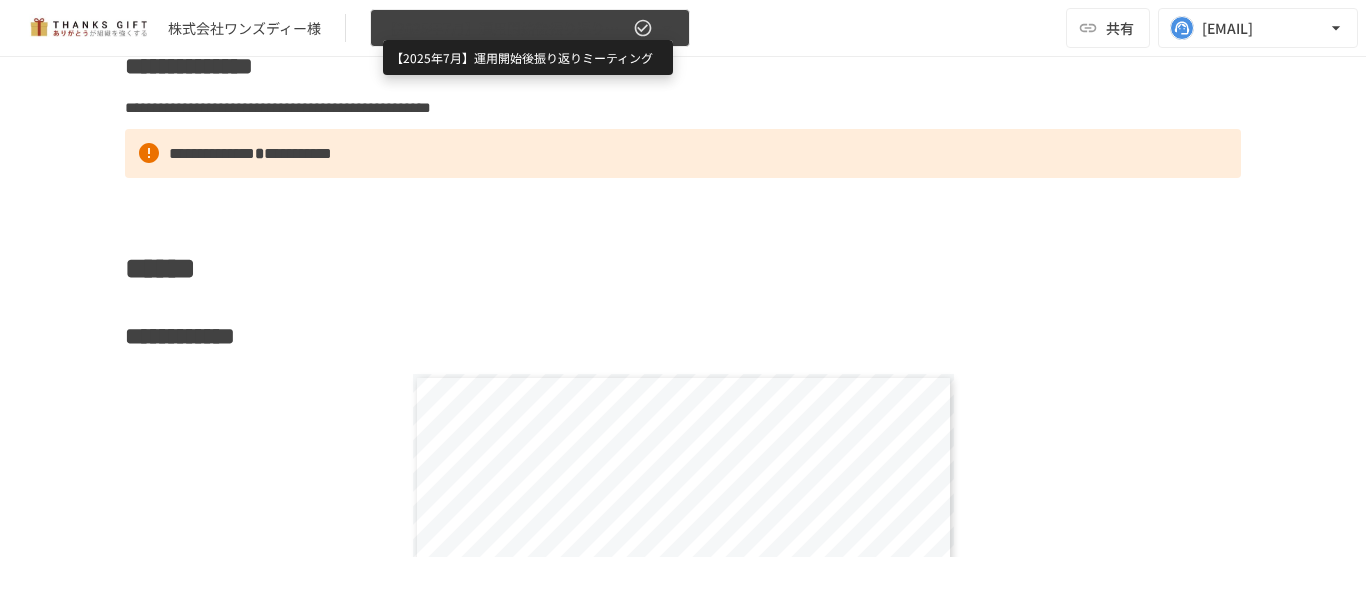 click on "【2025年7月】運用開始後振り返りミーティング" at bounding box center [506, 28] 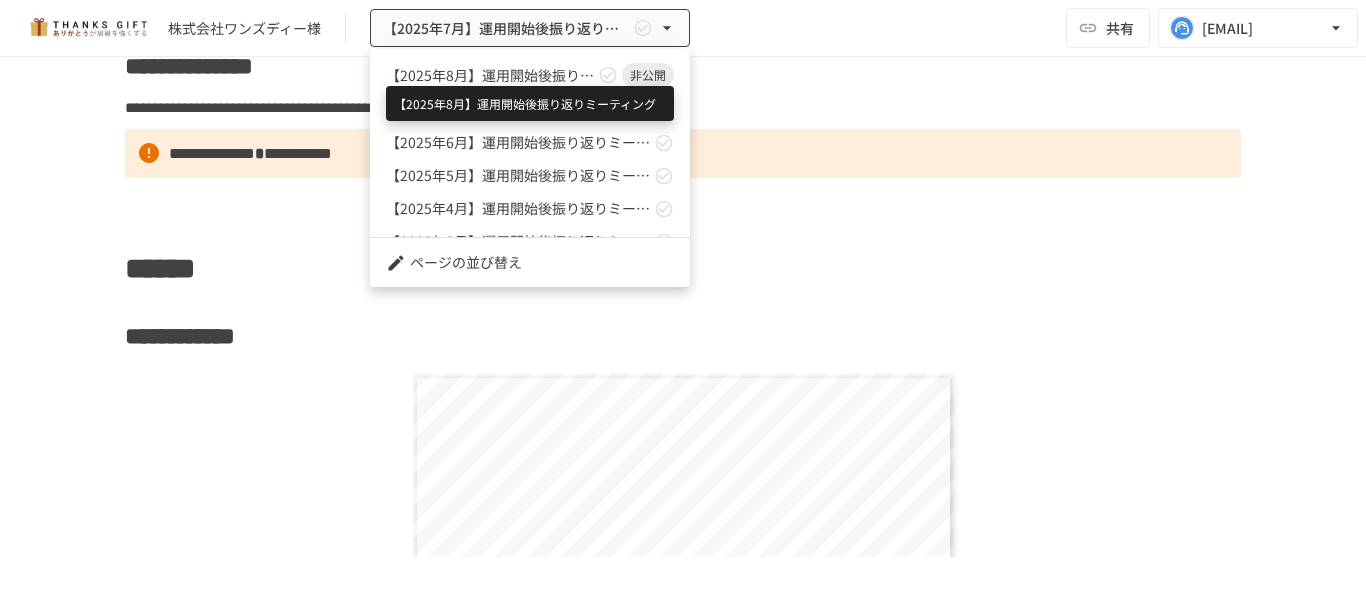 click on "【2025年8月】運用開始後振り返りミーティング" at bounding box center [490, 75] 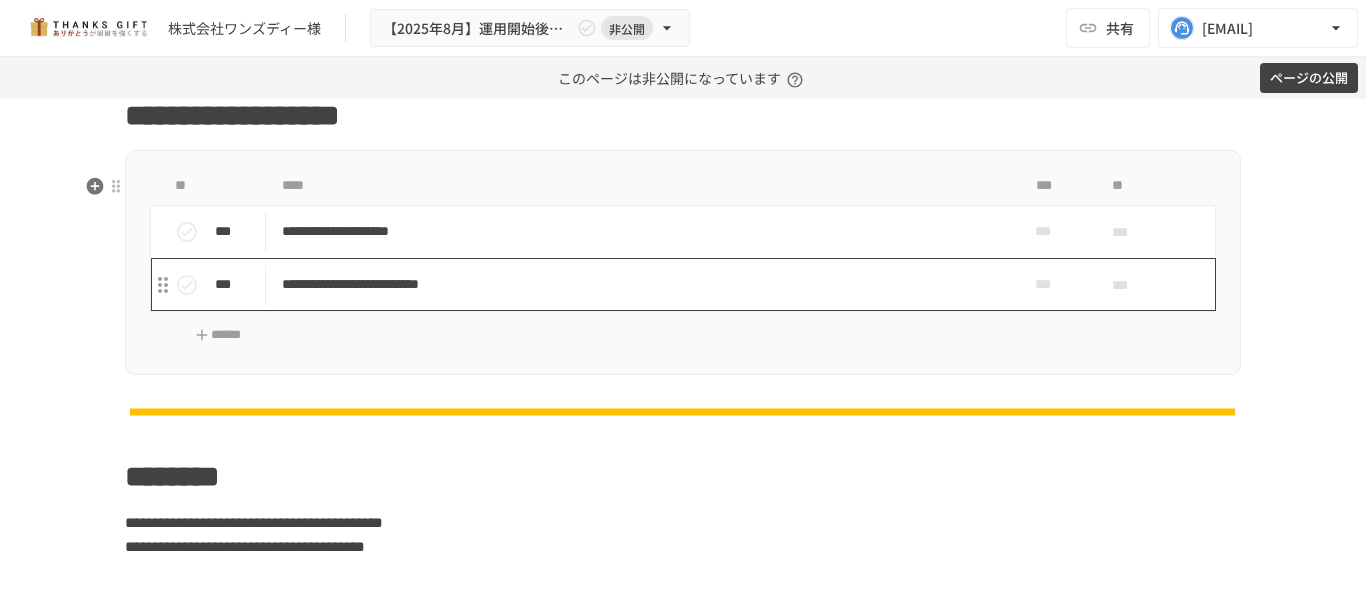 scroll, scrollTop: 2404, scrollLeft: 0, axis: vertical 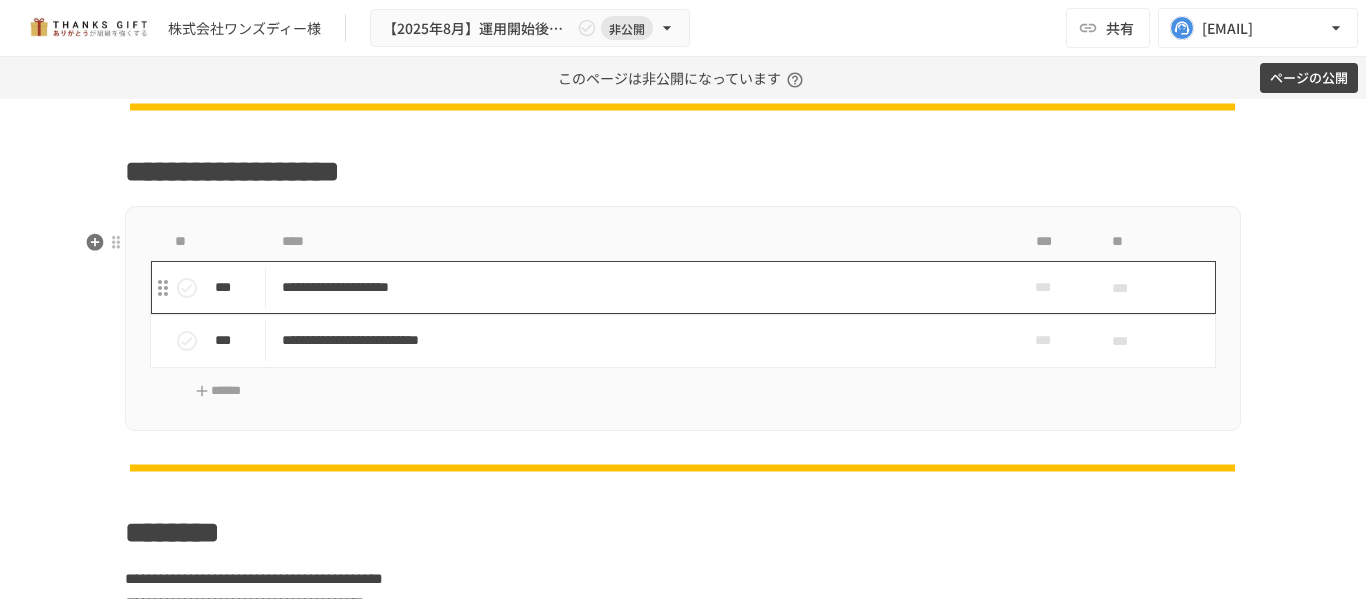 click on "**********" at bounding box center [641, 287] 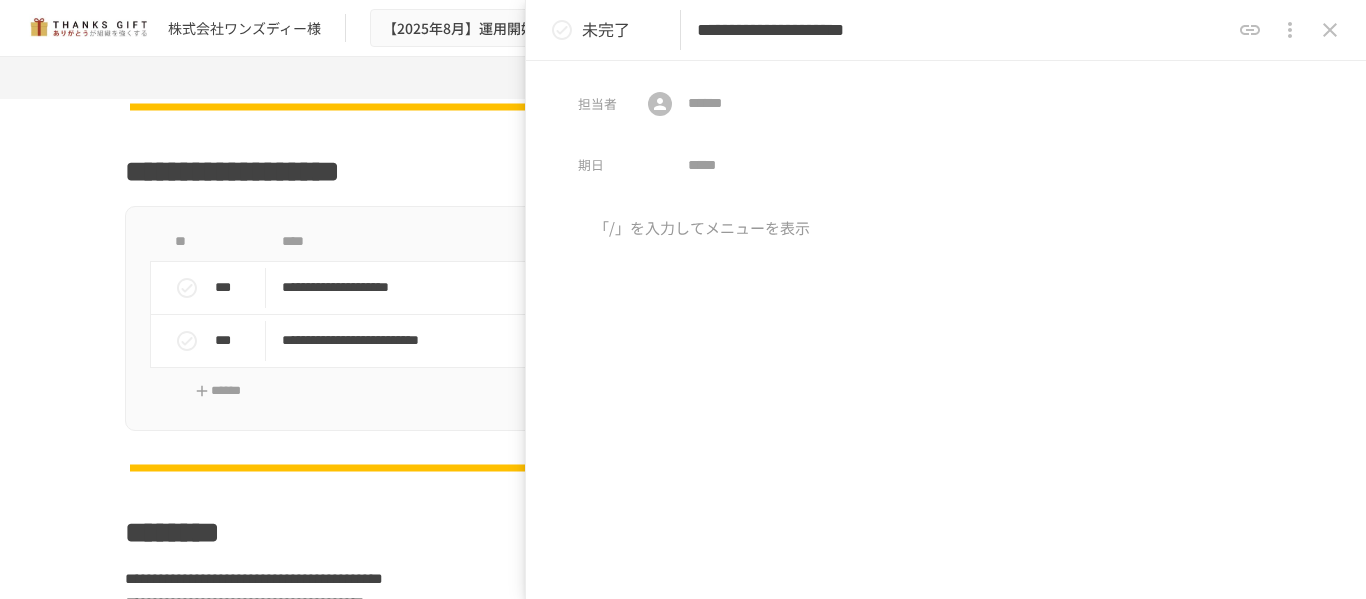 click at bounding box center [1330, 30] 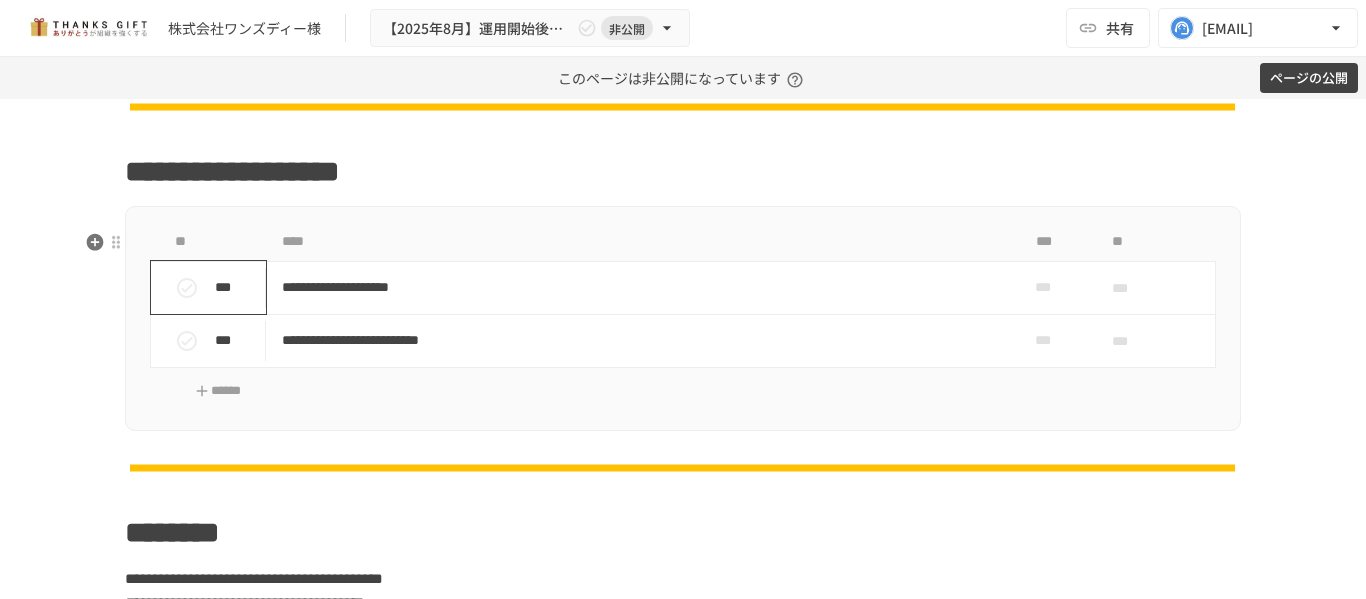 click on "***" at bounding box center (216, 288) 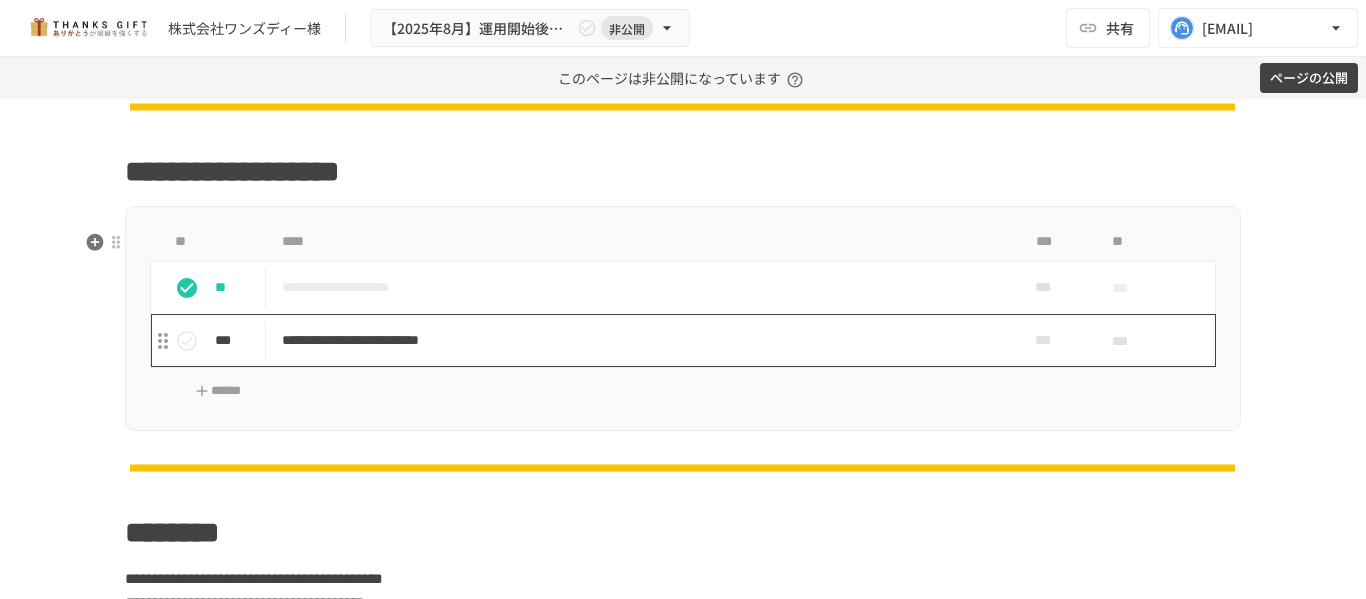 click on "**********" at bounding box center (641, 340) 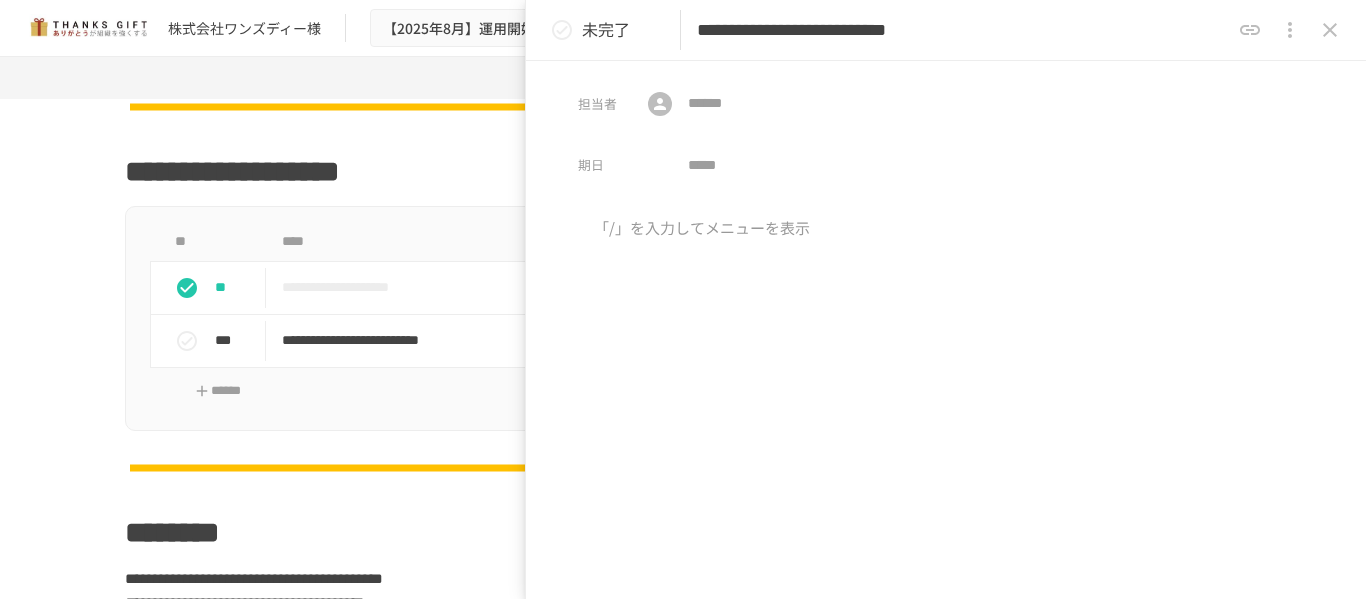 click 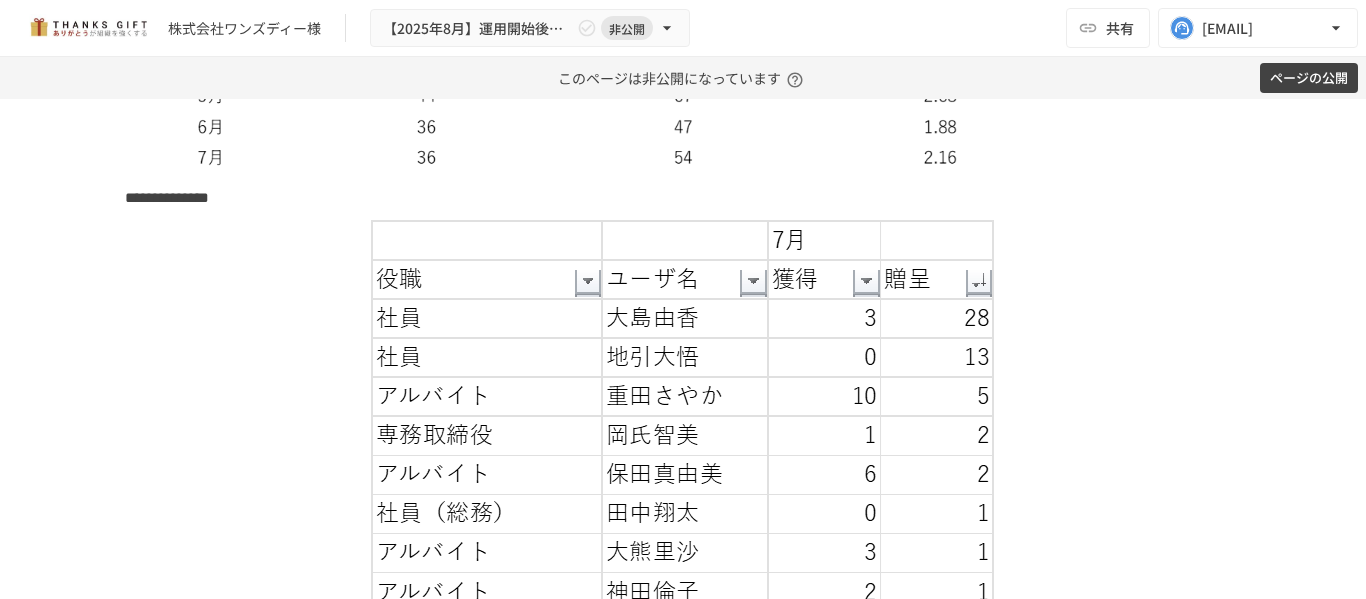 scroll, scrollTop: 4100, scrollLeft: 0, axis: vertical 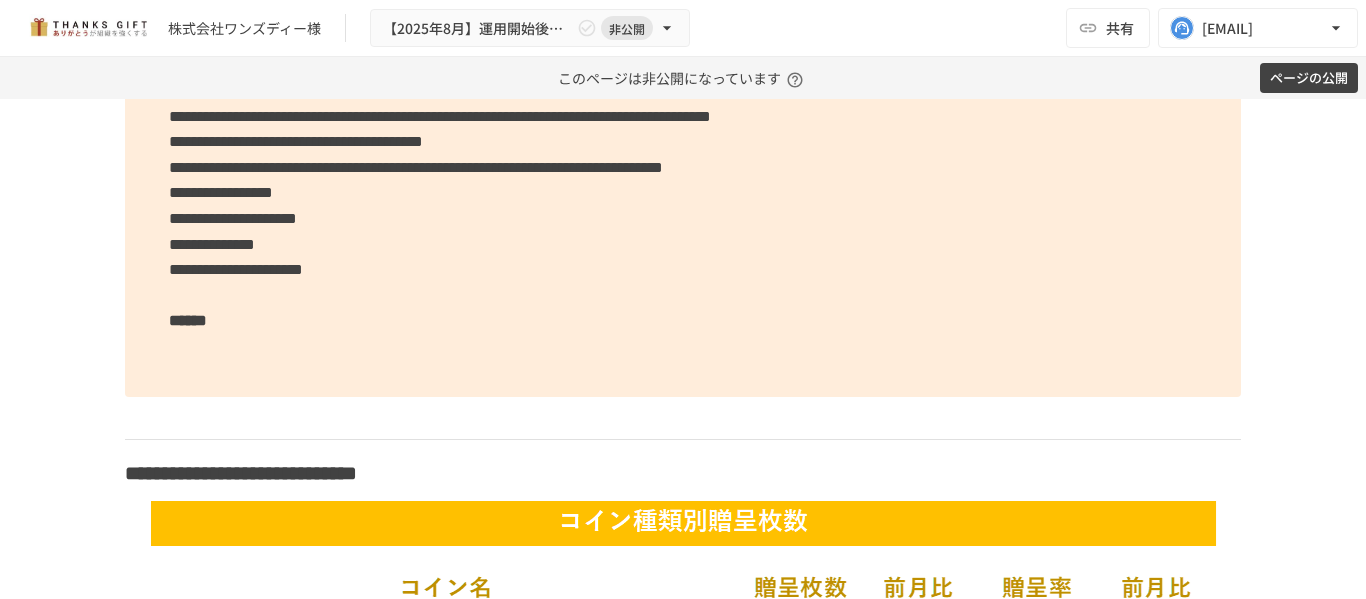 click on "**********" at bounding box center (683, 52) 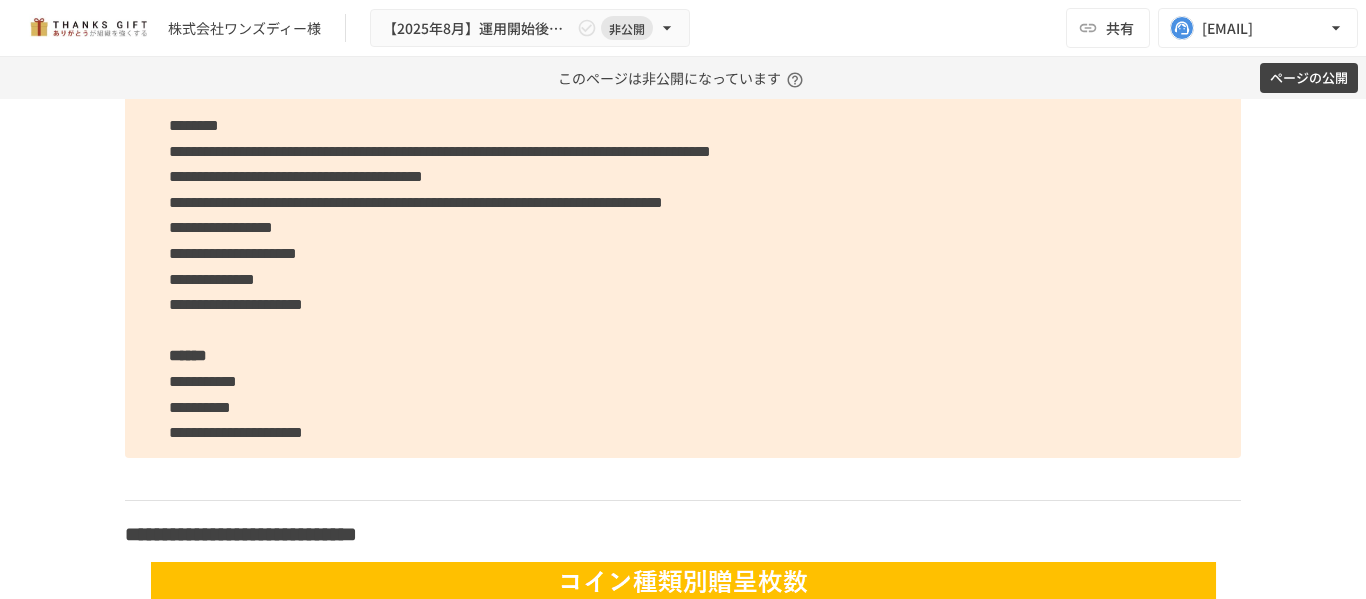 scroll, scrollTop: 5540, scrollLeft: 0, axis: vertical 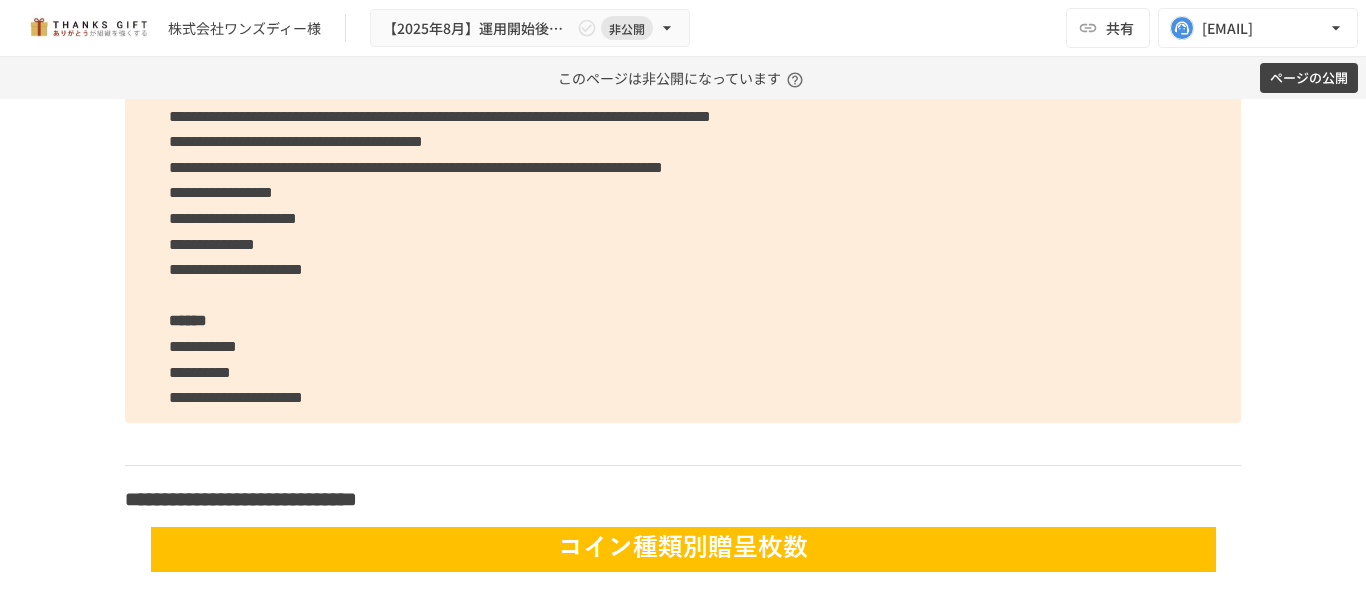 click on "**********" at bounding box center (683, 65) 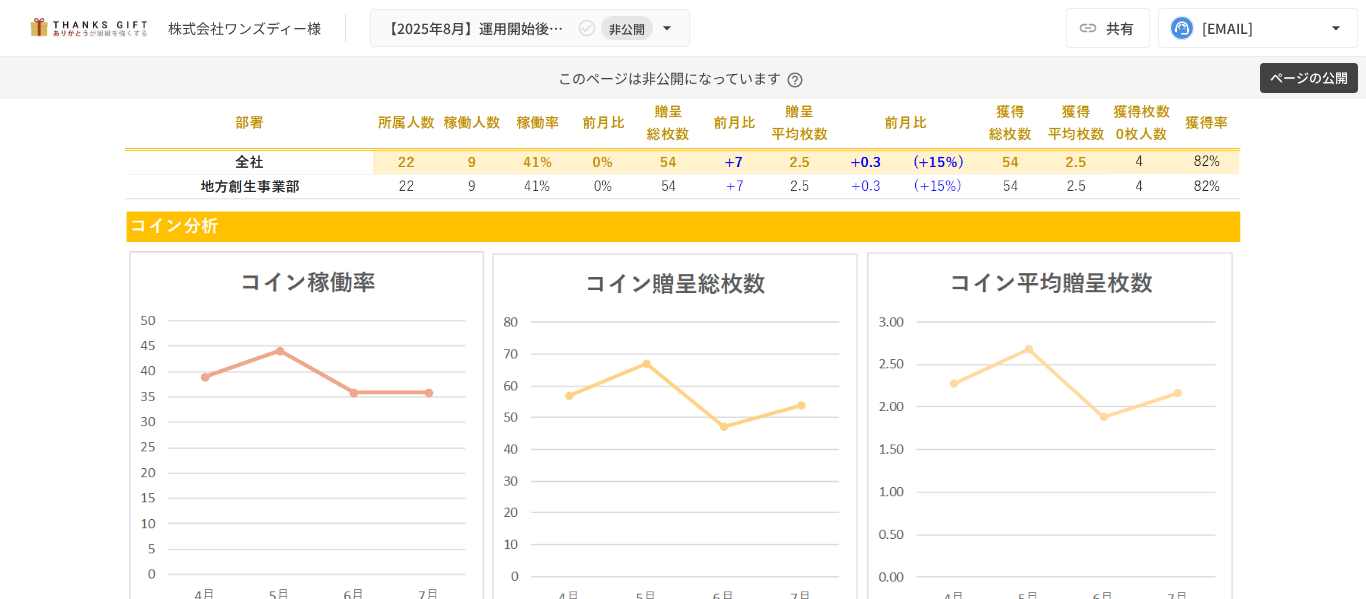 scroll, scrollTop: 3340, scrollLeft: 0, axis: vertical 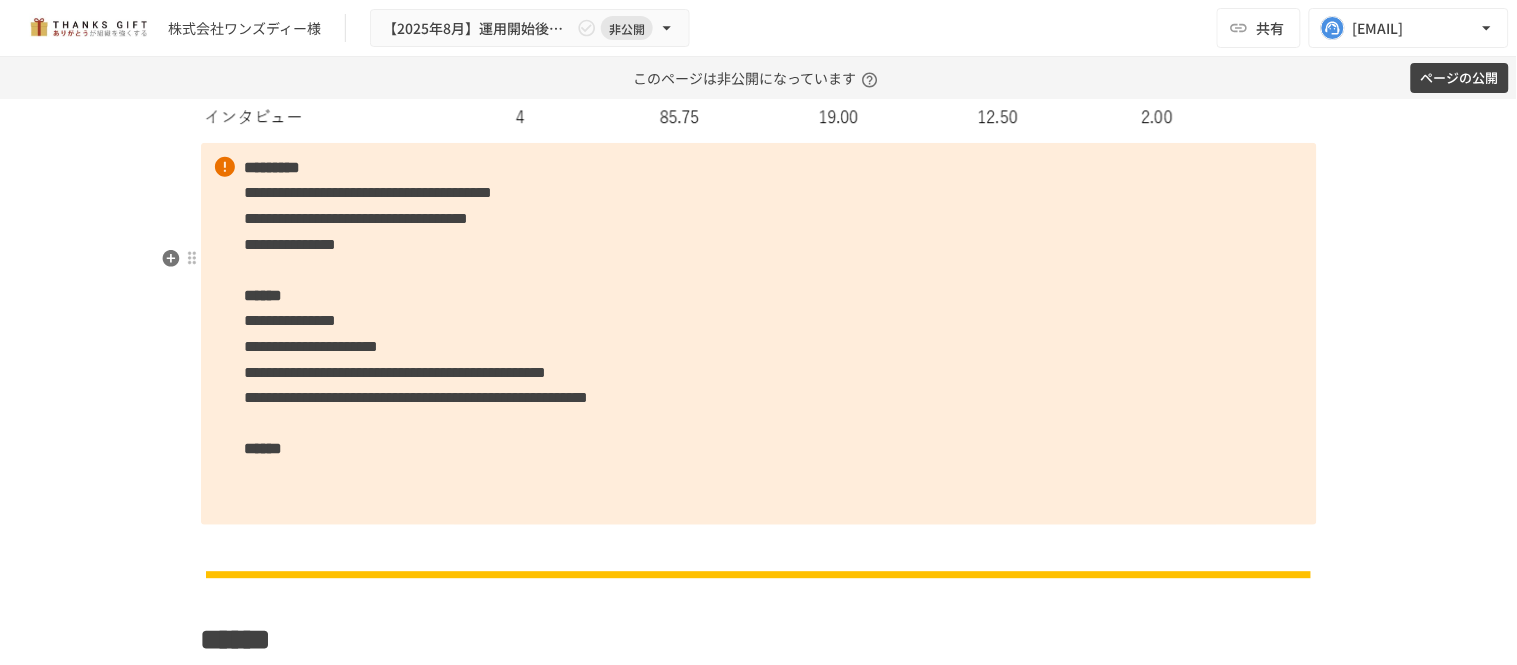 click on "**********" at bounding box center (759, 334) 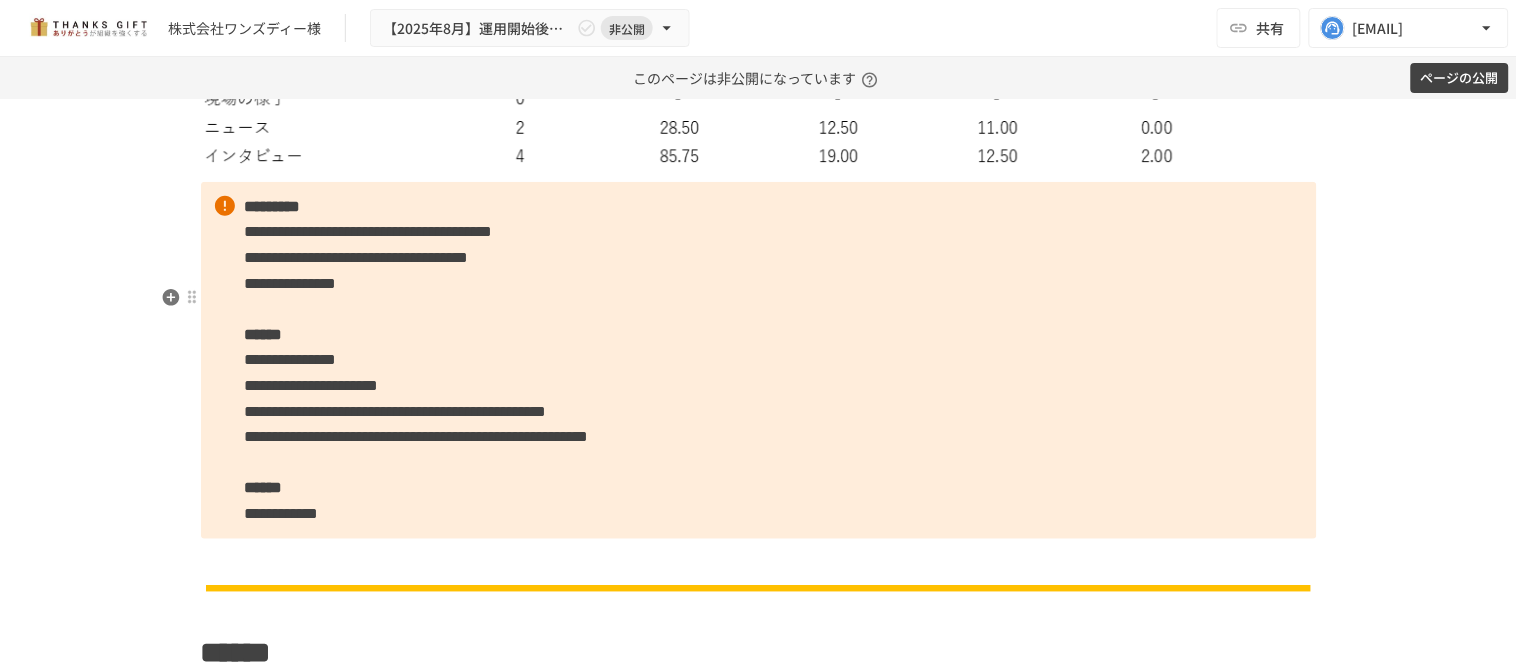 scroll, scrollTop: 8111, scrollLeft: 0, axis: vertical 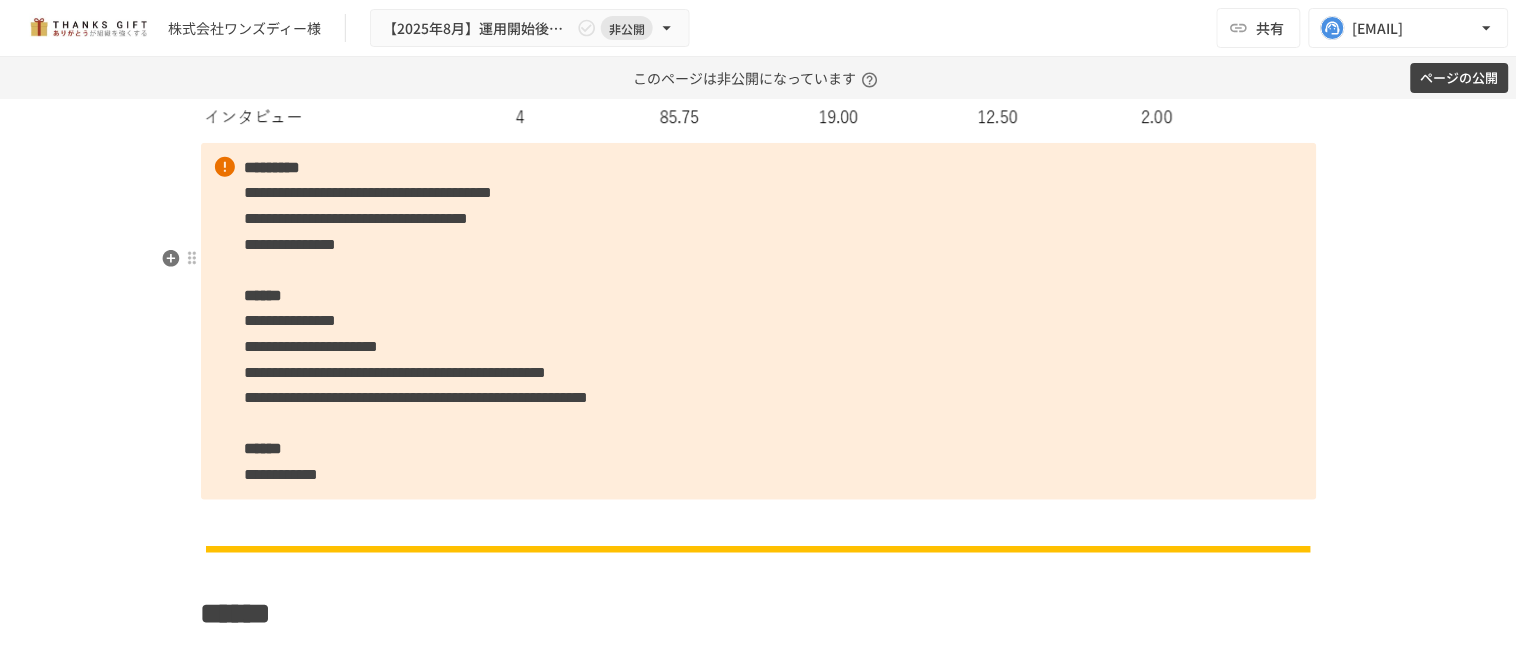 click on "**********" at bounding box center [759, 321] 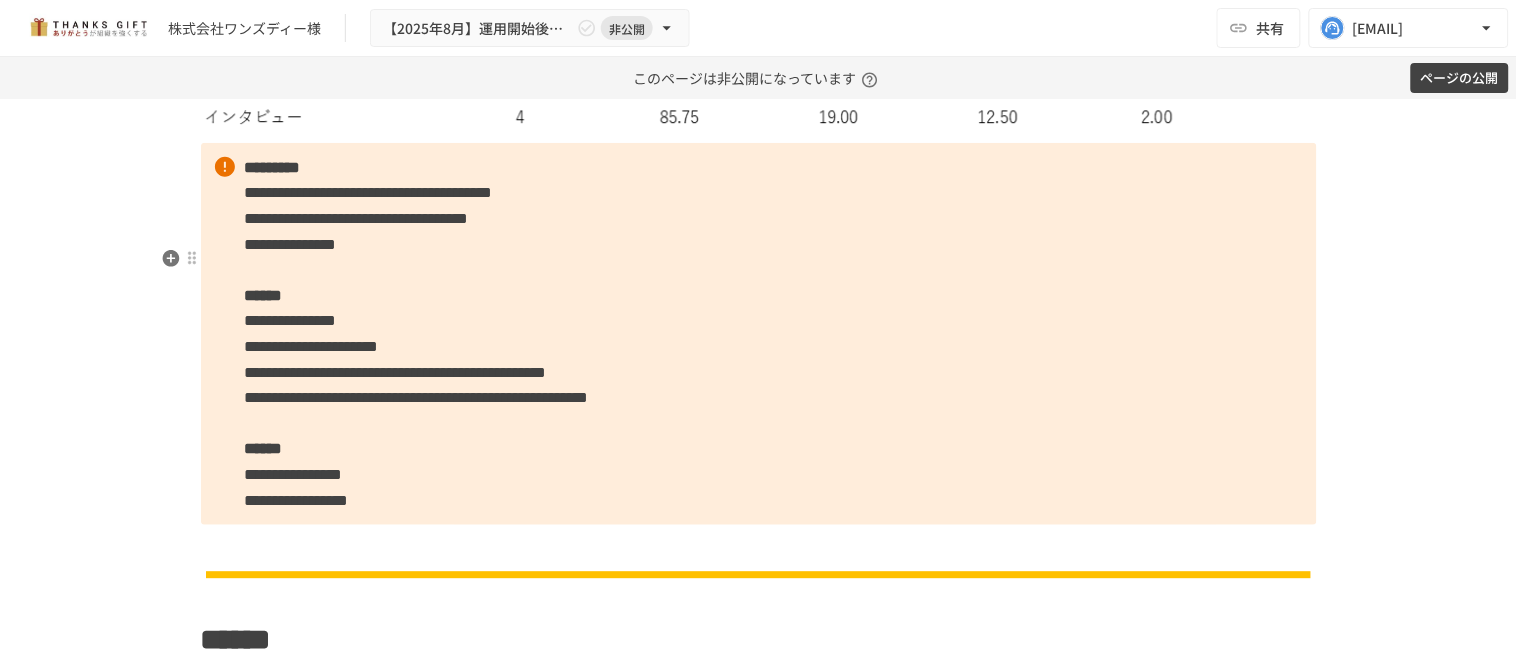 click on "**********" at bounding box center [759, 334] 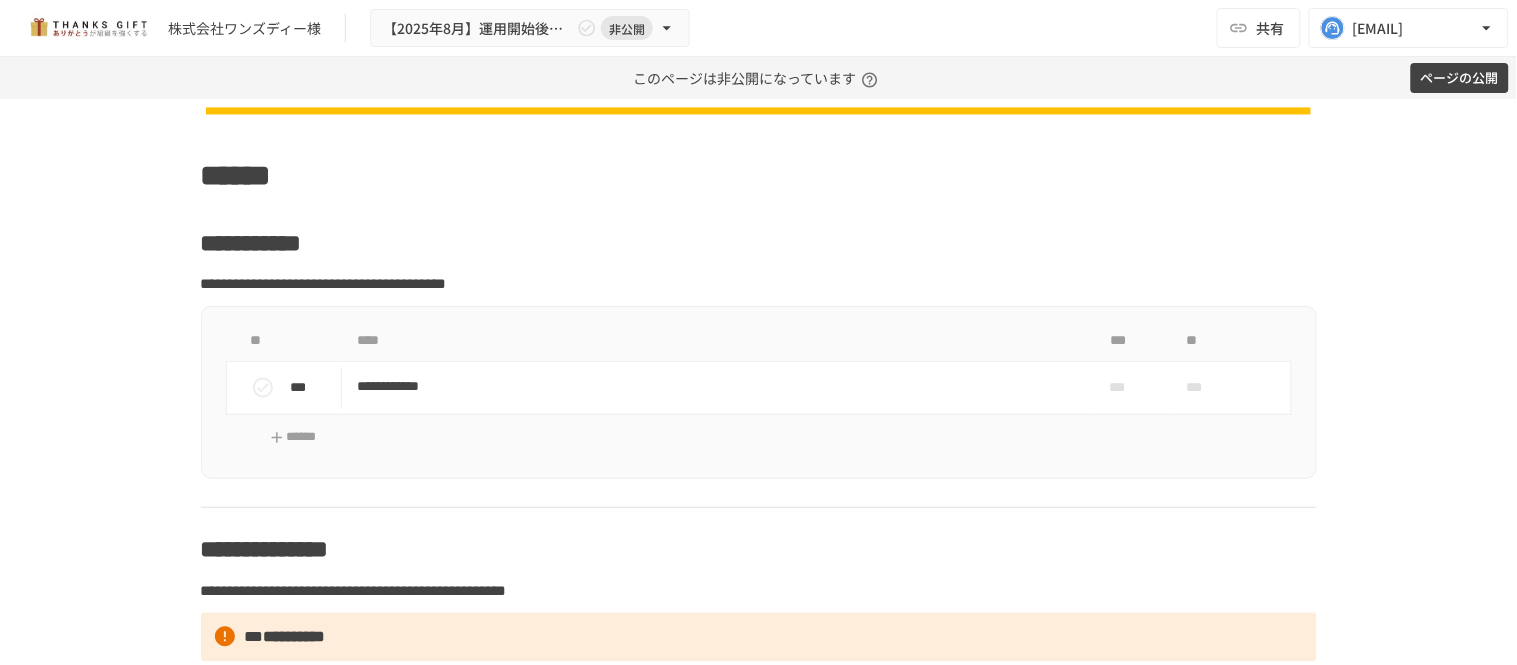 scroll, scrollTop: 8666, scrollLeft: 0, axis: vertical 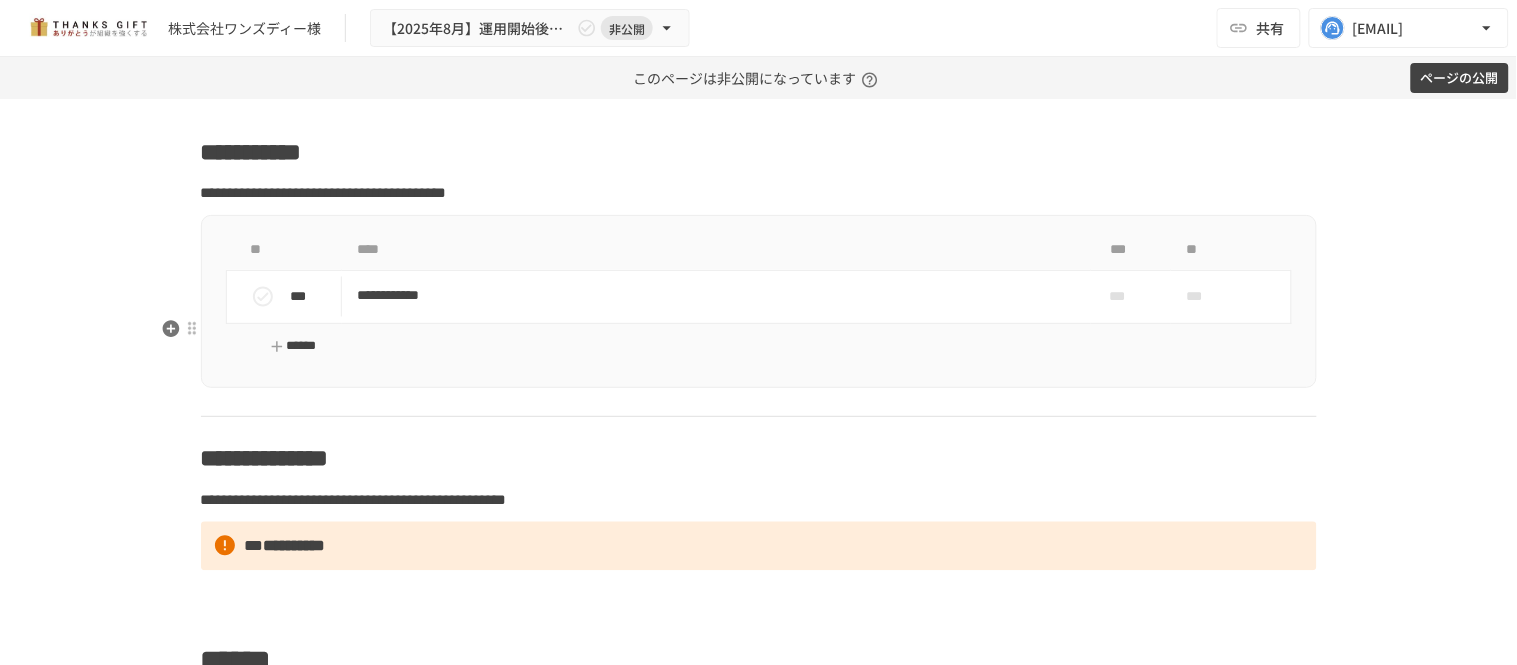 click on "******" at bounding box center [294, 347] 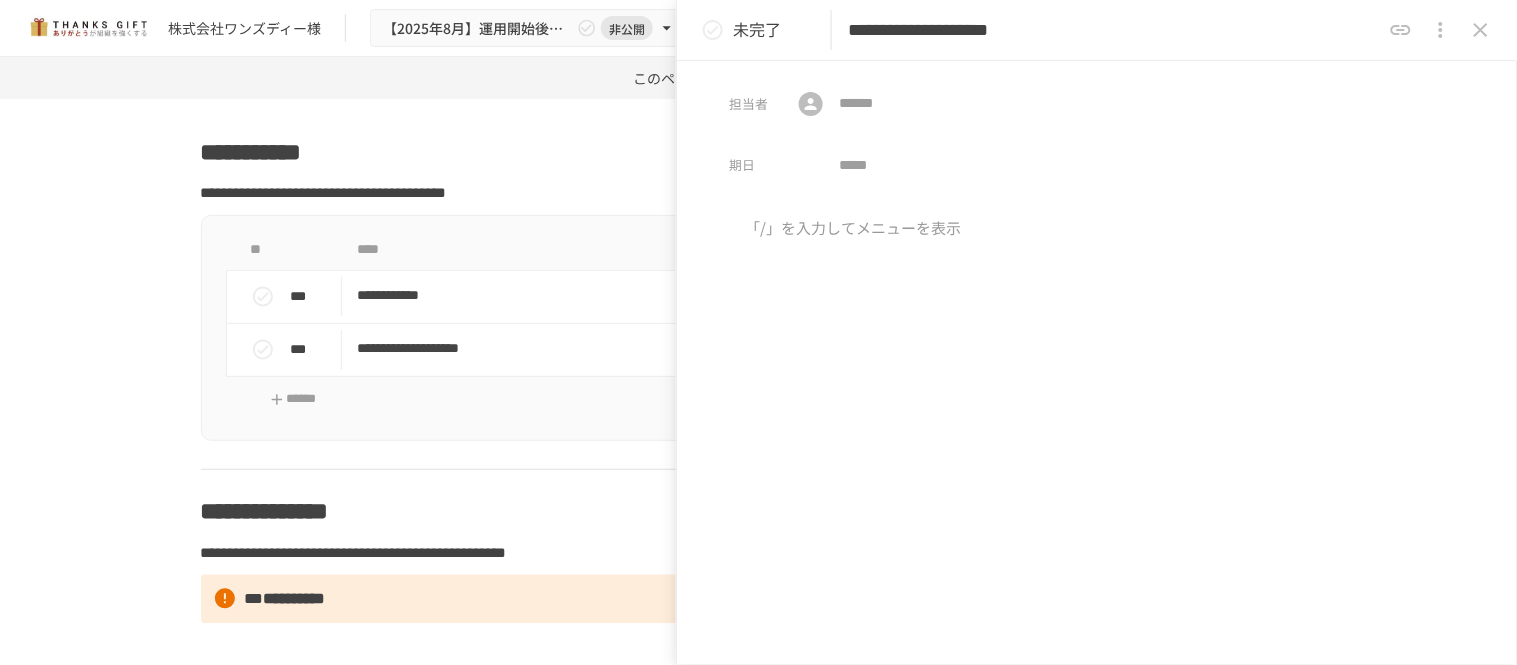 type on "**********" 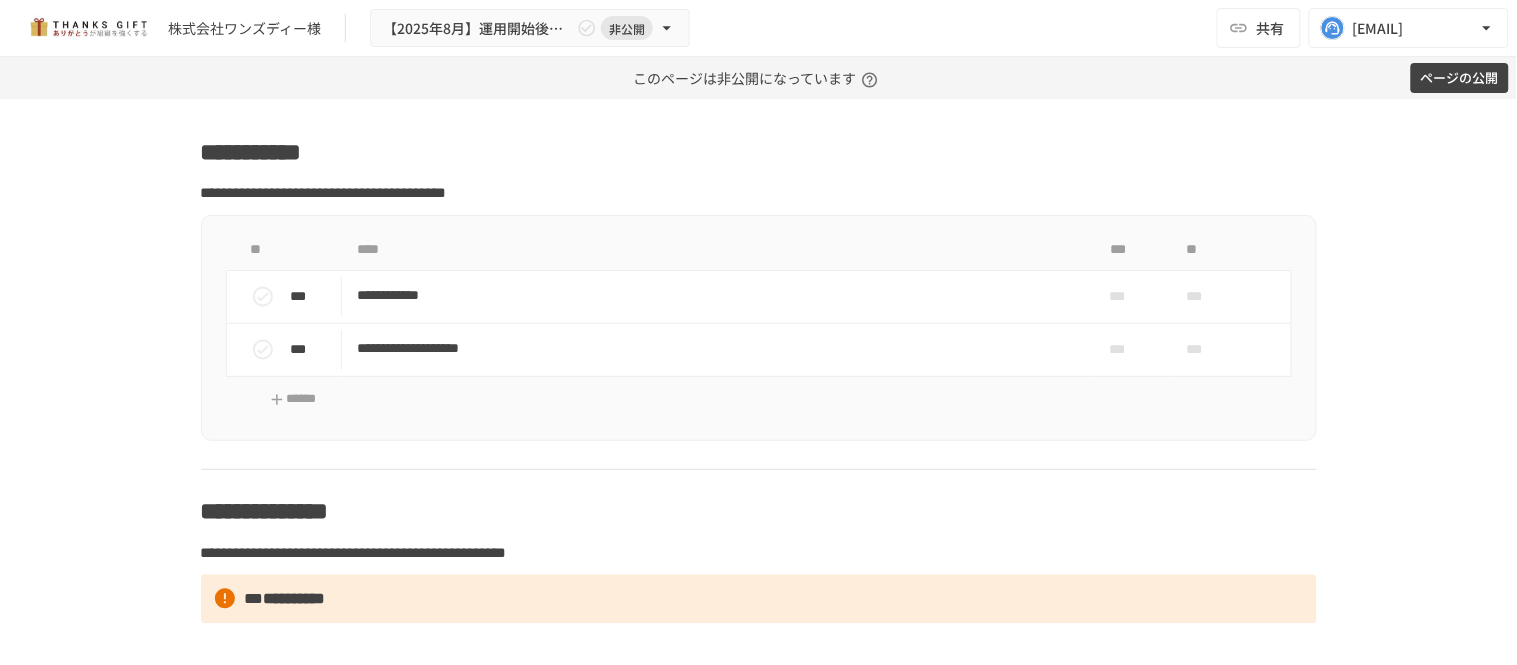 scroll, scrollTop: 8603, scrollLeft: 0, axis: vertical 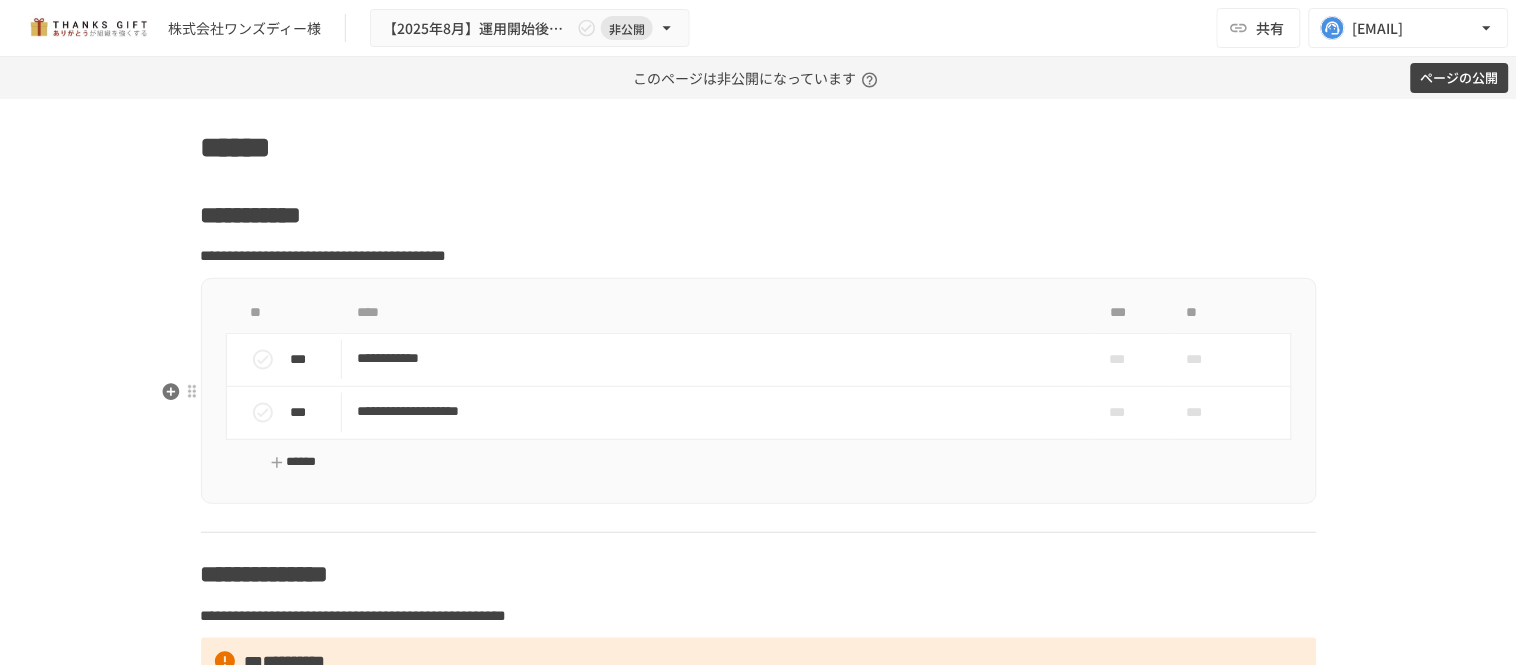 click on "******" at bounding box center (294, 463) 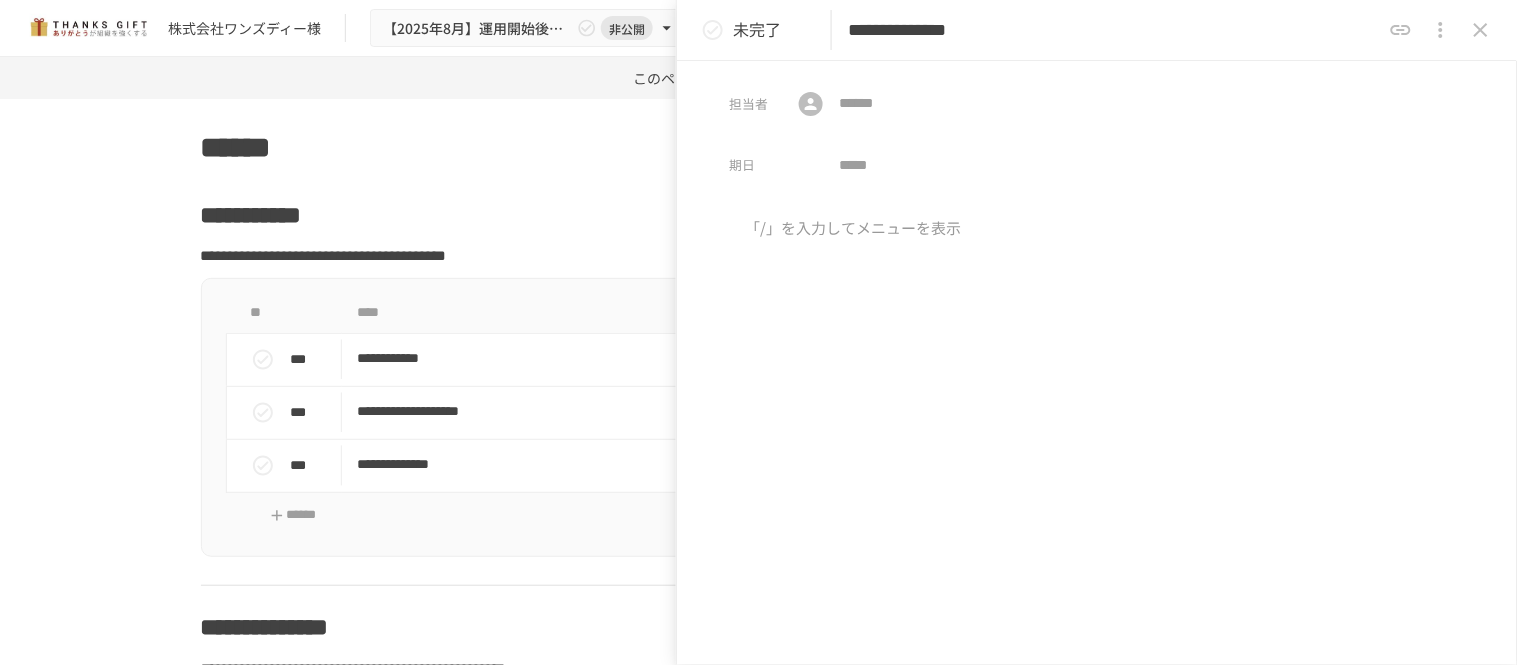 type on "**********" 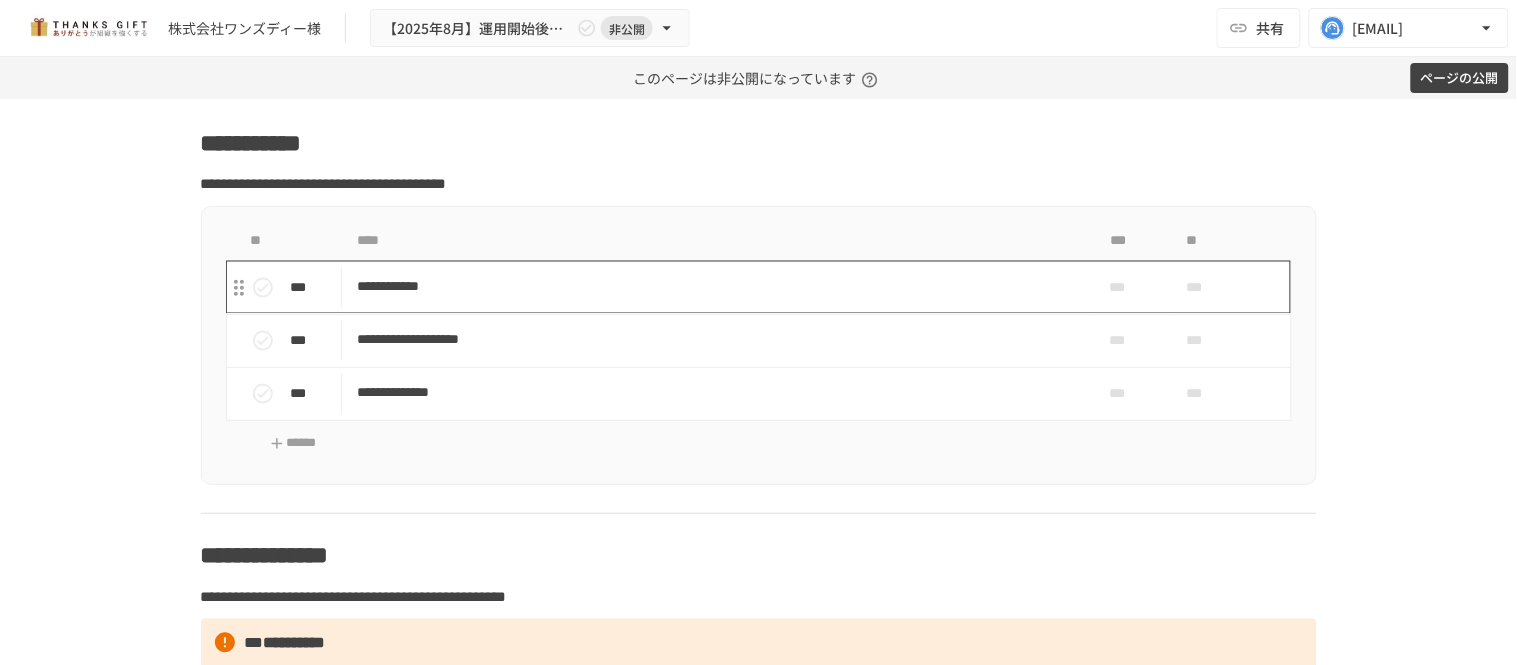 scroll, scrollTop: 8714, scrollLeft: 0, axis: vertical 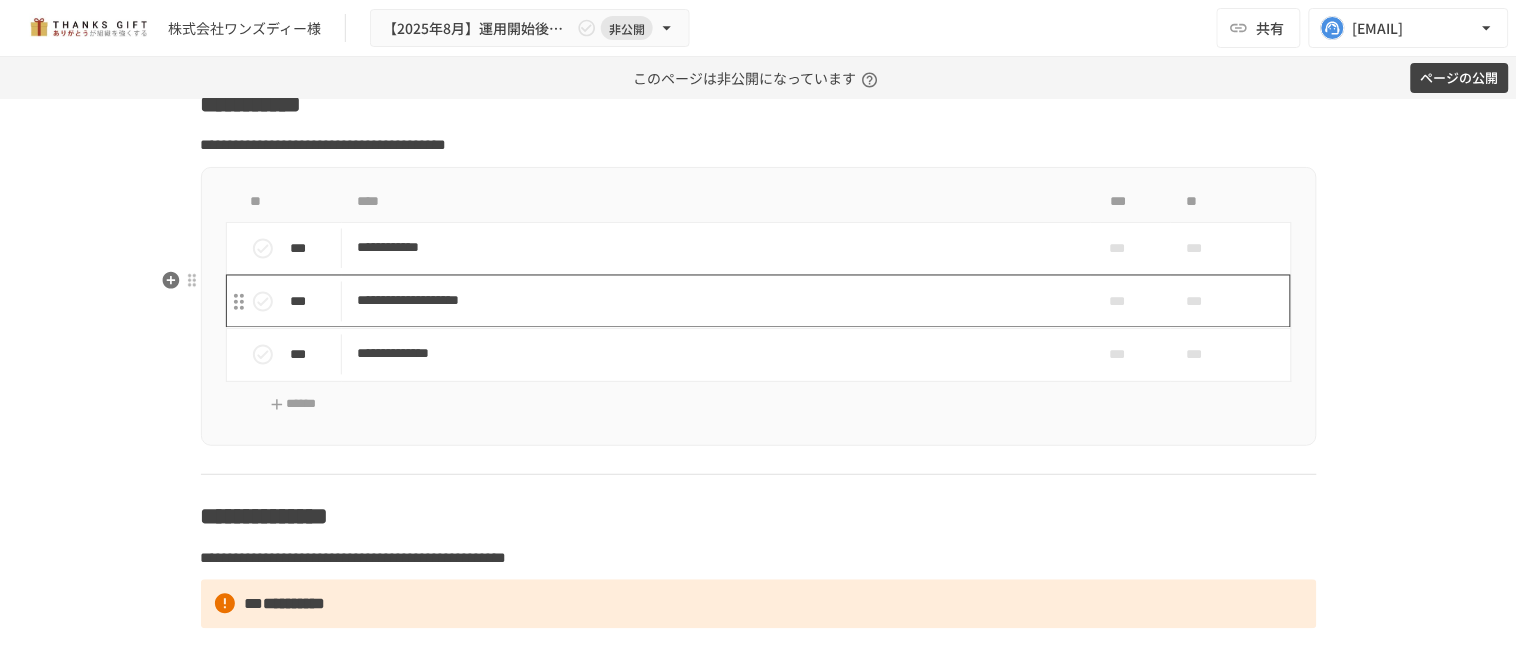 click on "**********" at bounding box center (716, 301) 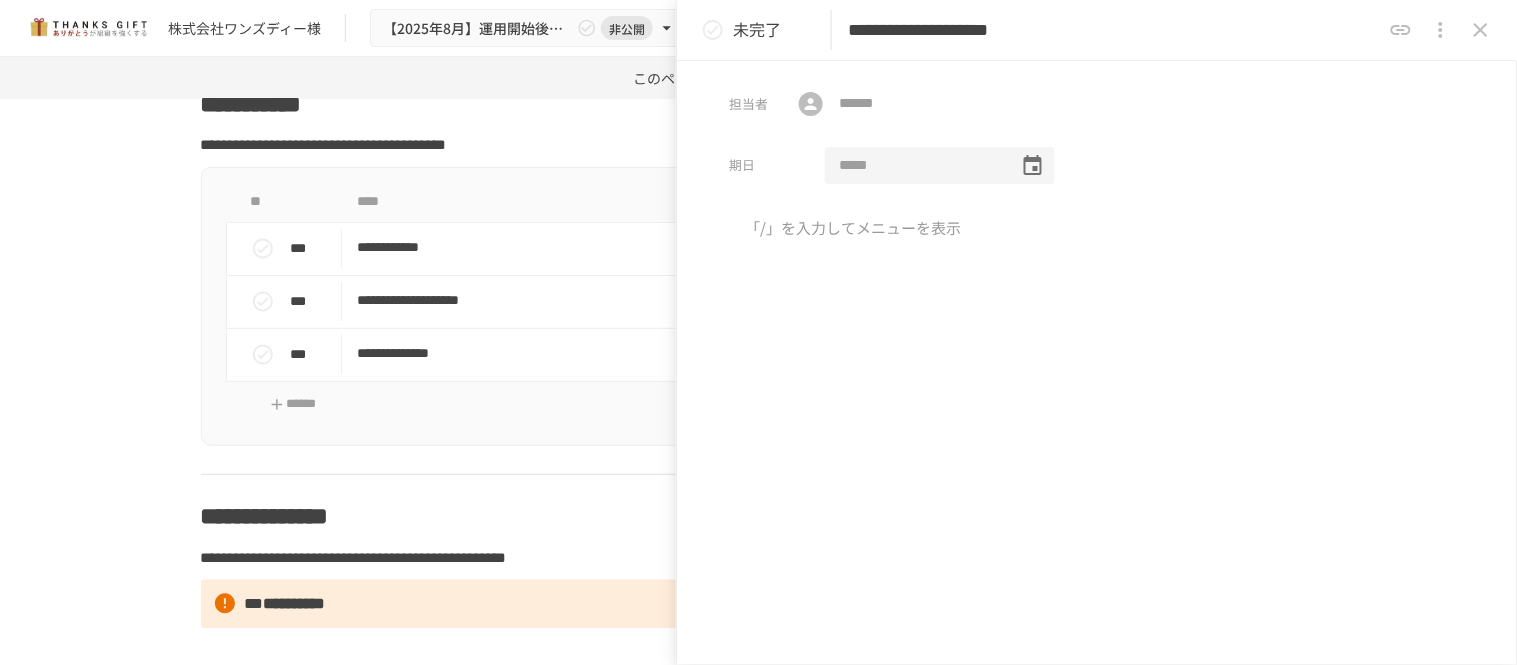 type 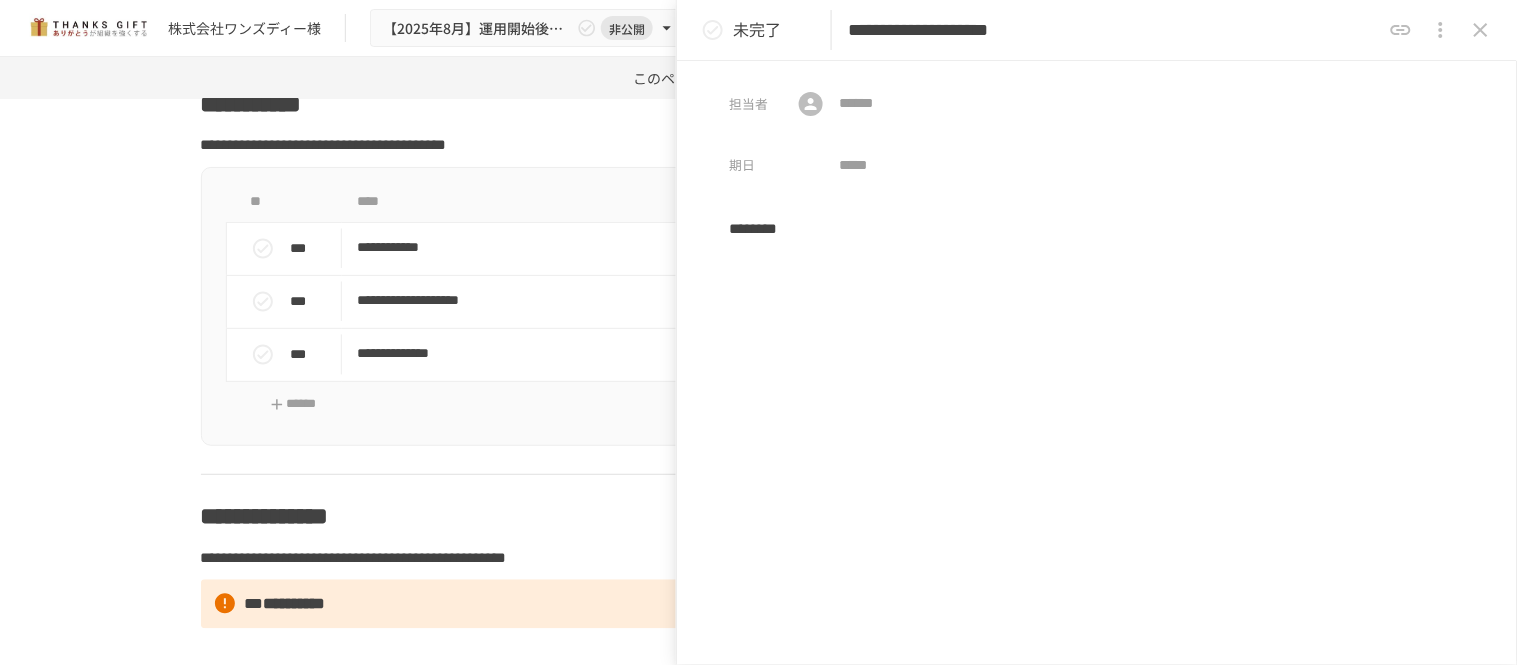 click 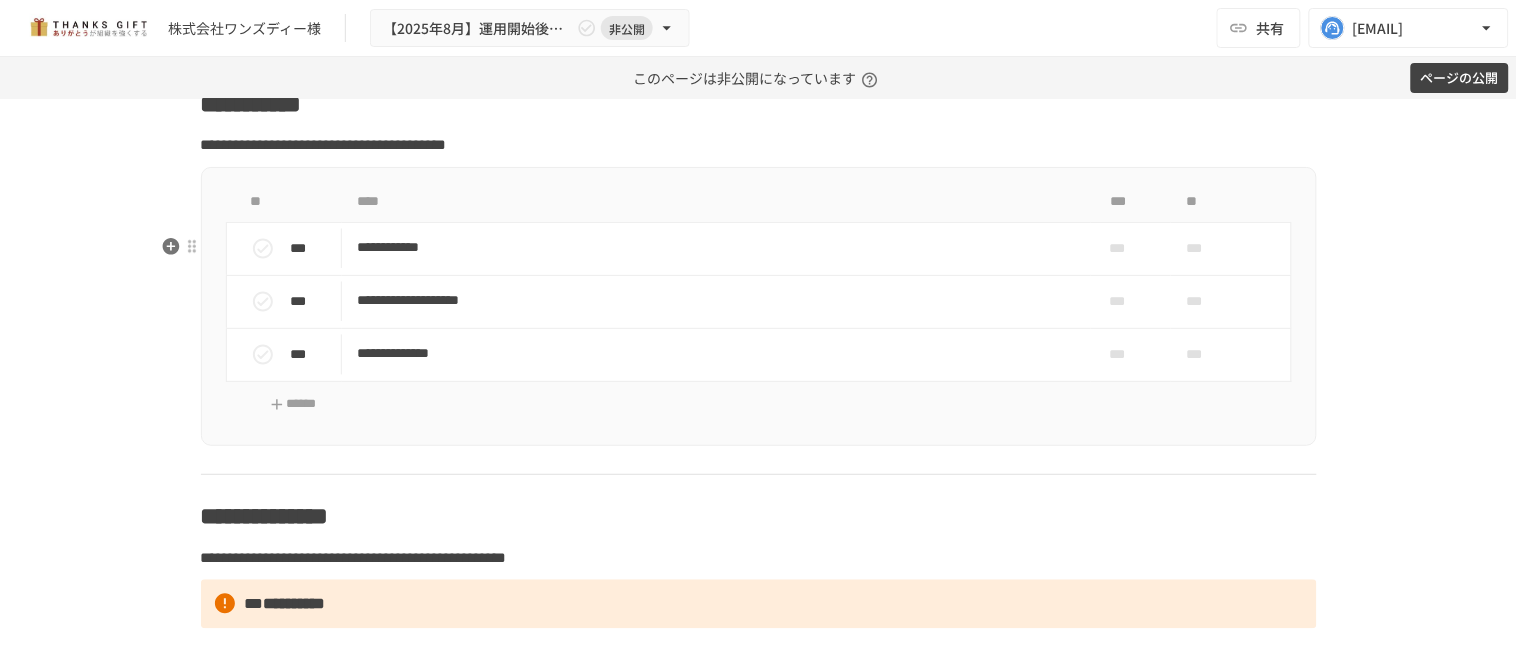 scroll, scrollTop: 8825, scrollLeft: 0, axis: vertical 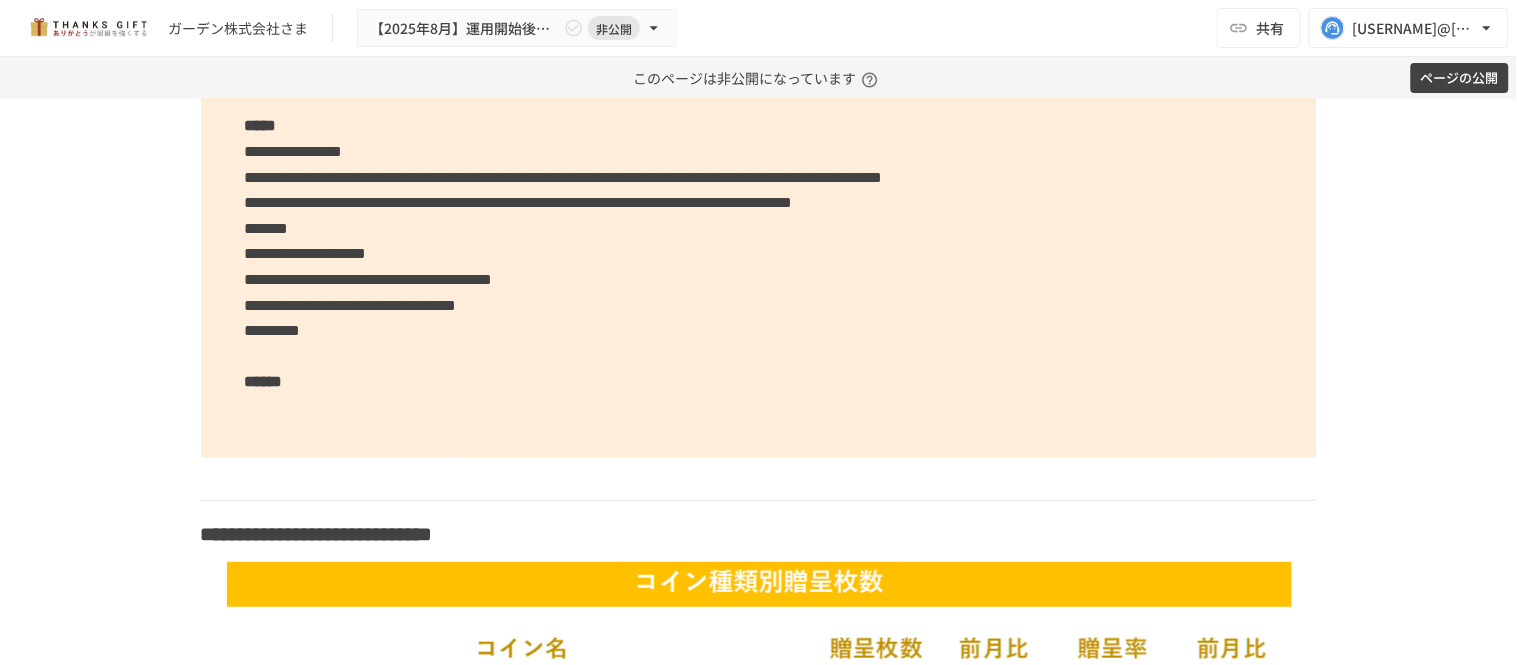 click on "**********" at bounding box center (759, 190) 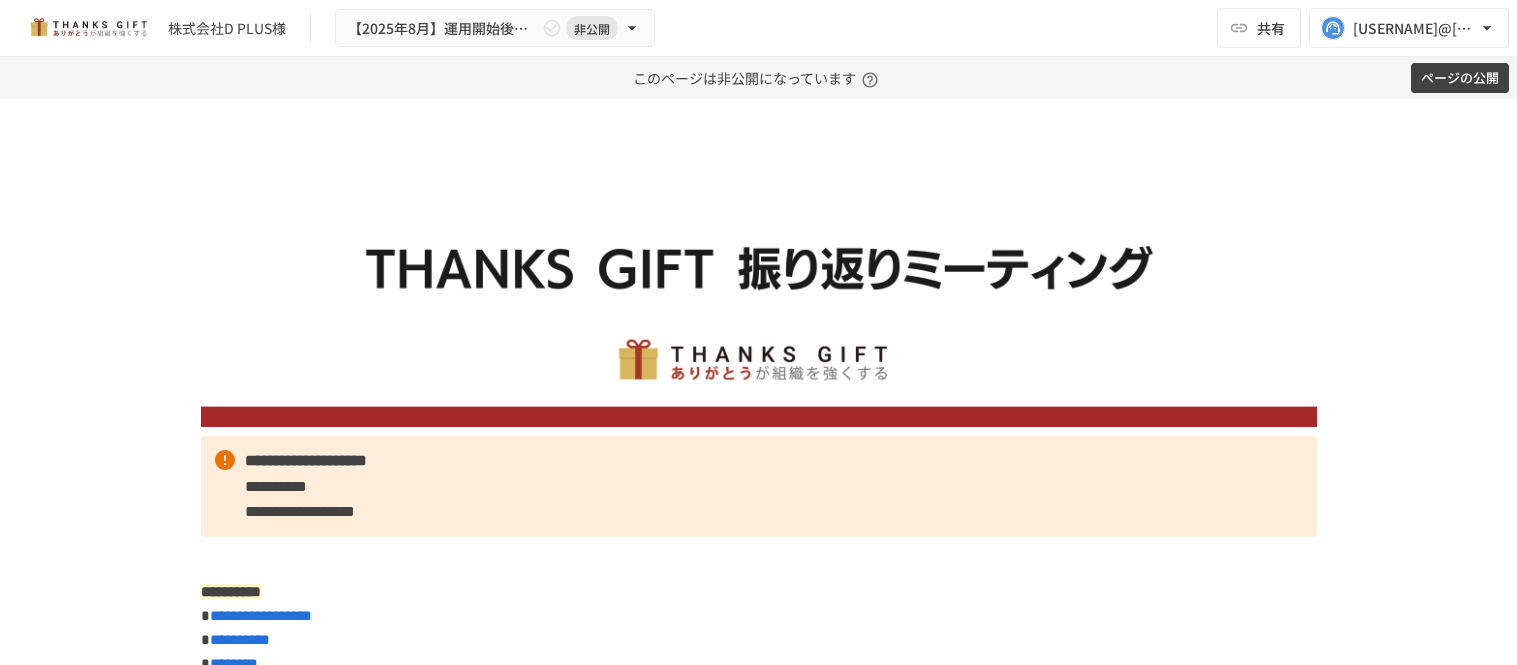 scroll, scrollTop: 0, scrollLeft: 0, axis: both 